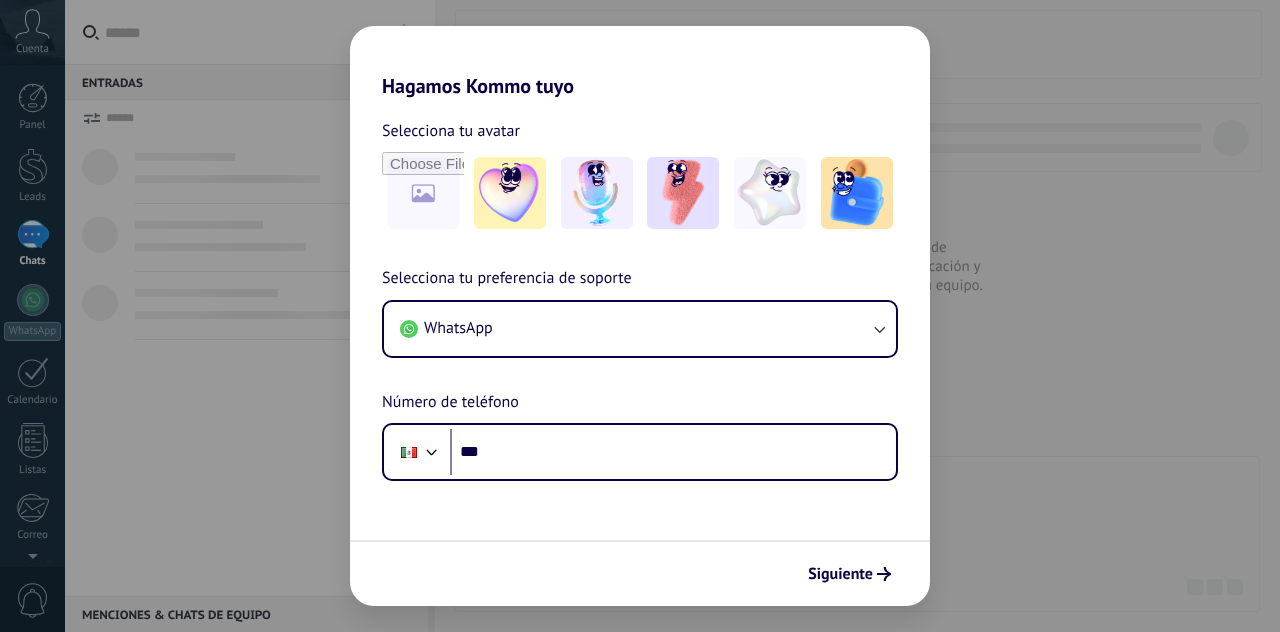 scroll, scrollTop: 0, scrollLeft: 0, axis: both 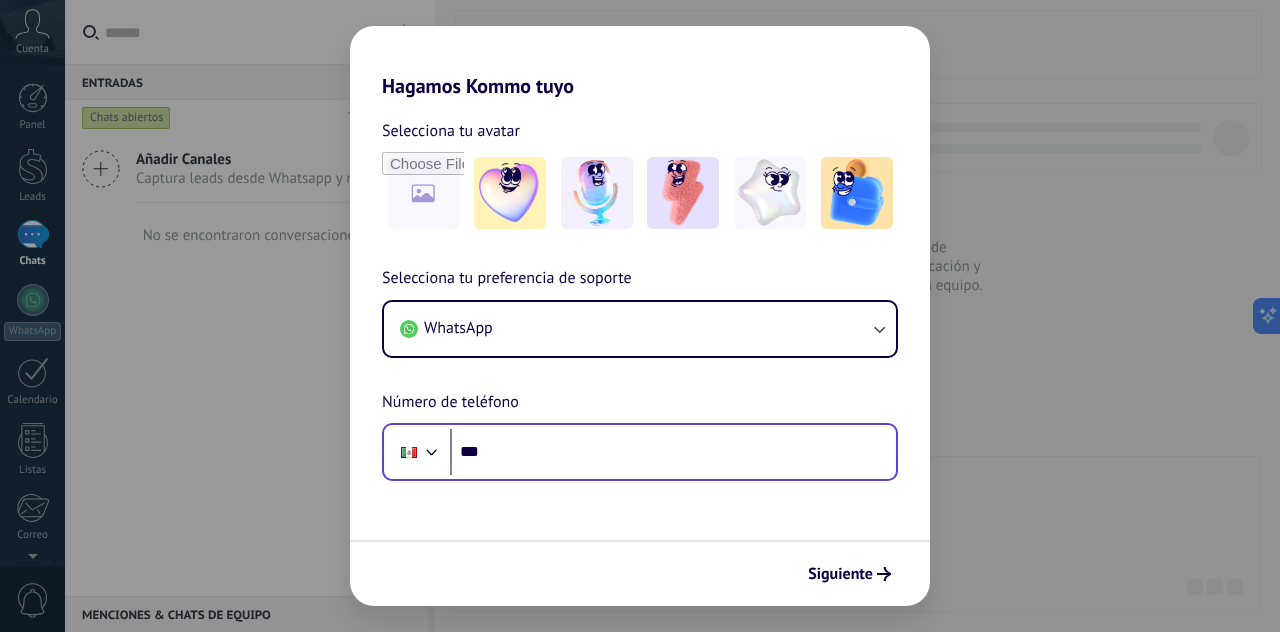 click on "Phone ***" at bounding box center [640, 452] 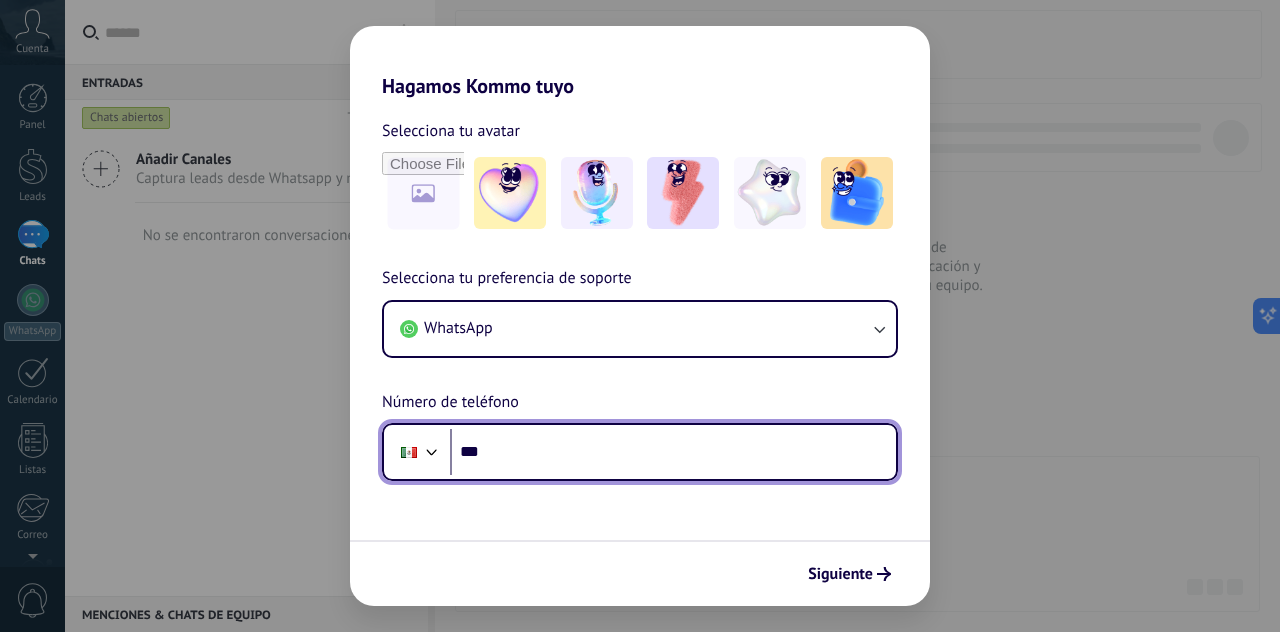 click on "***" at bounding box center (673, 452) 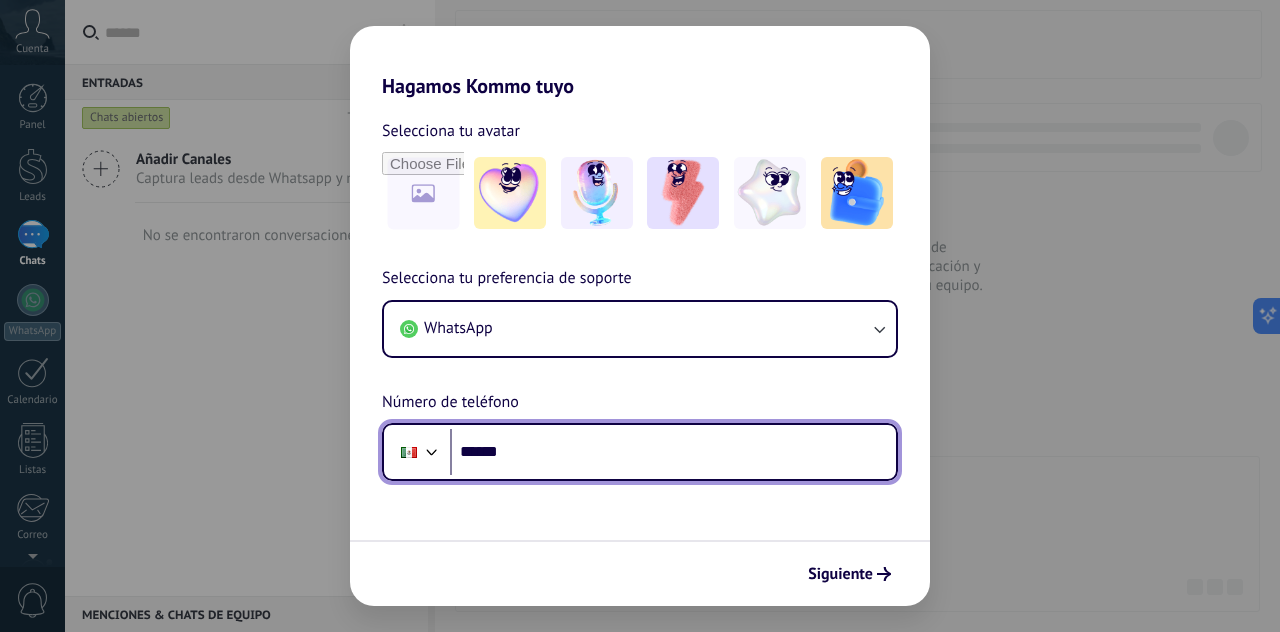 drag, startPoint x: 617, startPoint y: 454, endPoint x: 490, endPoint y: 463, distance: 127.3185 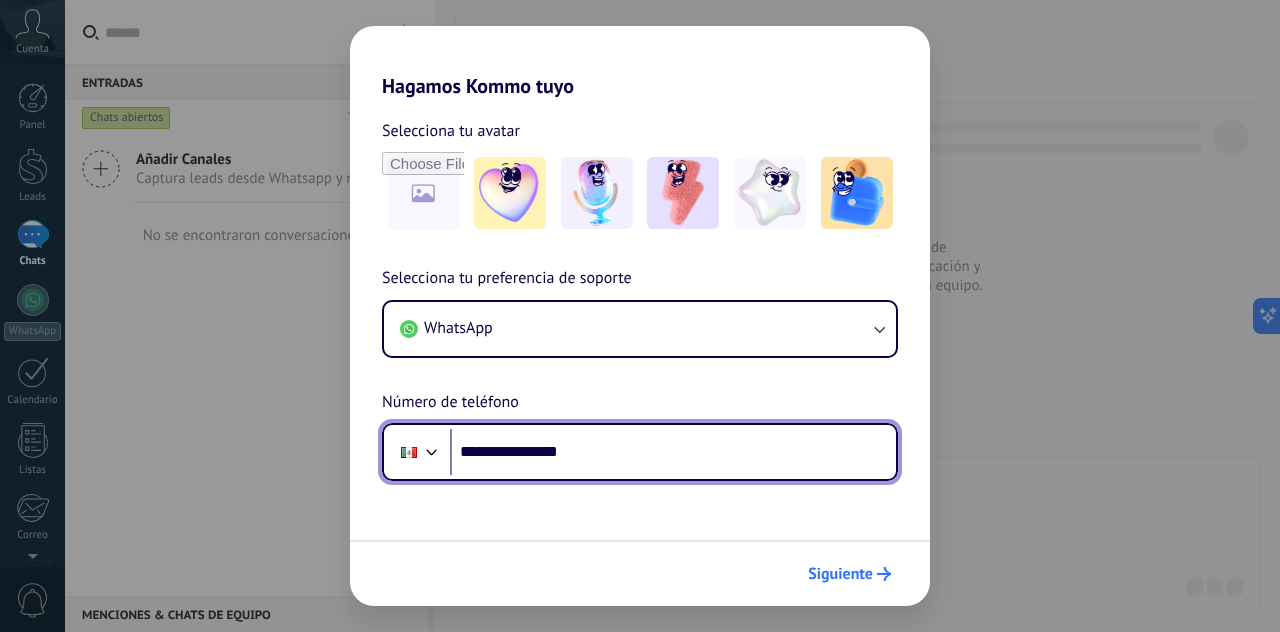 type on "**********" 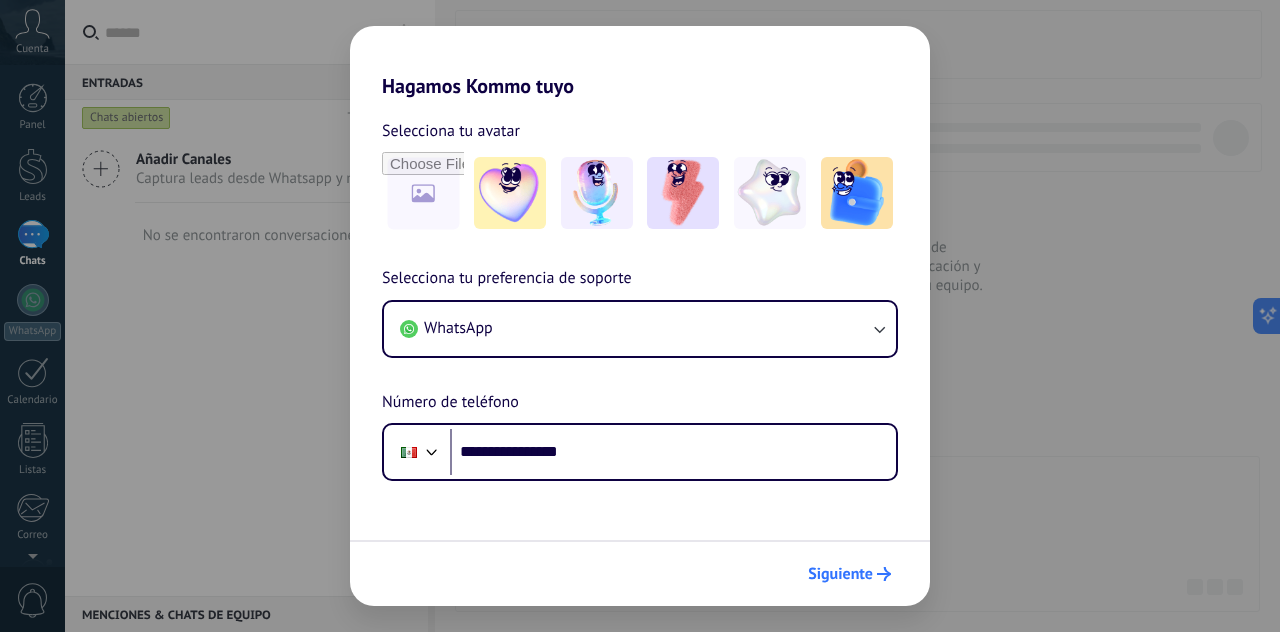 click on "Siguiente" at bounding box center [840, 574] 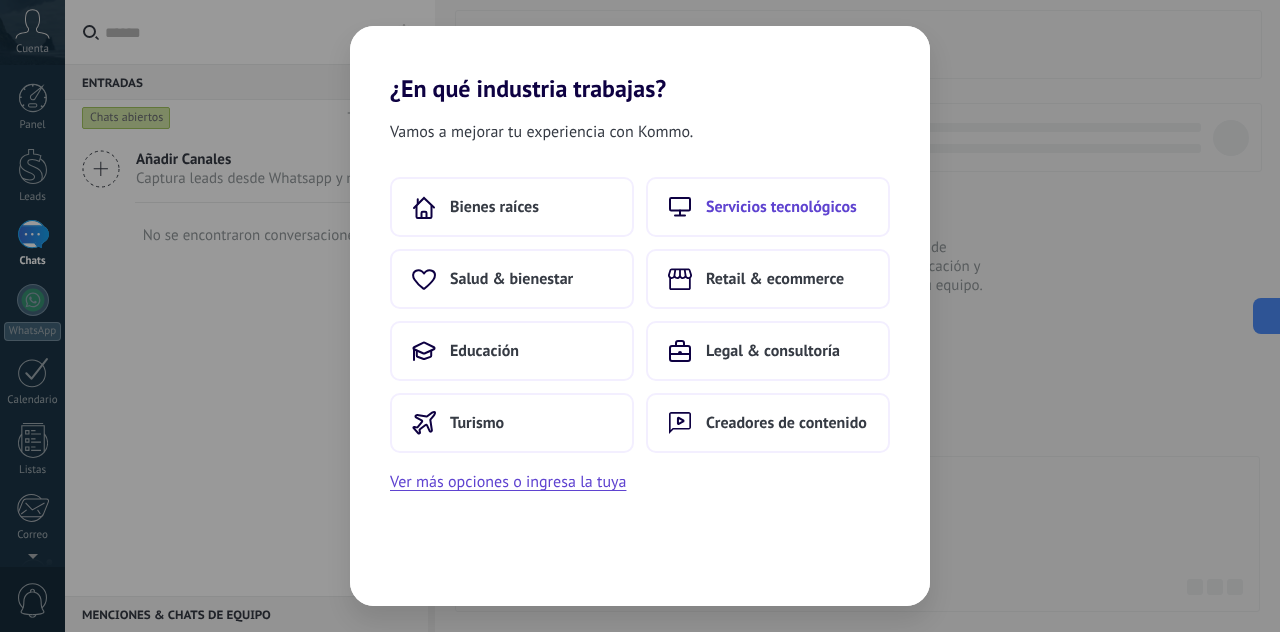 click on "Servicios tecnológicos" at bounding box center [781, 207] 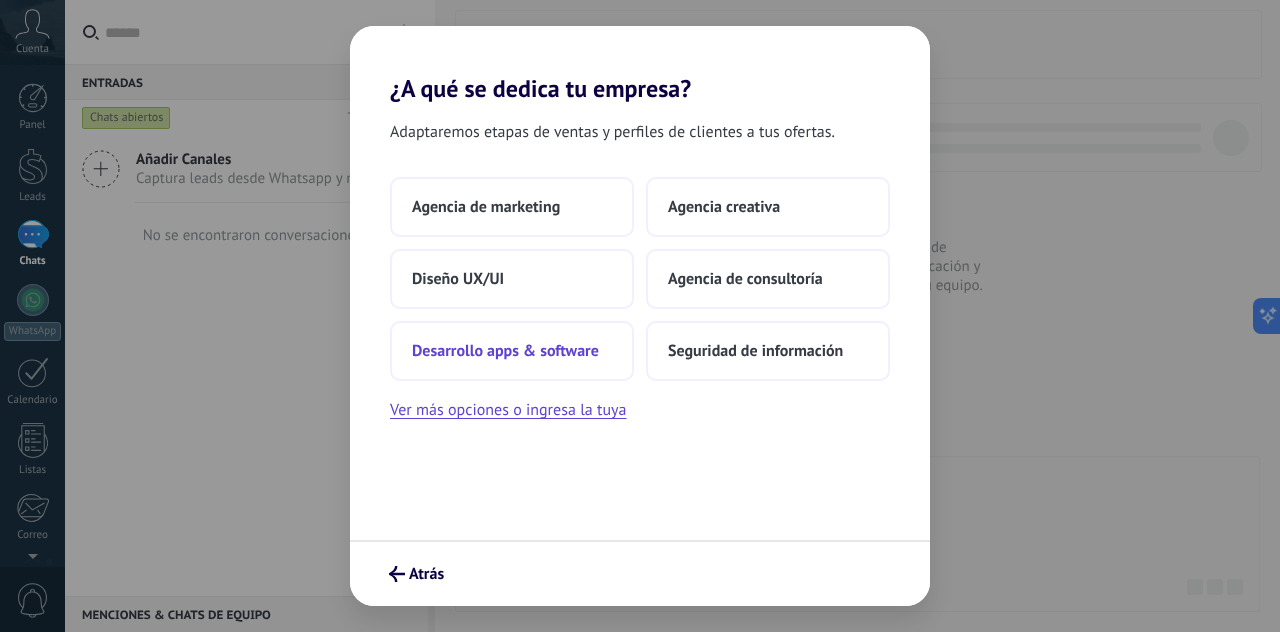 click on "Desarrollo apps & software" at bounding box center (512, 351) 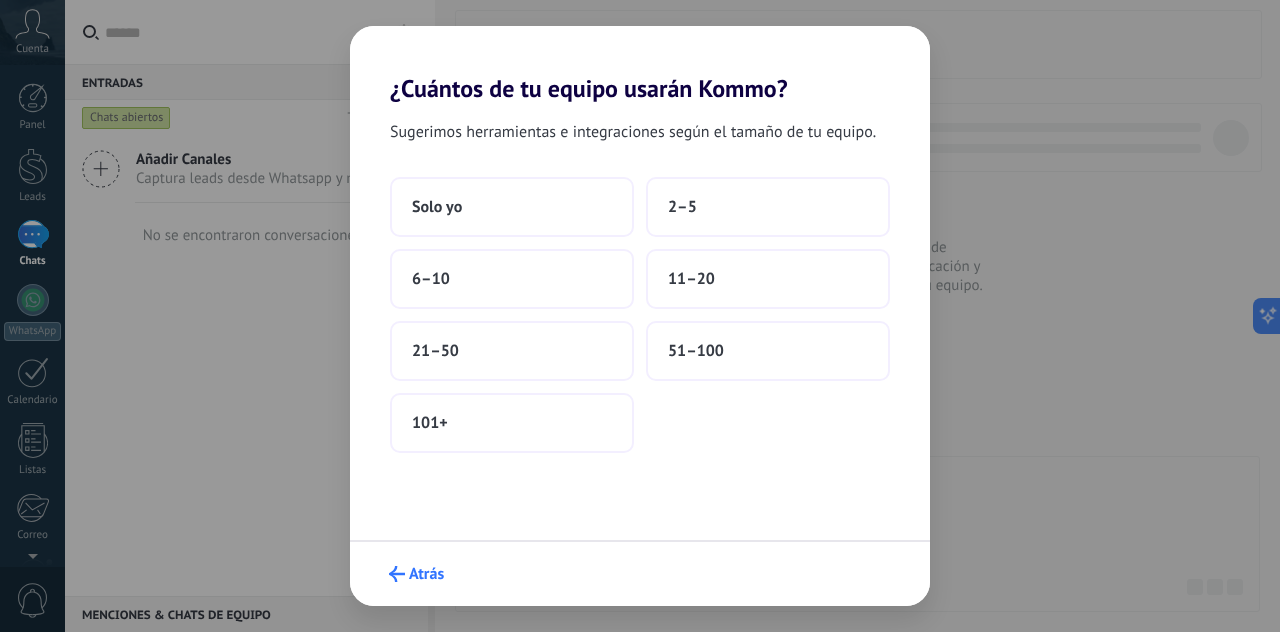 click on "Atrás" at bounding box center [416, 574] 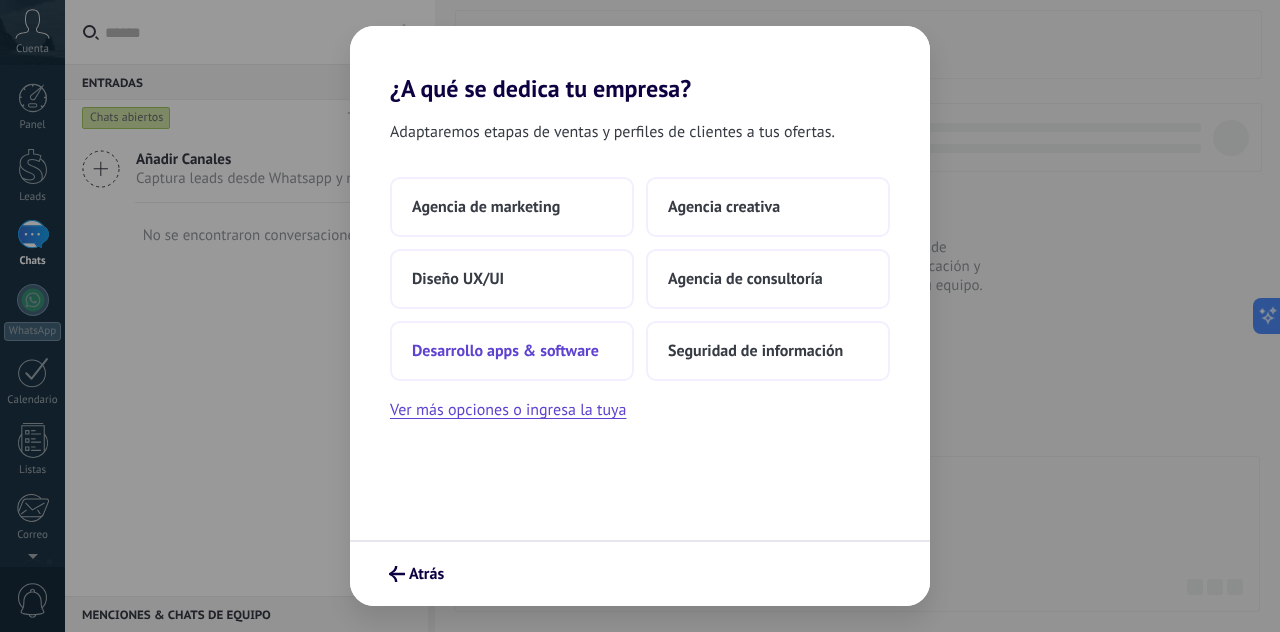 click on "Desarrollo apps & software" at bounding box center (505, 351) 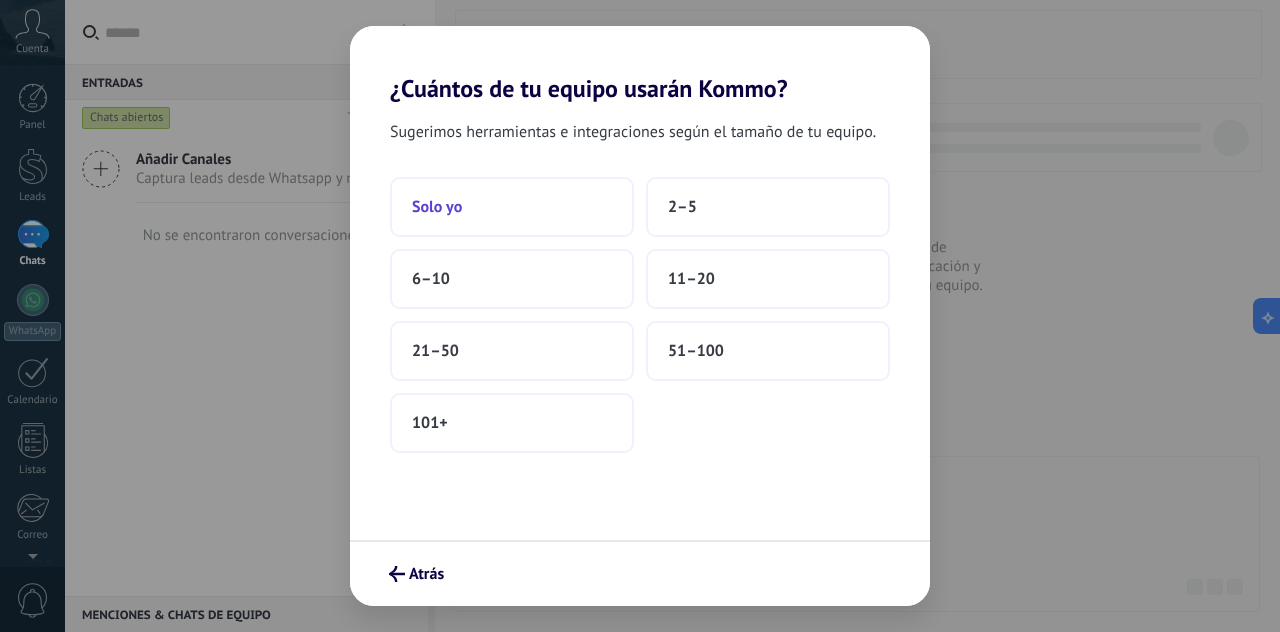 click on "Solo yo" at bounding box center (512, 207) 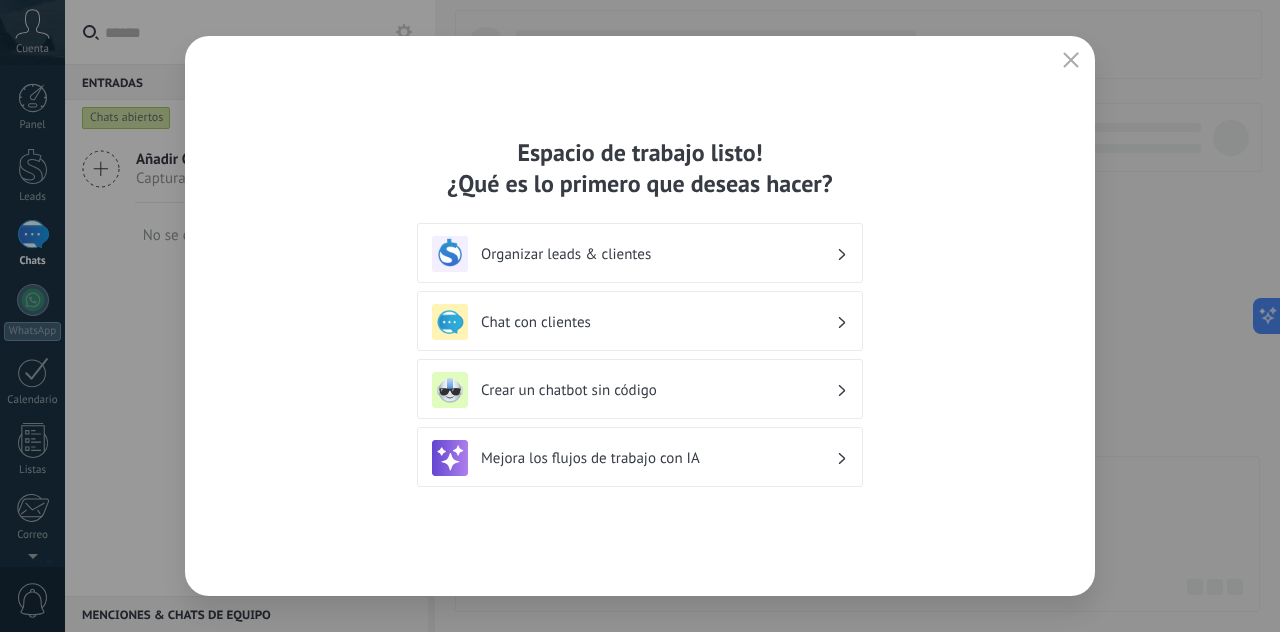 click on "Organizar leads & clientes" at bounding box center [640, 254] 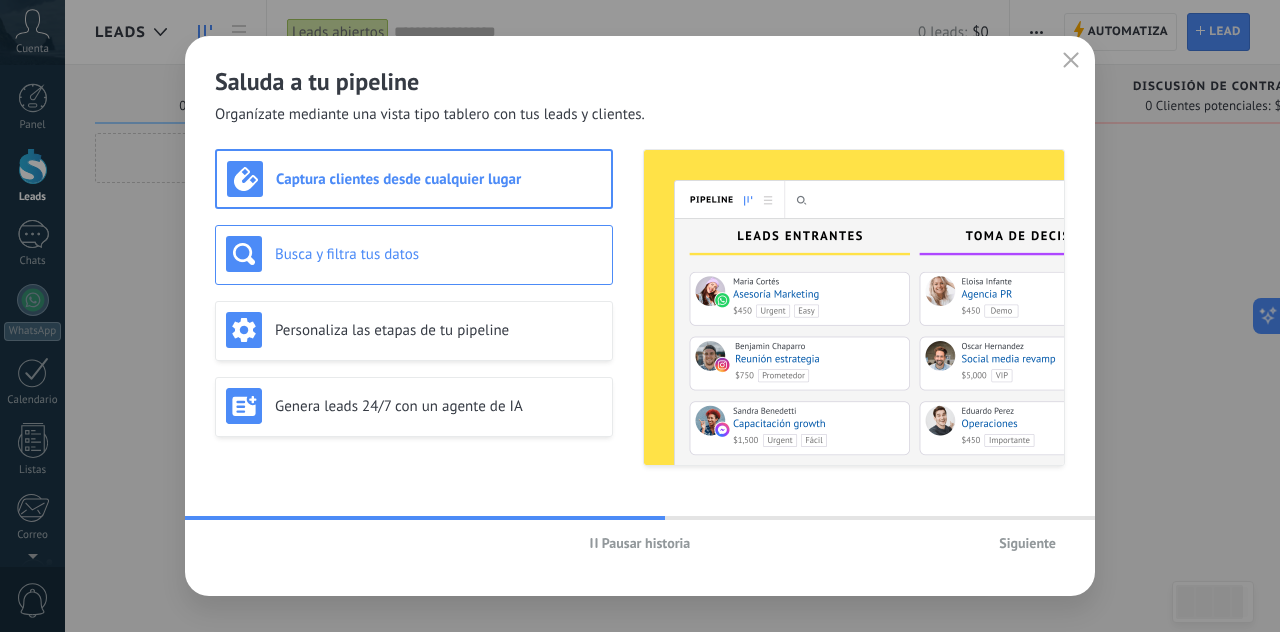 click on "Busca y filtra tus datos" at bounding box center [414, 255] 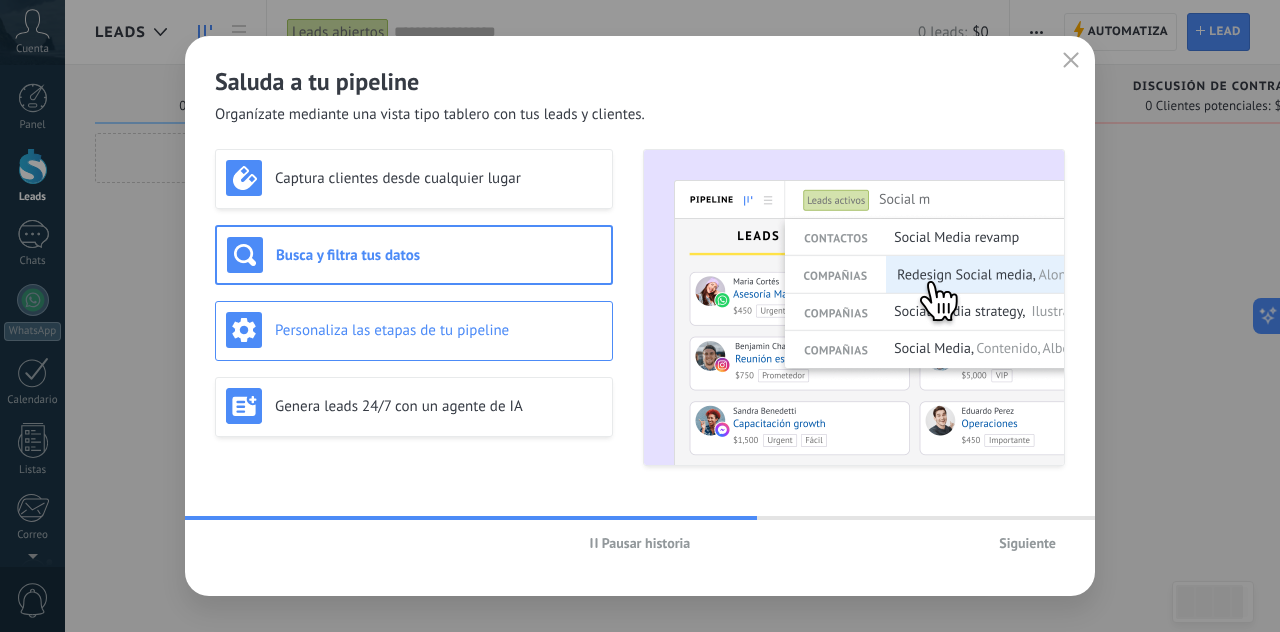 click on "Personaliza las etapas de tu pipeline" at bounding box center (438, 330) 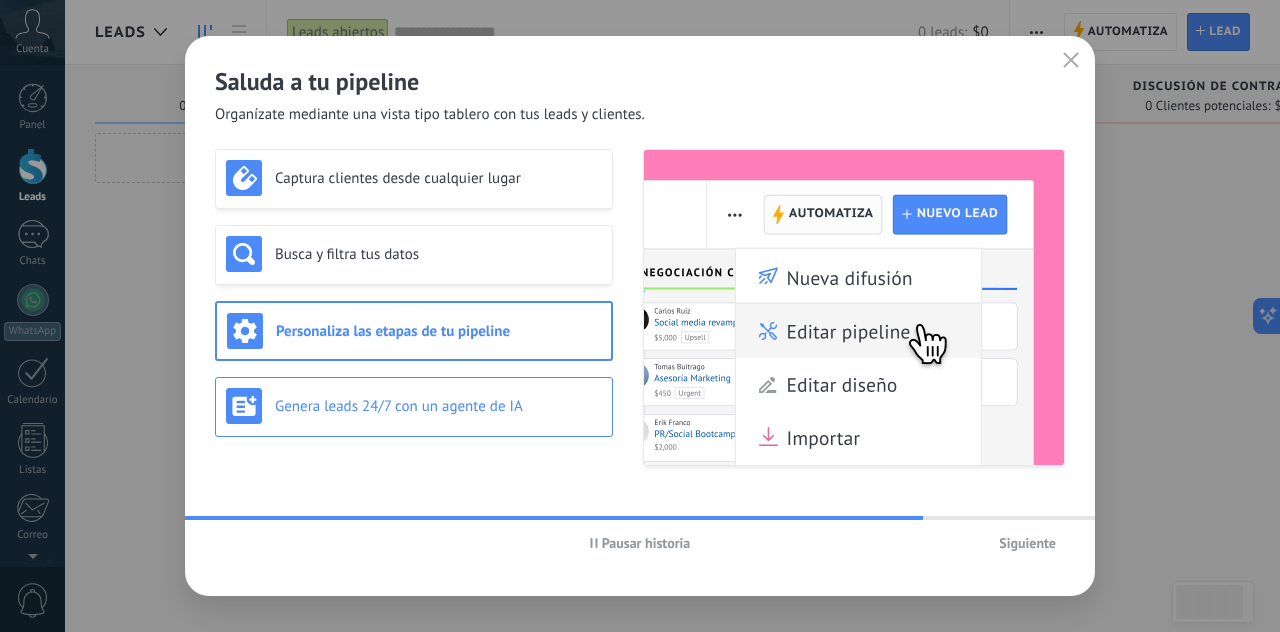 click on "Genera leads 24/7 con un agente de IA" at bounding box center [438, 406] 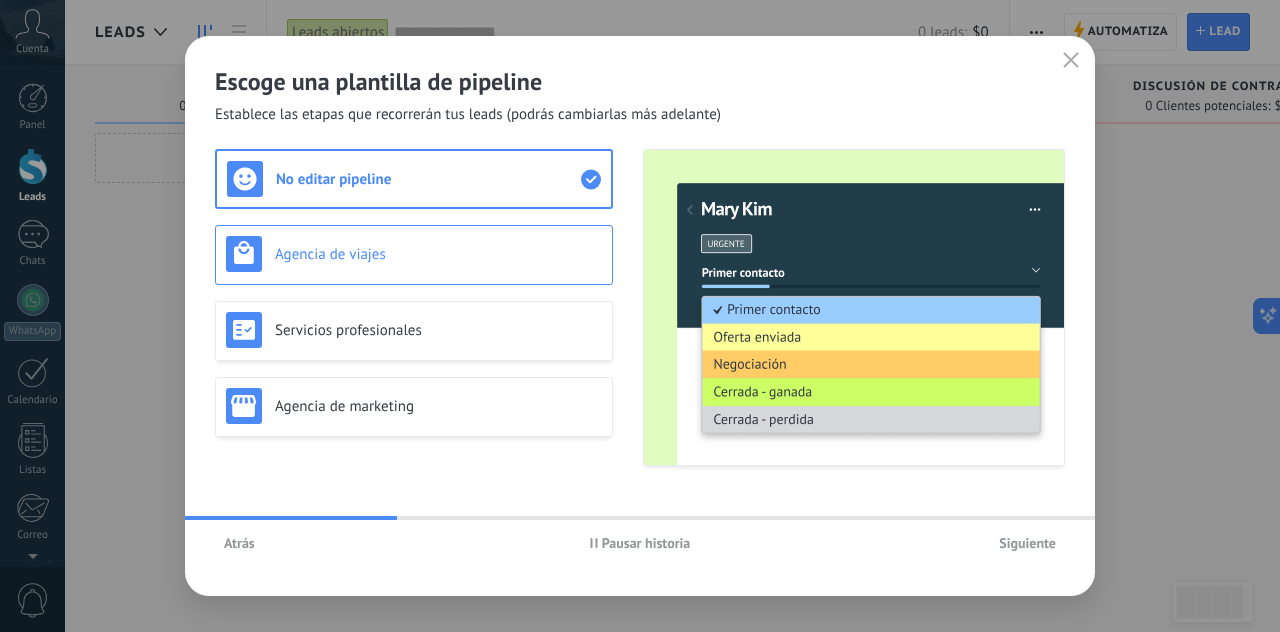 click on "Agencia de viajes" at bounding box center [438, 254] 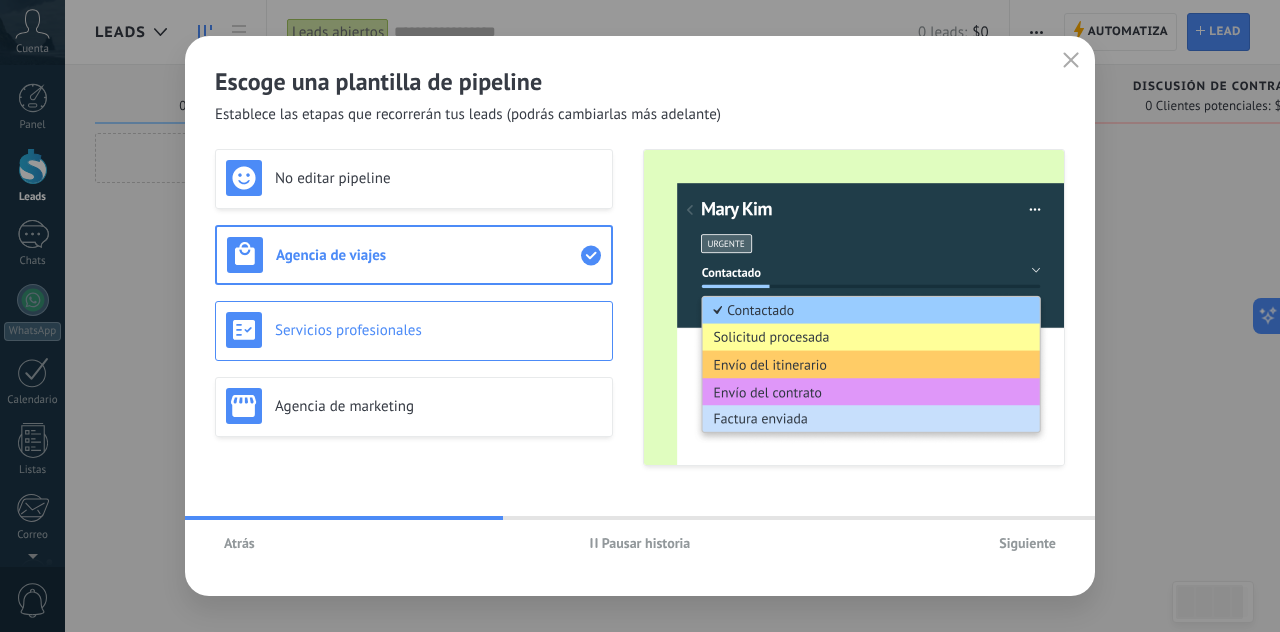 click on "Servicios profesionales" at bounding box center (438, 330) 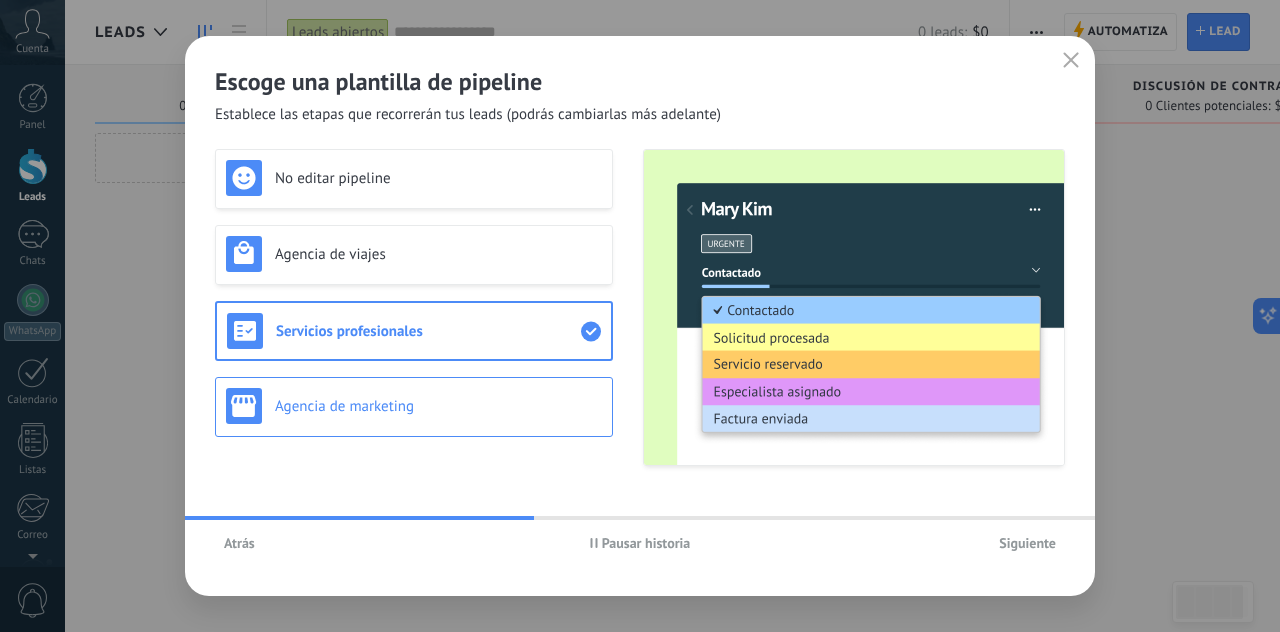 click on "Agencia de marketing" at bounding box center [414, 406] 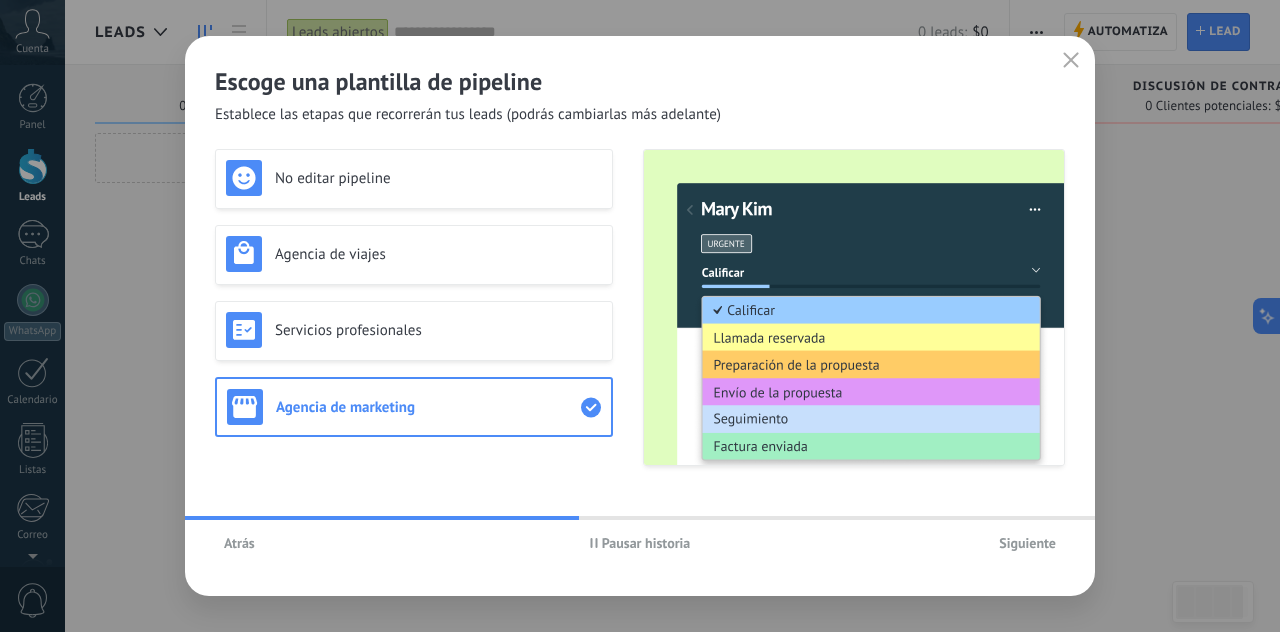 click on "No editar pipeline Agencia de viajes Servicios profesionales Agencia de marketing" at bounding box center (414, 307) 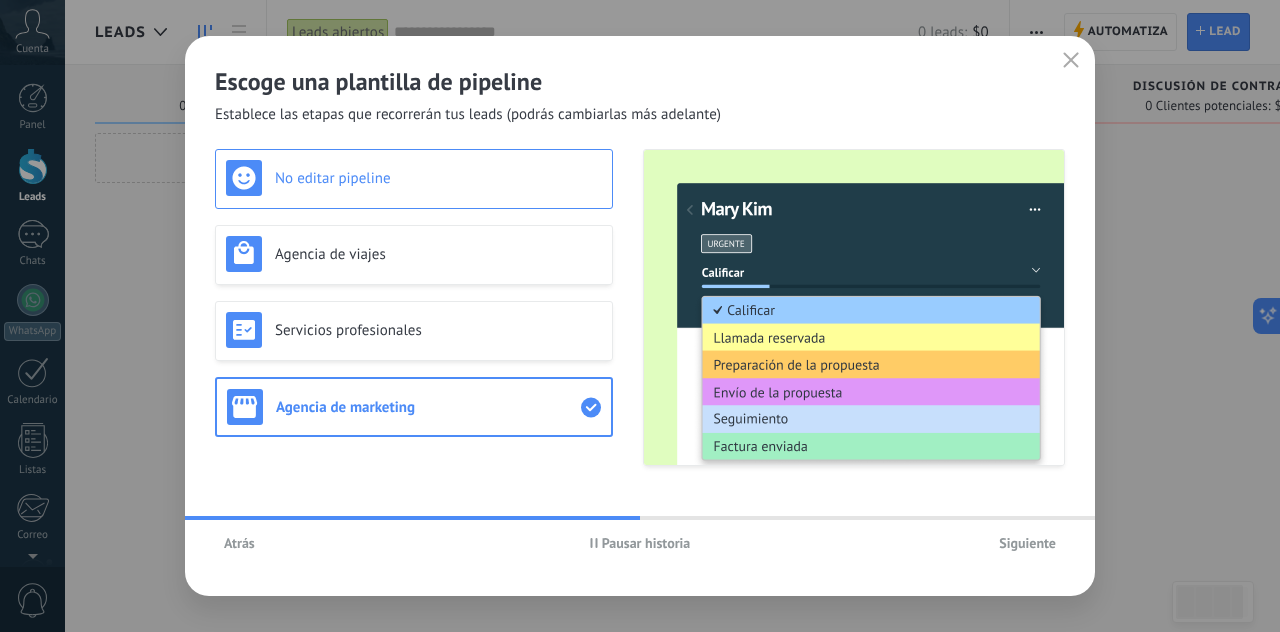 click on "No editar pipeline" at bounding box center (414, 179) 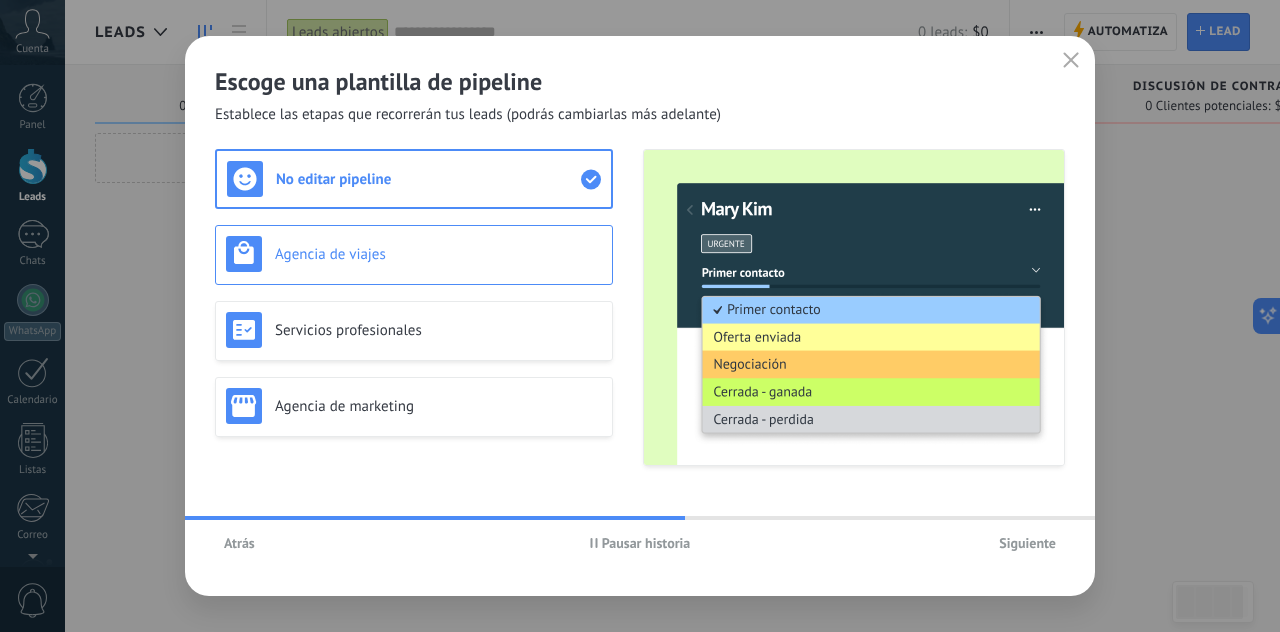 click on "Agencia de viajes" at bounding box center (414, 254) 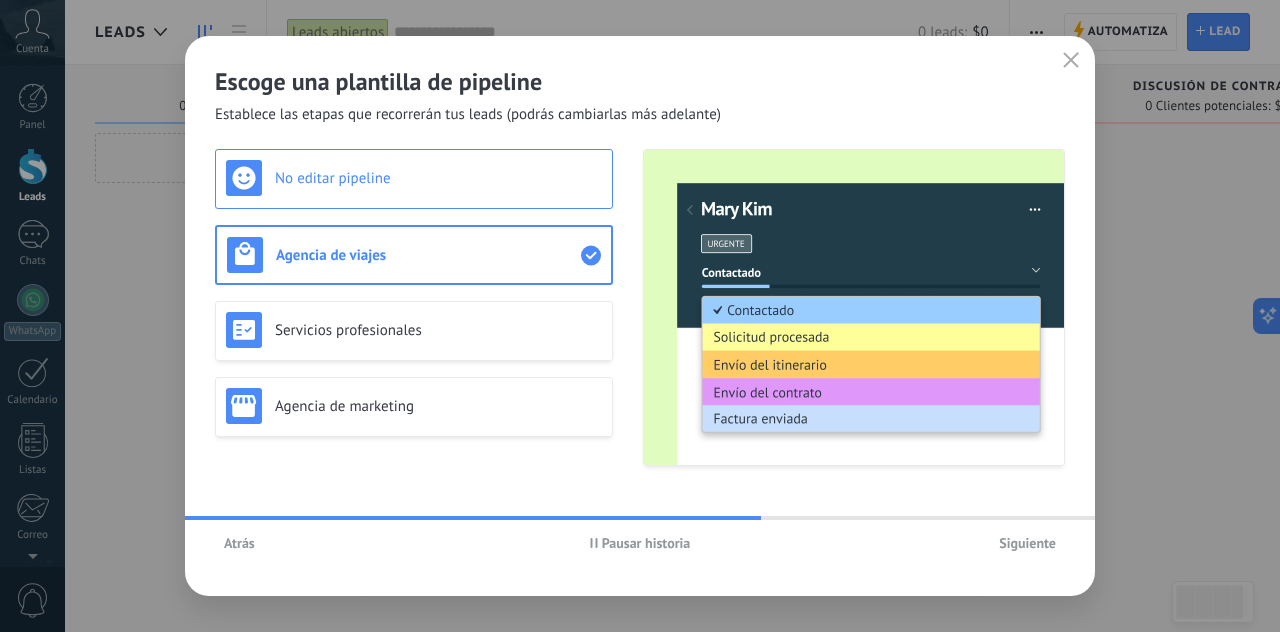click on "No editar pipeline" at bounding box center [438, 178] 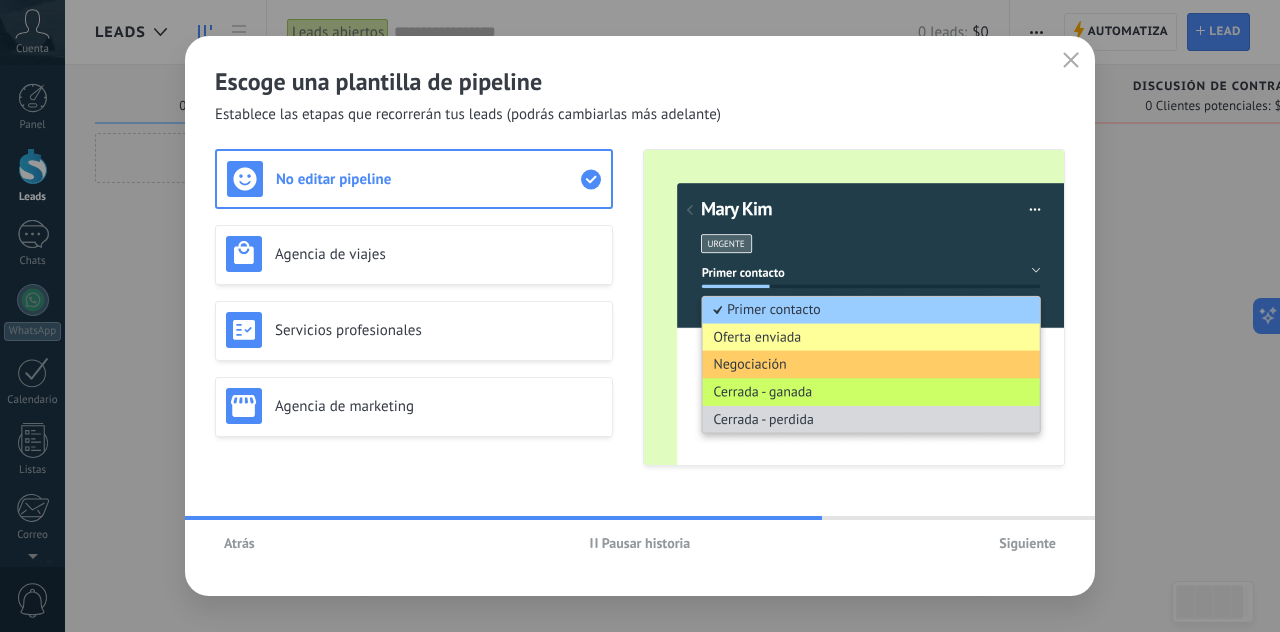 click on "Siguiente" at bounding box center (1027, 543) 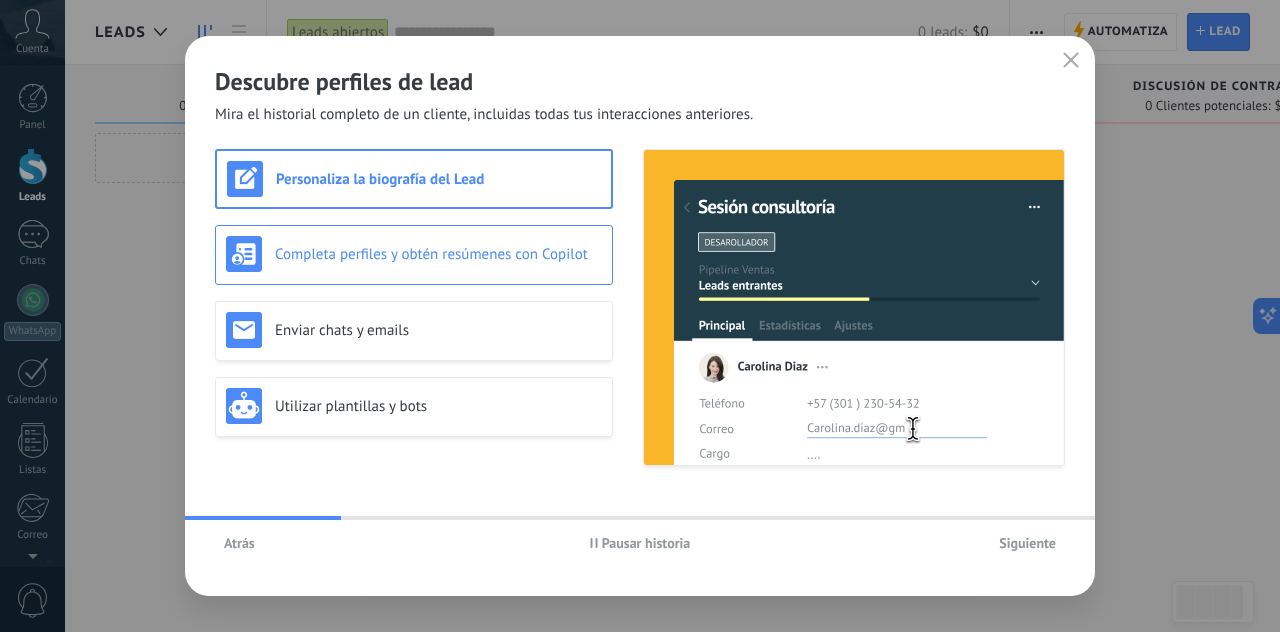 click on "Completa perfiles y obtén resúmenes con Copilot" at bounding box center (414, 255) 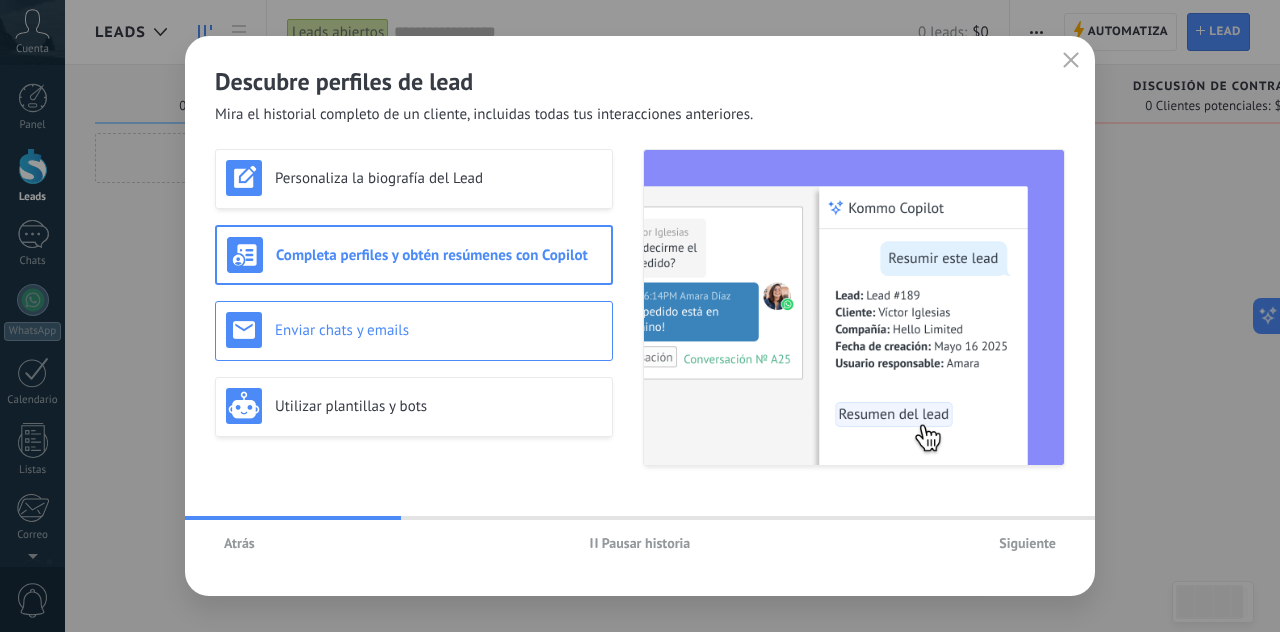click on "Enviar chats y emails" at bounding box center (438, 330) 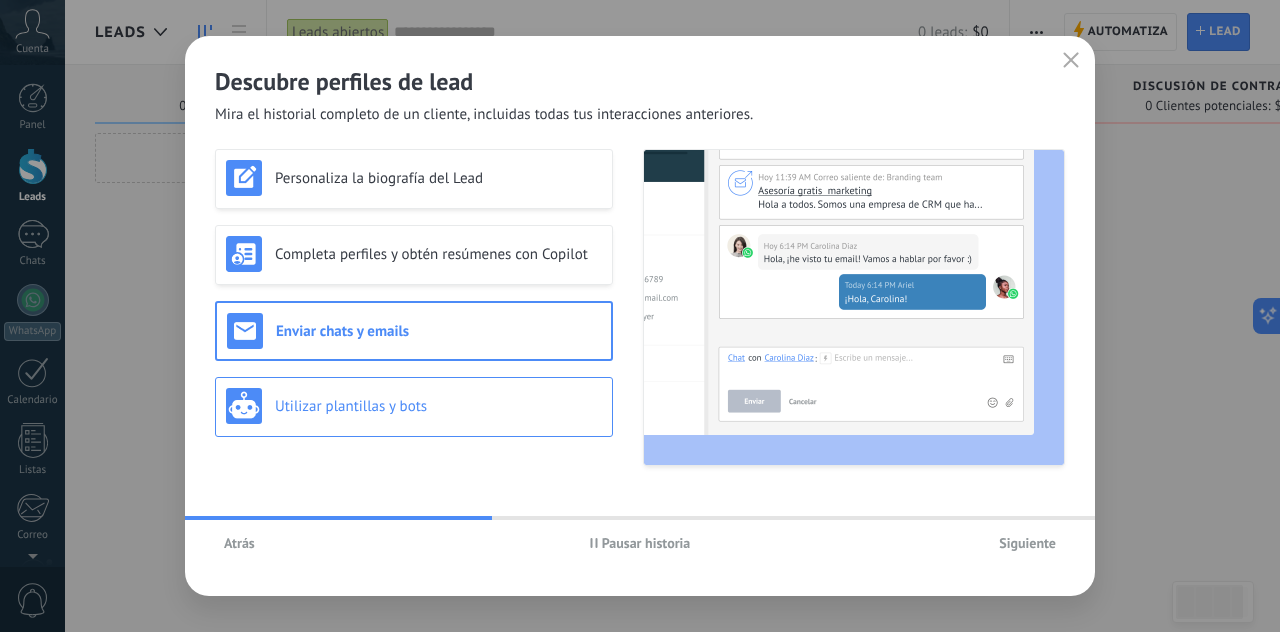 click on "Utilizar plantillas y bots" at bounding box center (414, 406) 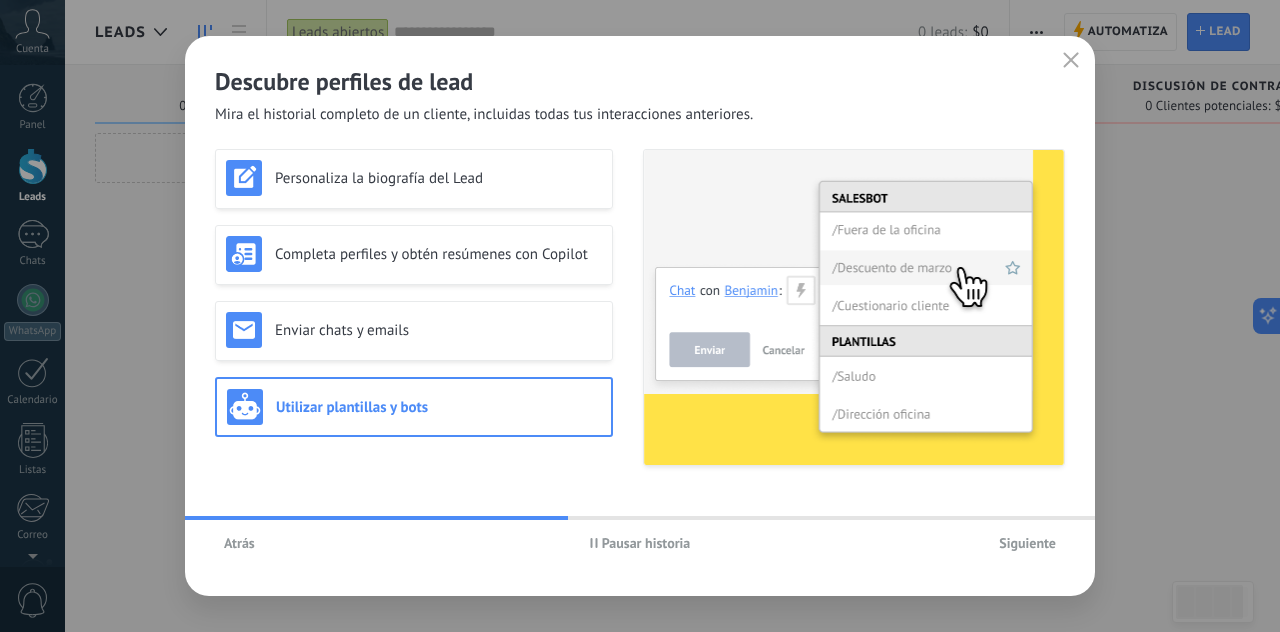 click on "Siguiente" at bounding box center [1027, 543] 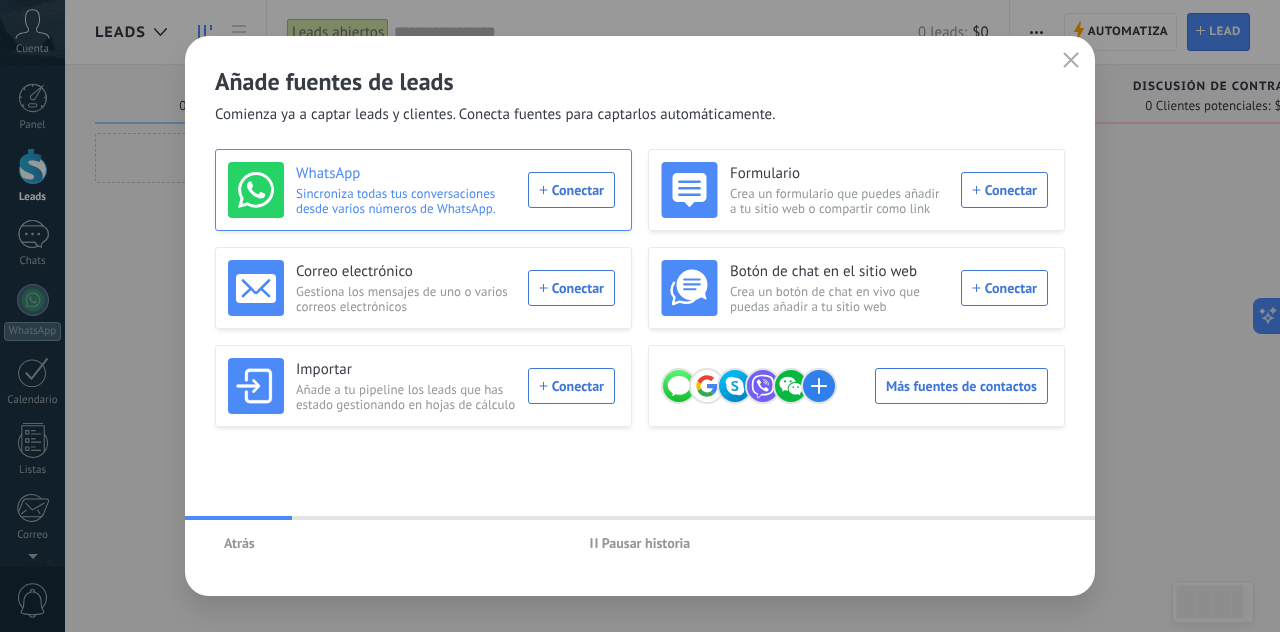 click on "WhatsApp Sincroniza todas tus conversaciones desde varios números de WhatsApp. Conectar" at bounding box center (421, 190) 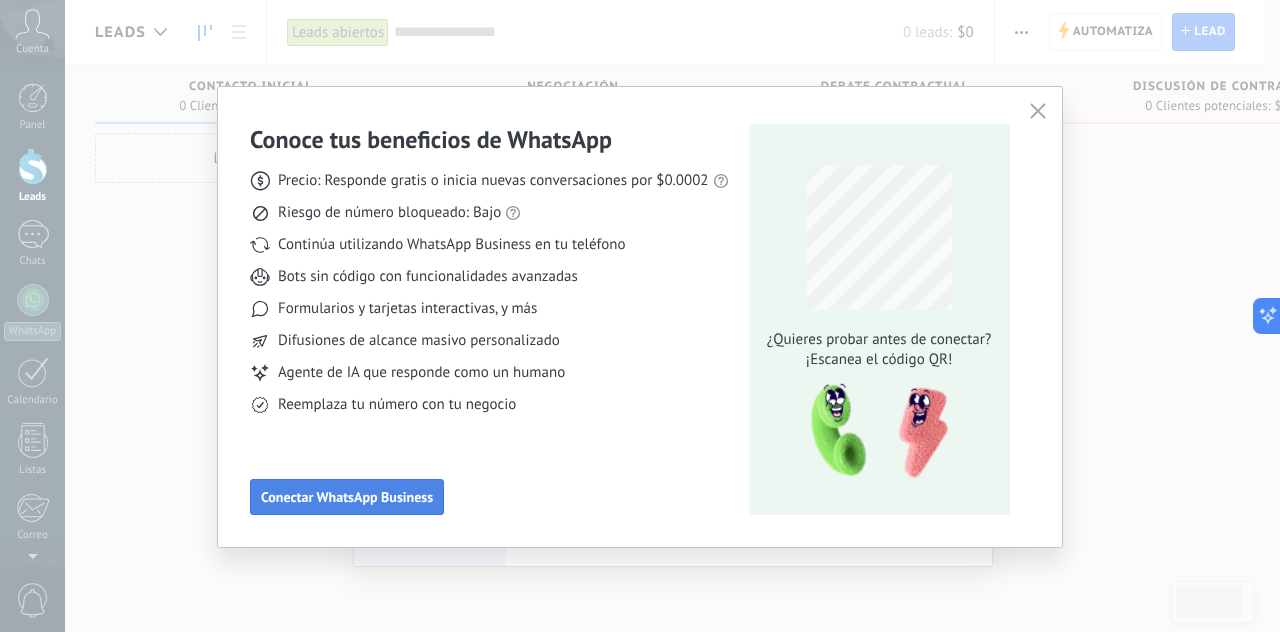 click on "Conectar WhatsApp Business" at bounding box center [347, 497] 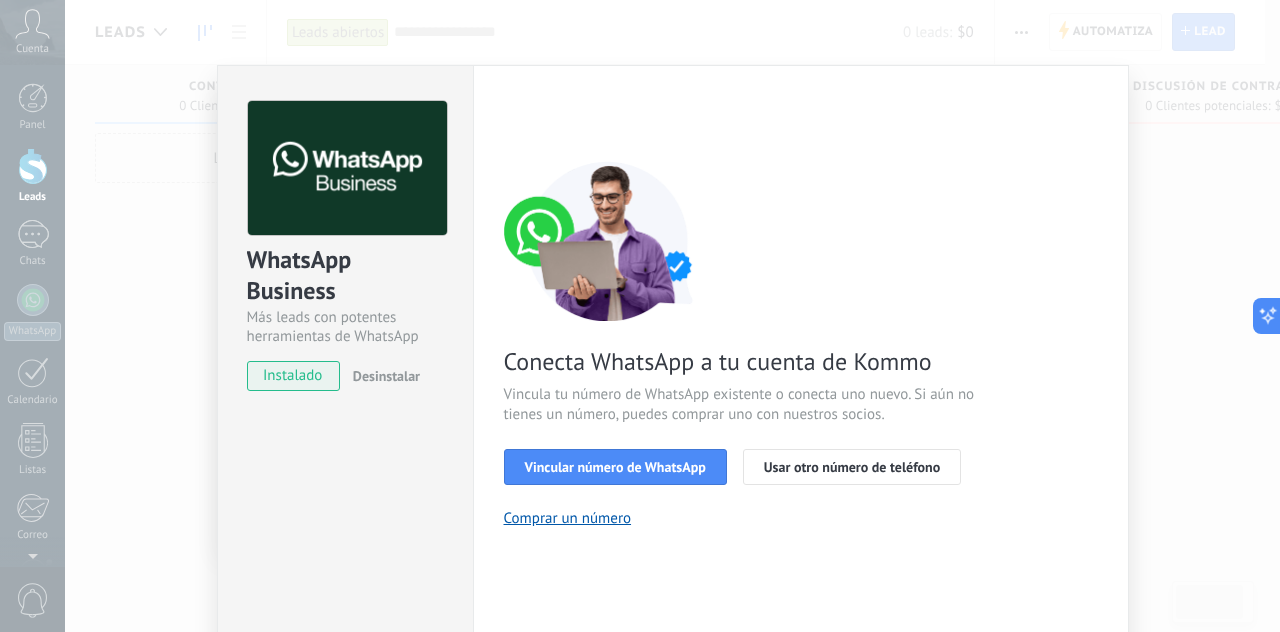 click on "WhatsApp Business Más leads con potentes herramientas de WhatsApp instalado Desinstalar ¿Quieres probar la integración primero?   Escanea el código QR   para ver cómo funciona. Configuraciones Autorizaciones This tab logs the users who have granted integration access to this account. If you want to to remove a user's ability to send requests to the account on behalf of this integration, you can revoke access. If access is revoked from all users, the integration will stop working. This app is installed, but no one has given it access yet. WhatsApp Cloud API más _:  Guardar < Volver 1 Seleccionar aplicación 2 Conectar Facebook  3 Finalizar configuración Conecta WhatsApp a tu cuenta de Kommo Vincula tu número de WhatsApp existente o conecta uno nuevo. Si aún no tienes un número, puedes comprar uno con nuestros socios. Vincular número de WhatsApp Usar otro número de teléfono Comprar un número ¿Necesitas ayuda?" at bounding box center (672, 316) 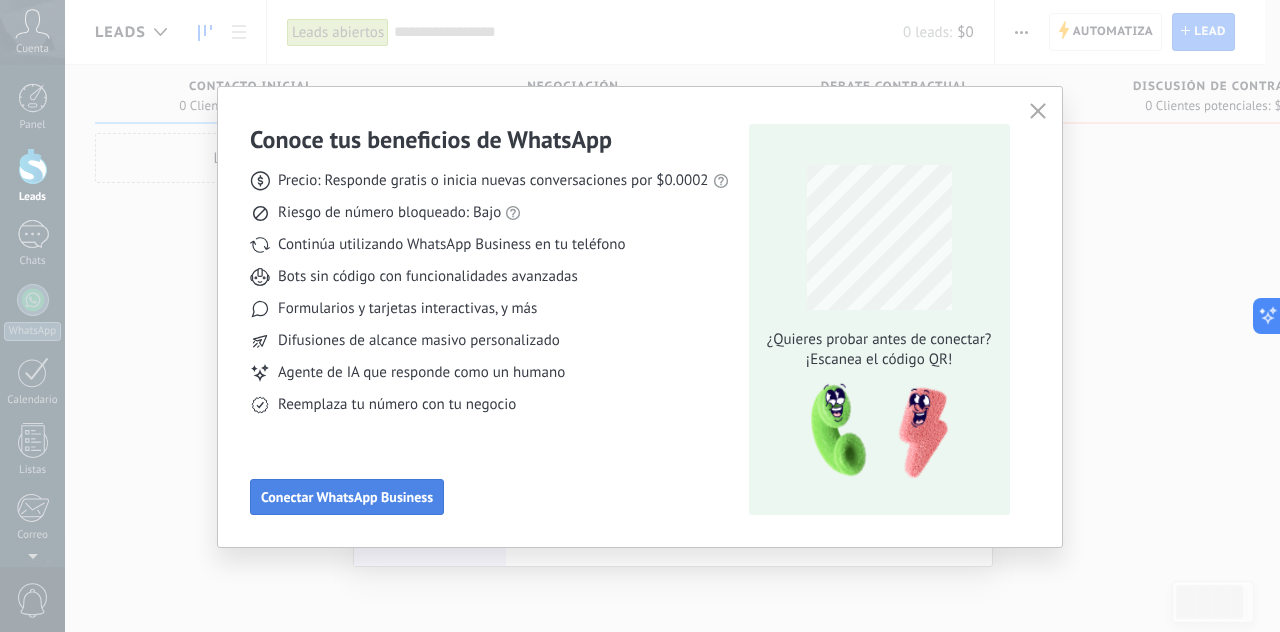 click on "Conectar WhatsApp Business" at bounding box center (347, 497) 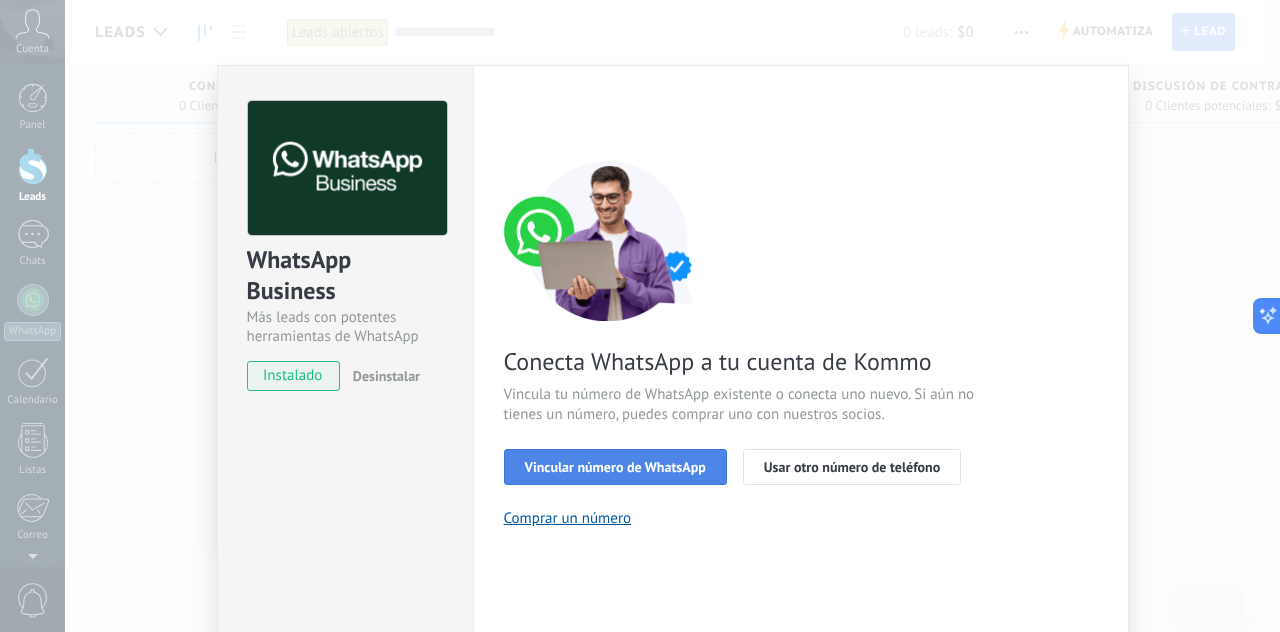 click on "Vincular número de WhatsApp" at bounding box center [615, 467] 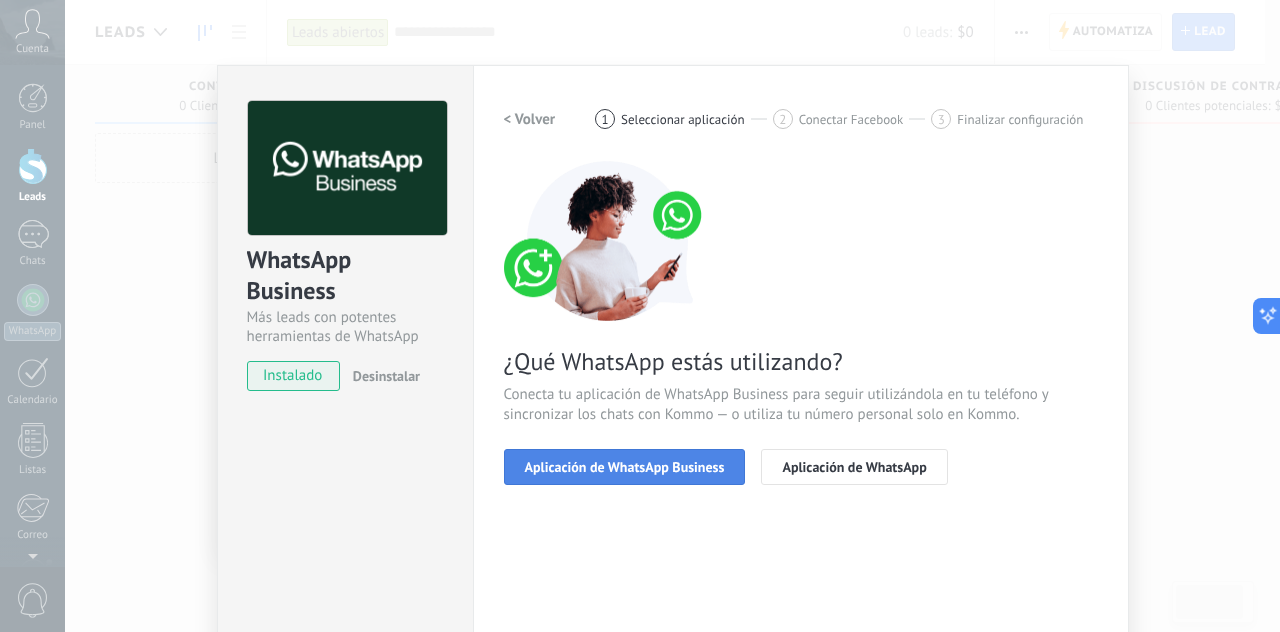 click on "Aplicación de WhatsApp Business" at bounding box center (625, 467) 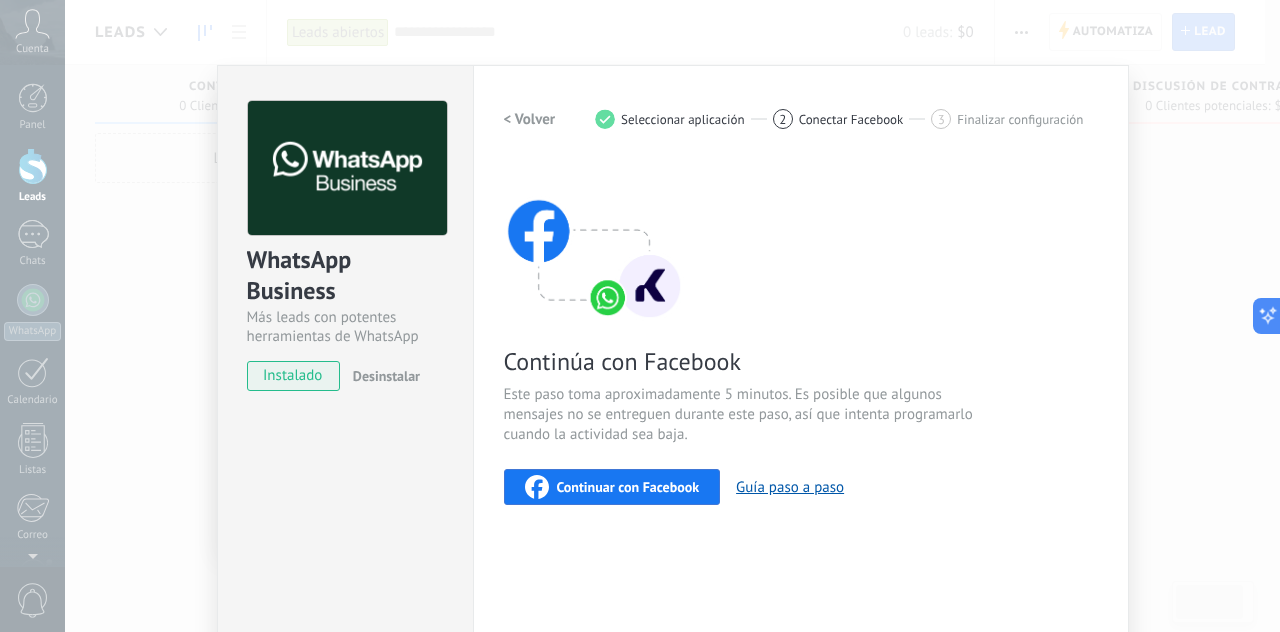 click on "< Volver" at bounding box center [530, 119] 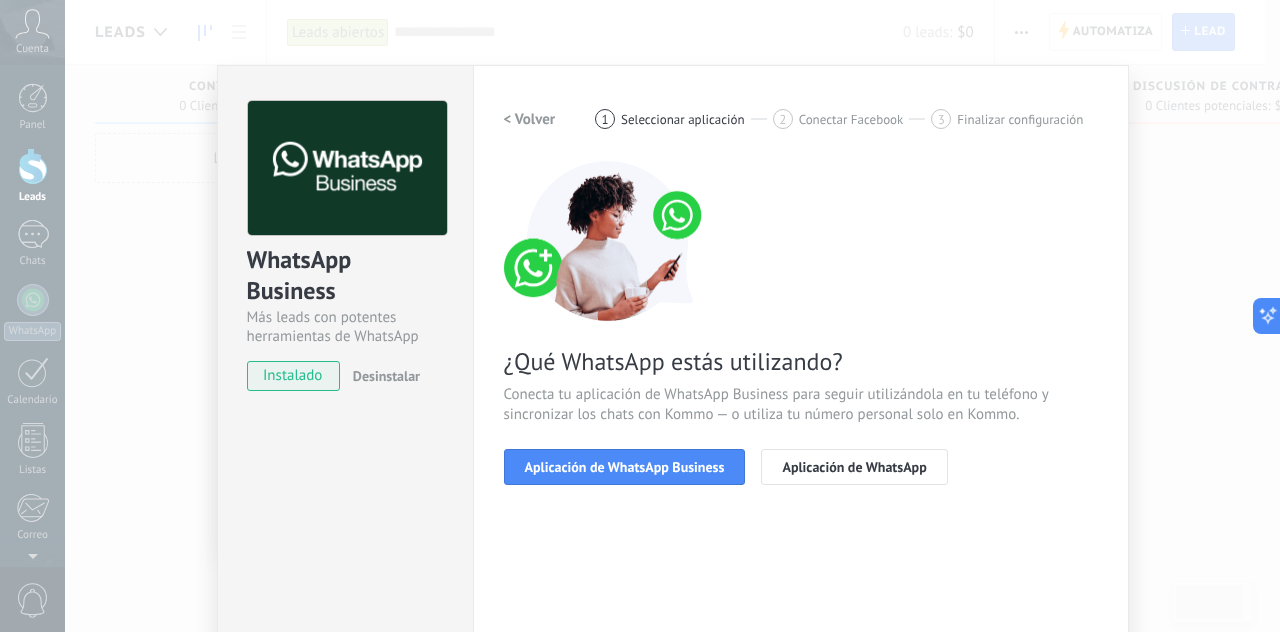 click on "WhatsApp Business Más leads con potentes herramientas de WhatsApp instalado Desinstalar ¿Quieres probar la integración primero?   Escanea el código QR   para ver cómo funciona. Configuraciones Autorizaciones This tab logs the users who have granted integration access to this account. If you want to to remove a user's ability to send requests to the account on behalf of this integration, you can revoke access. If access is revoked from all users, the integration will stop working. This app is installed, but no one has given it access yet. WhatsApp Cloud API más _:  Guardar < Volver 1 Seleccionar aplicación 2 Conectar Facebook  3 Finalizar configuración ¿Qué WhatsApp estás utilizando? Conecta tu aplicación de WhatsApp Business para seguir utilizándola en tu teléfono y sincronizar los chats con Kommo — o utiliza tu número personal solo en Kommo. Aplicación de WhatsApp Business Aplicación de WhatsApp ¿Necesitas ayuda?" at bounding box center [672, 316] 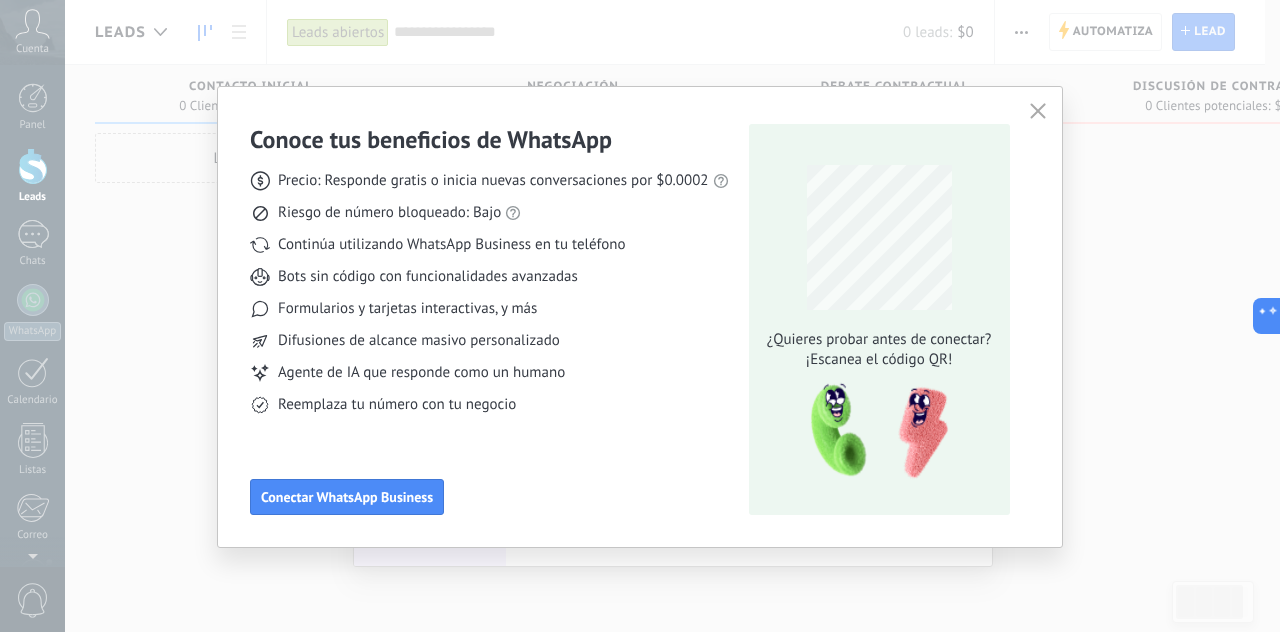 click on "Conoce tus beneficios de WhatsApp Precio: Responde gratis o inicia nuevas conversaciones por $0.0002 Riesgo de número bloqueado: Bajo Continúa utilizando WhatsApp Business en tu teléfono Bots sin código con funcionalidades avanzadas Formularios y tarjetas interactivas, y más Difusiones de alcance masivo personalizado Agente de IA que responde como un humano Reemplaza tu número con tu negocio Conectar WhatsApp Business ¿Quieres probar antes de conectar? ¡Escanea el código QR!" at bounding box center [640, 316] 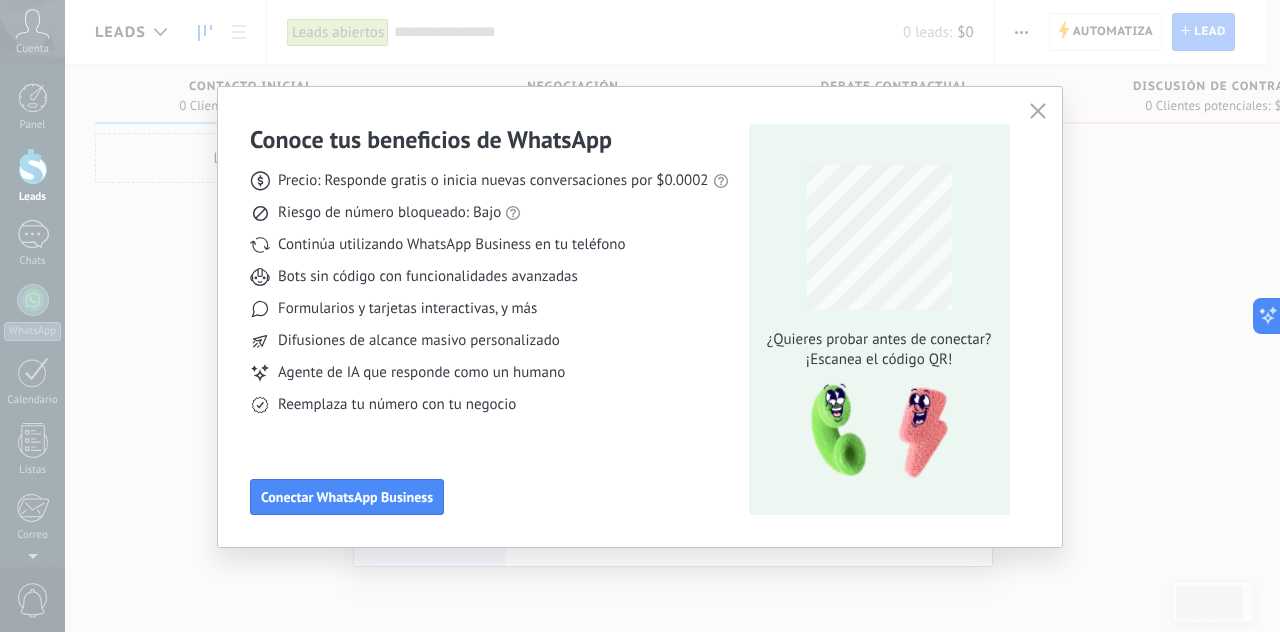 click on "Conoce tus beneficios de WhatsApp Precio: Responde gratis o inicia nuevas conversaciones por $0.0002 Riesgo de número bloqueado: Bajo Continúa utilizando WhatsApp Business en tu teléfono Bots sin código con funcionalidades avanzadas Formularios y tarjetas interactivas, y más Difusiones de alcance masivo personalizado Agente de IA que responde como un humano Reemplaza tu número con tu negocio Conectar WhatsApp Business ¿Quieres probar antes de conectar? ¡Escanea el código QR!" at bounding box center [640, 316] 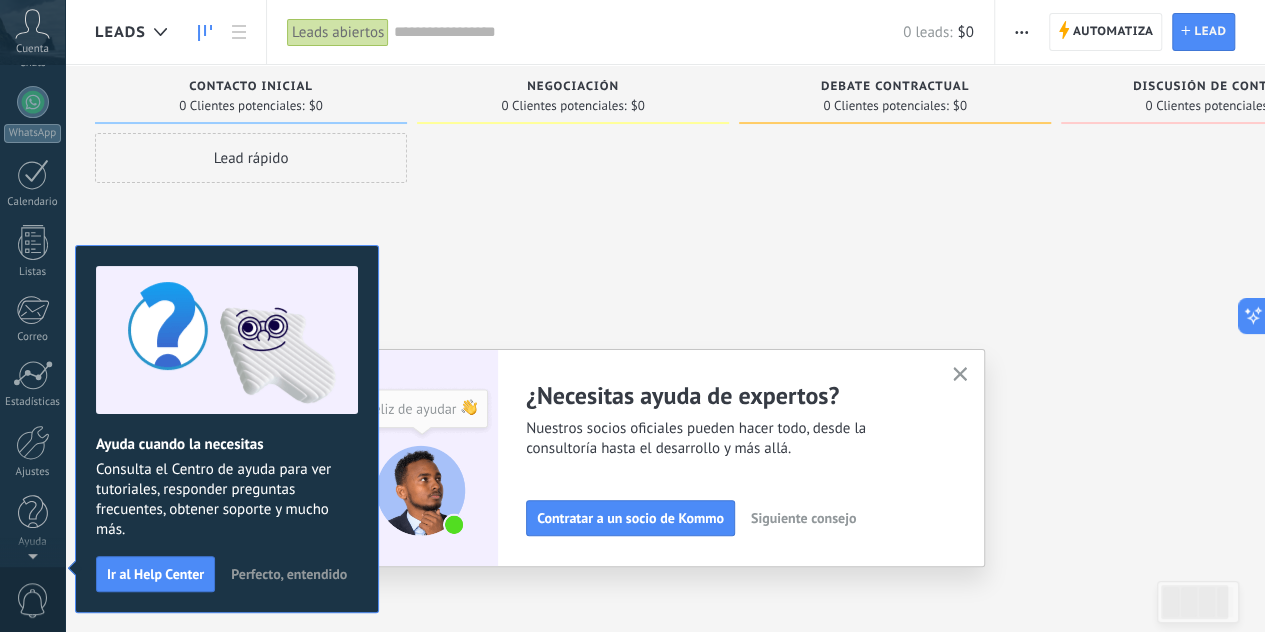 scroll, scrollTop: 0, scrollLeft: 0, axis: both 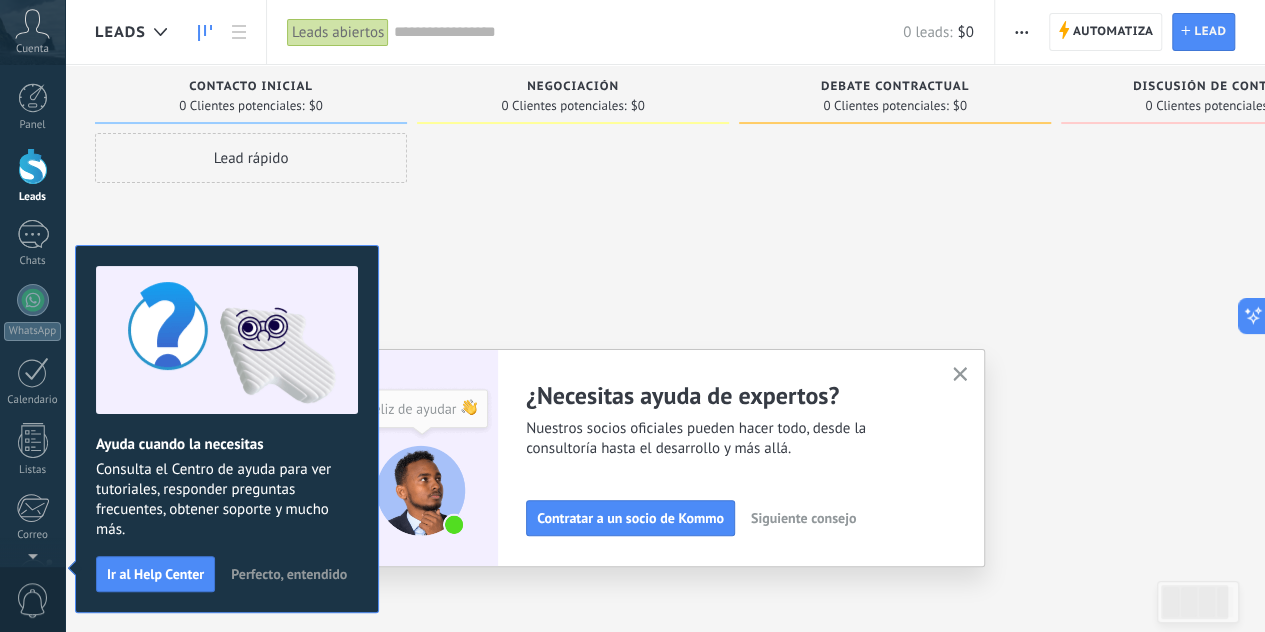 click on "Lead rápido" at bounding box center [251, 318] 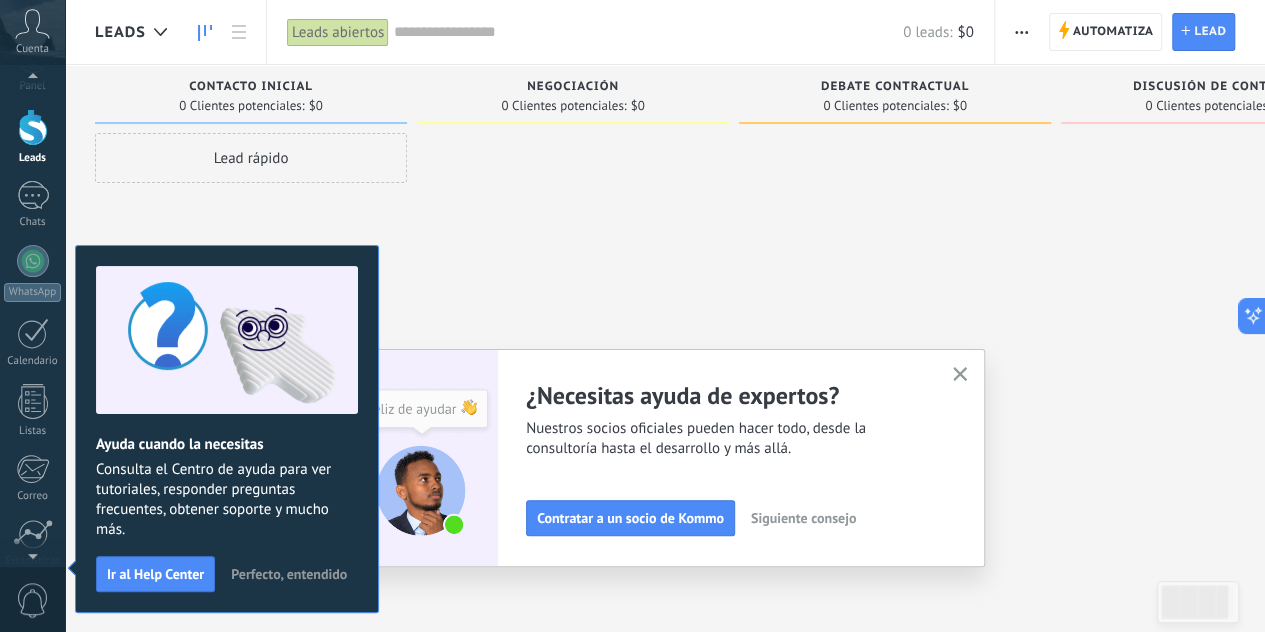 scroll, scrollTop: 198, scrollLeft: 0, axis: vertical 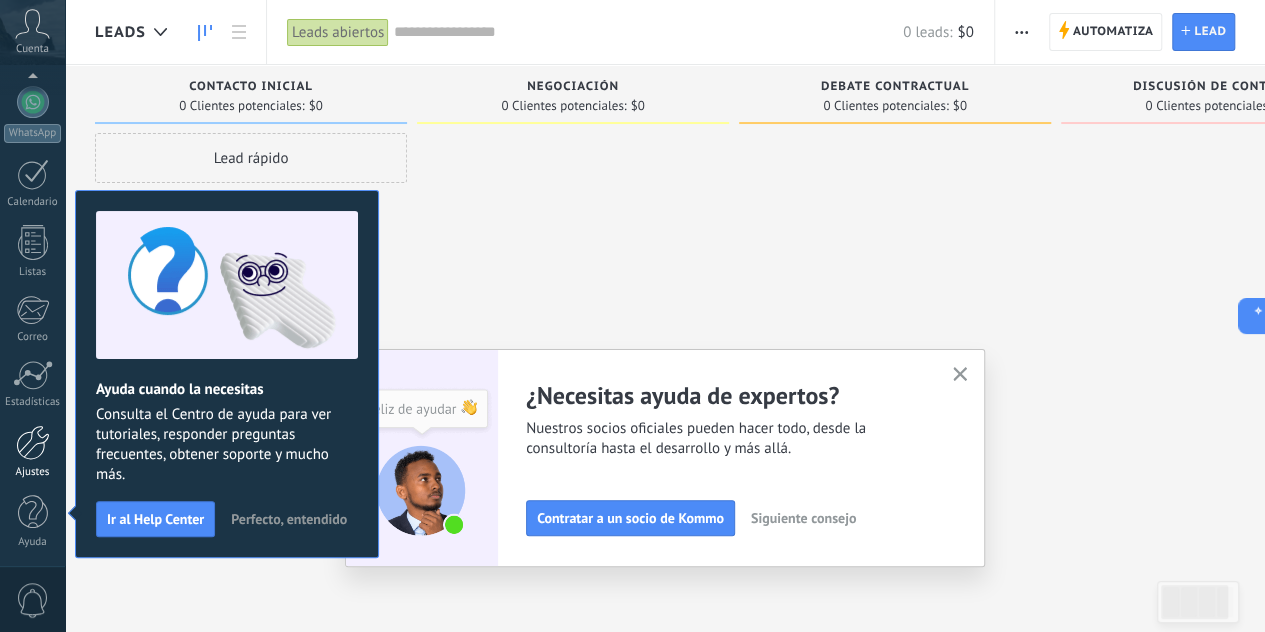 click on "Ajustes" at bounding box center (32, 452) 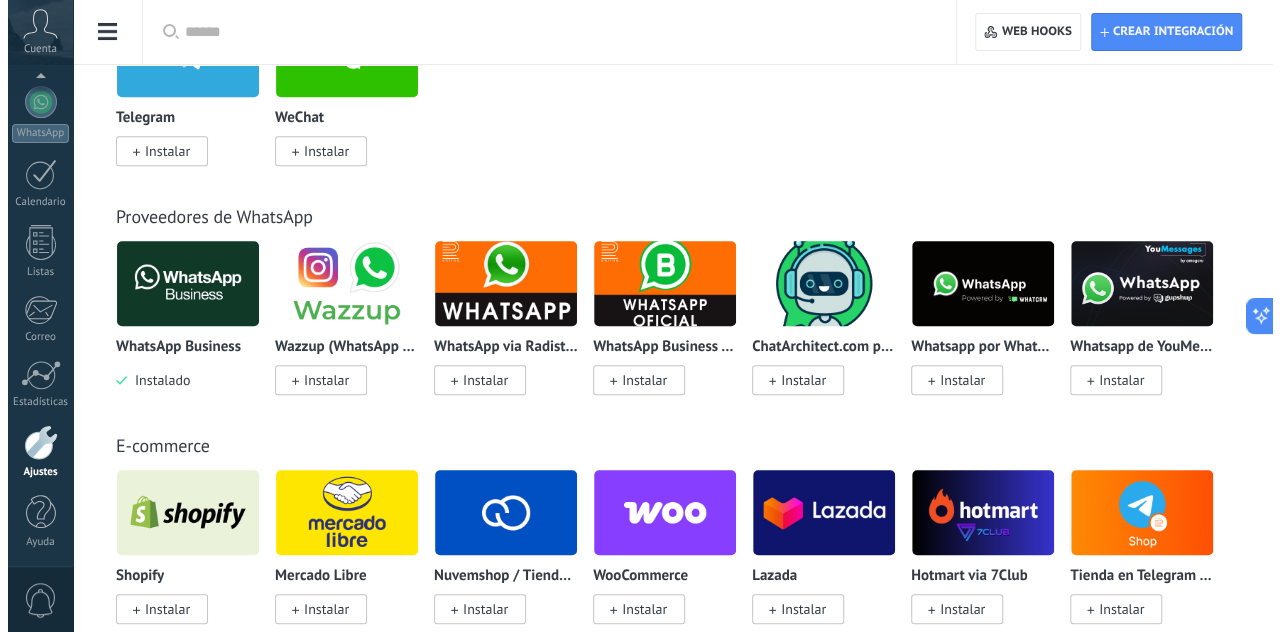 scroll, scrollTop: 700, scrollLeft: 0, axis: vertical 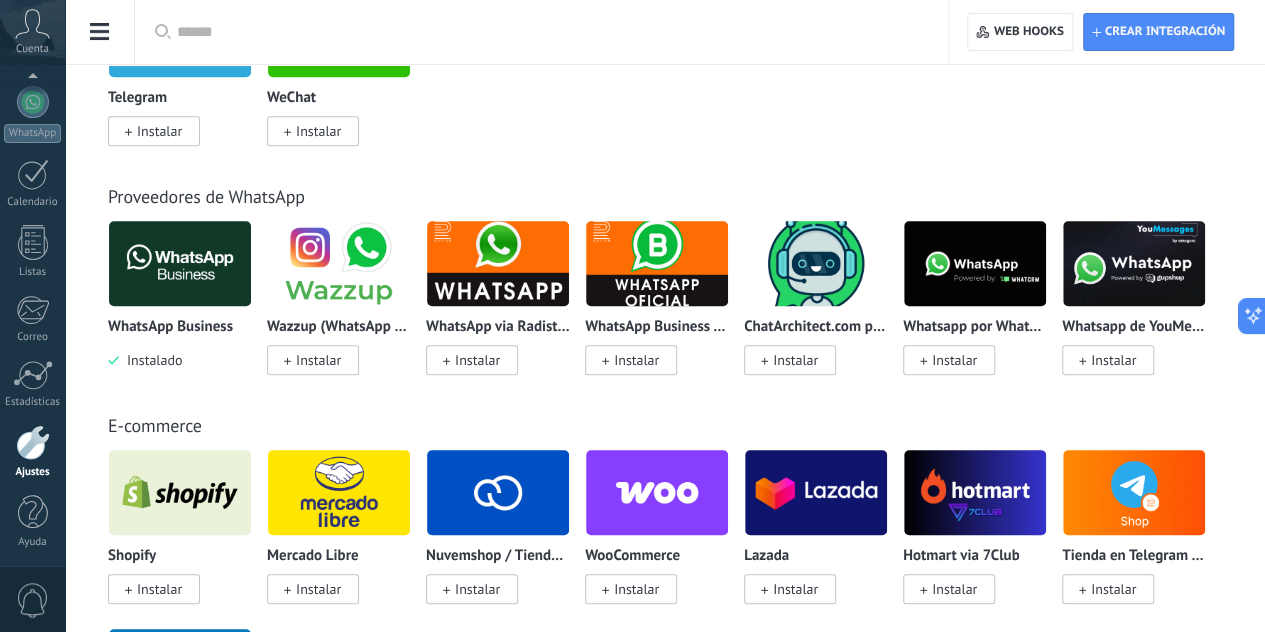 click at bounding box center (339, 263) 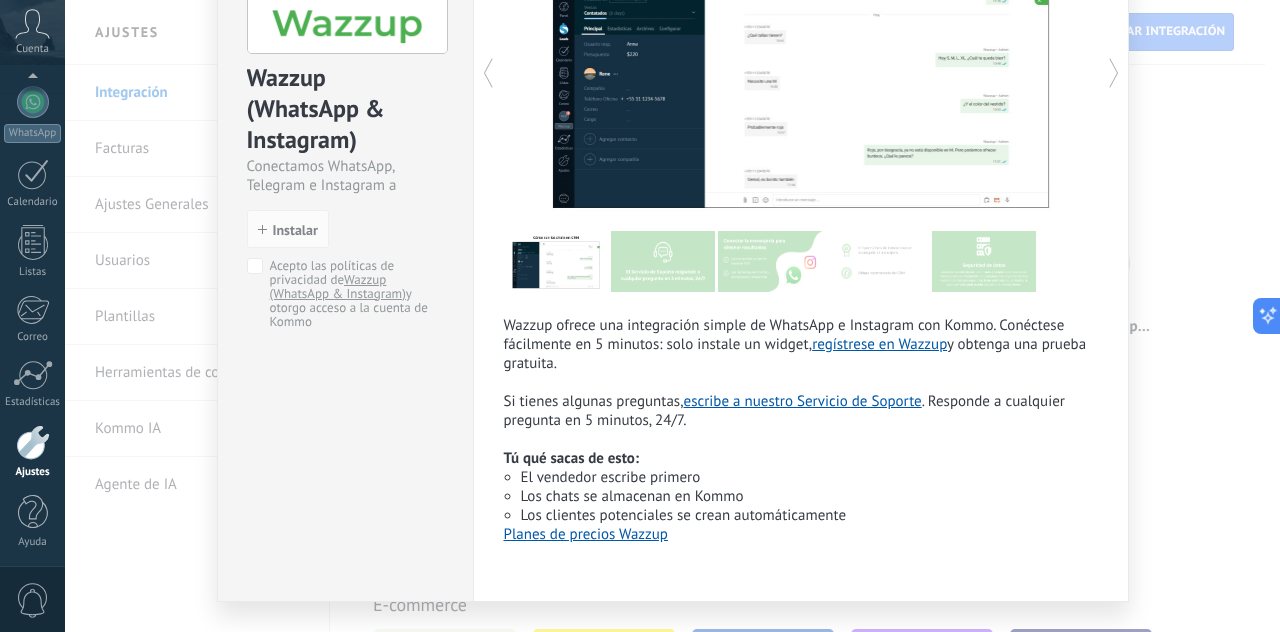 scroll, scrollTop: 200, scrollLeft: 0, axis: vertical 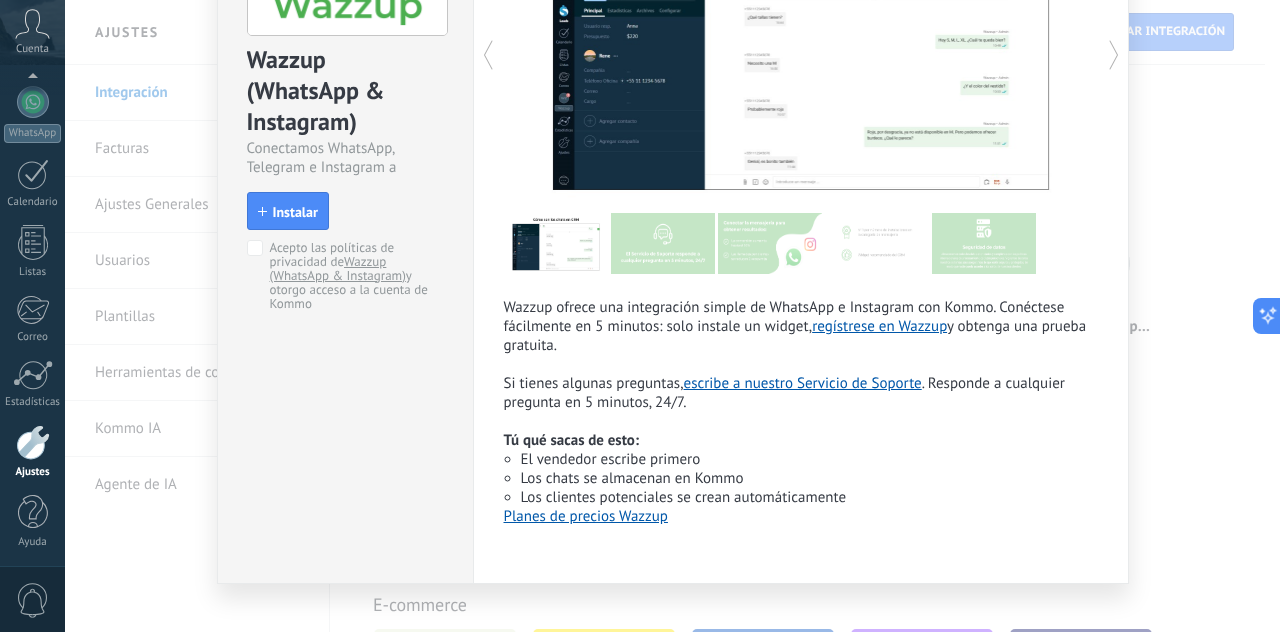 click on "Instalar" at bounding box center (288, 211) 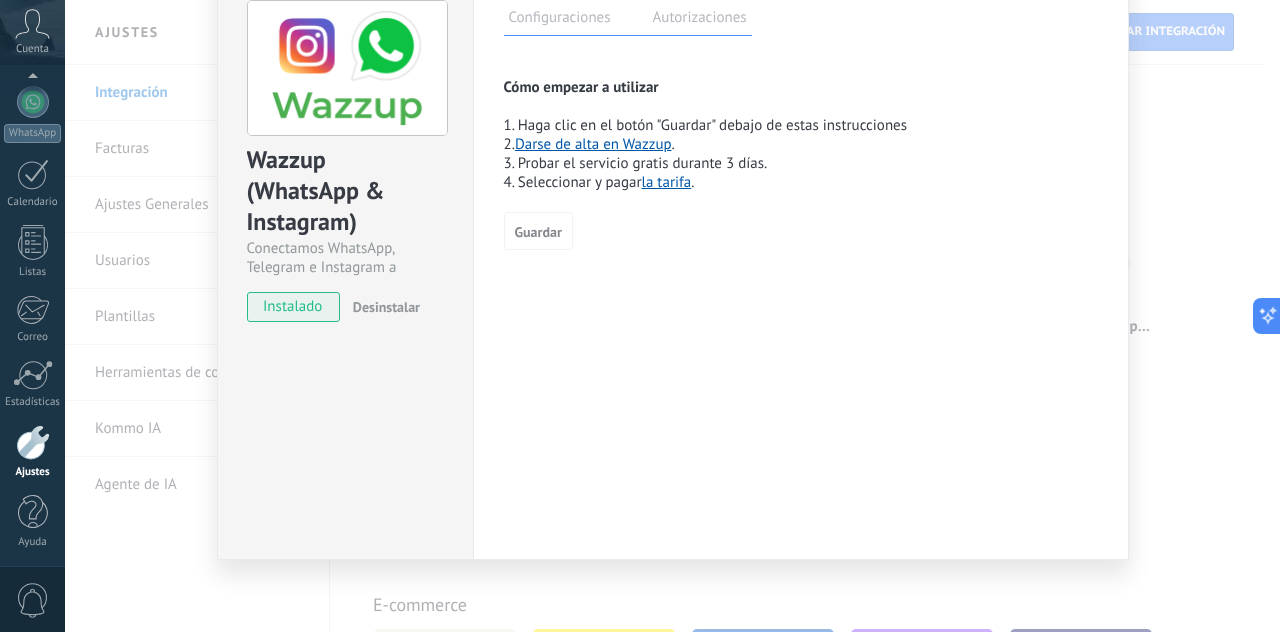 scroll, scrollTop: 103, scrollLeft: 0, axis: vertical 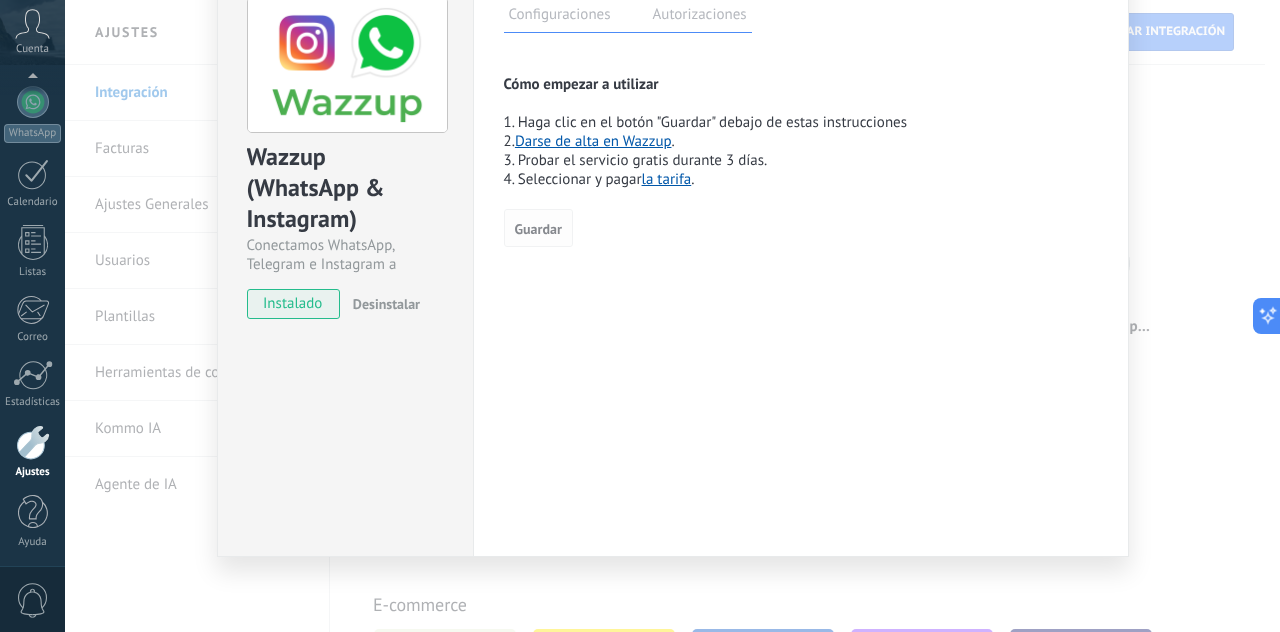 click on "Guardar" at bounding box center [538, 229] 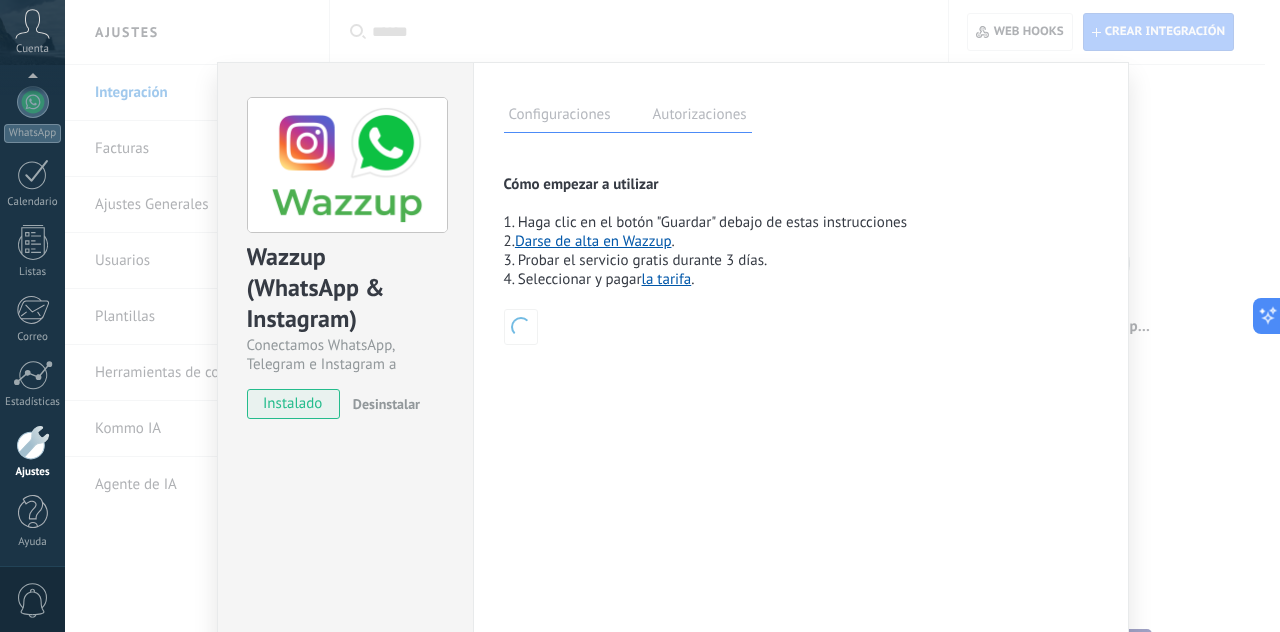 scroll, scrollTop: 0, scrollLeft: 0, axis: both 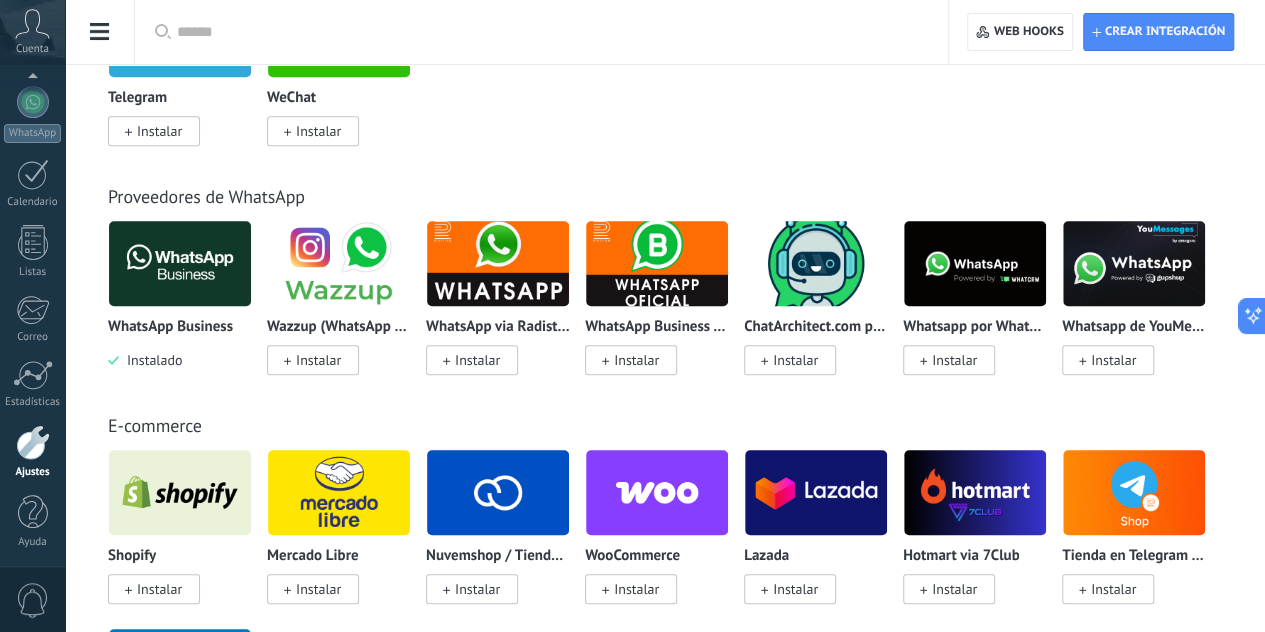 click at bounding box center (339, 263) 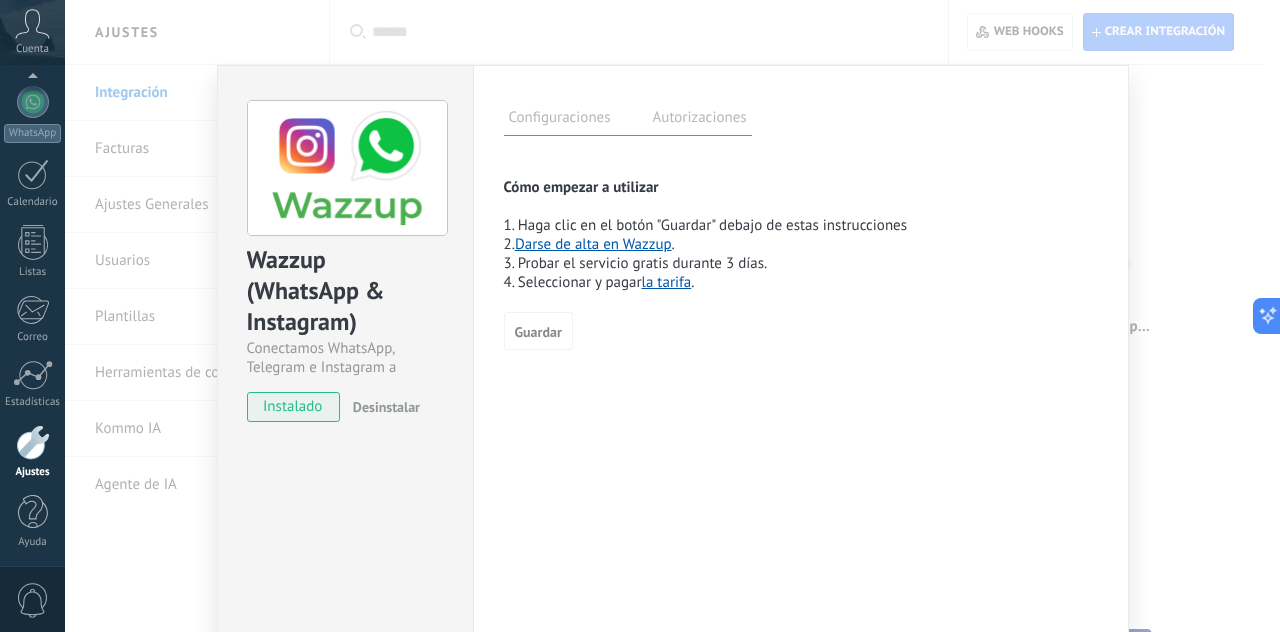 click on "Darse de alta en Wazzup" at bounding box center (593, 244) 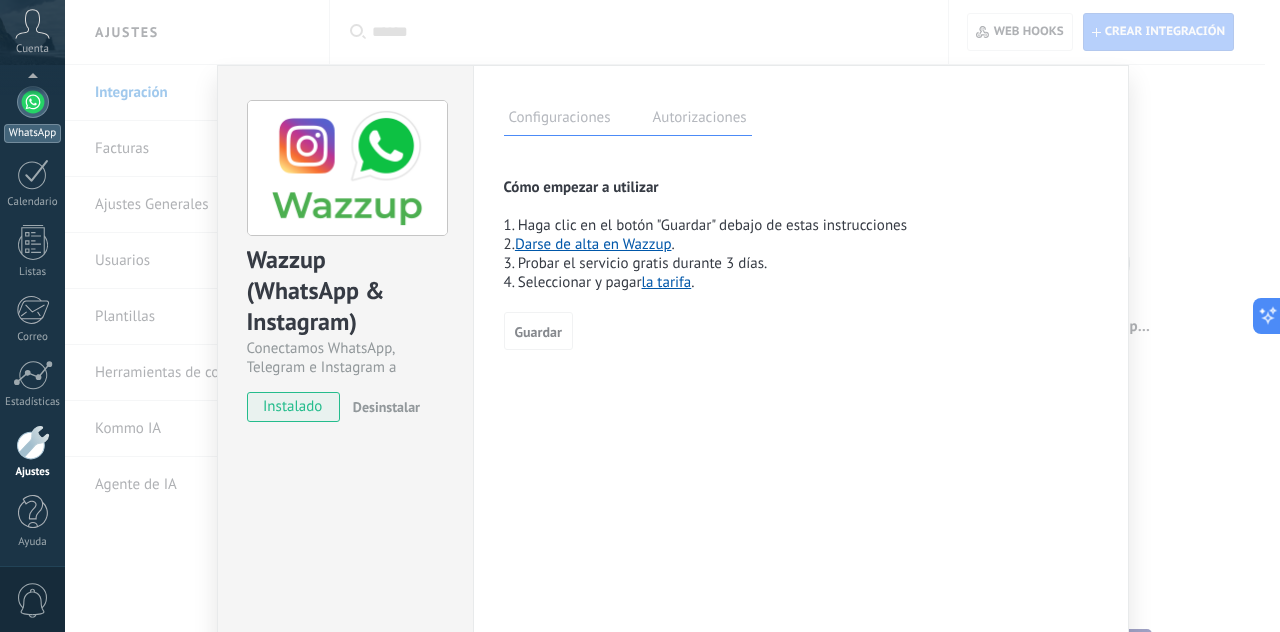 scroll, scrollTop: 196, scrollLeft: 0, axis: vertical 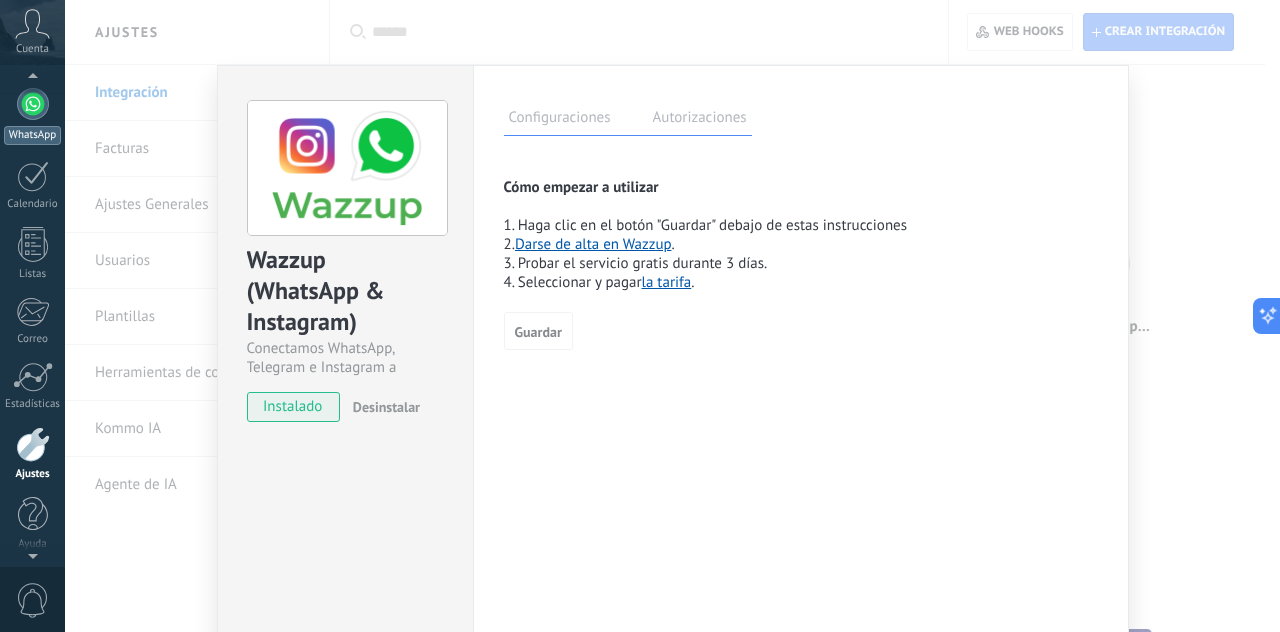click at bounding box center (33, 104) 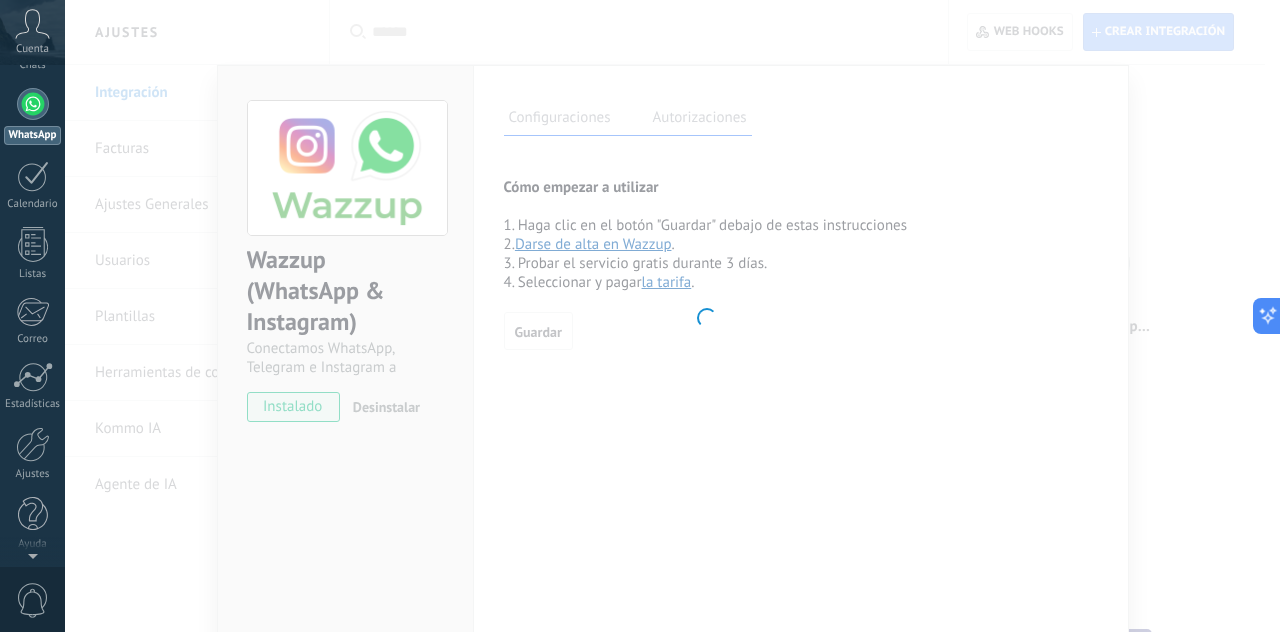 scroll, scrollTop: 0, scrollLeft: 0, axis: both 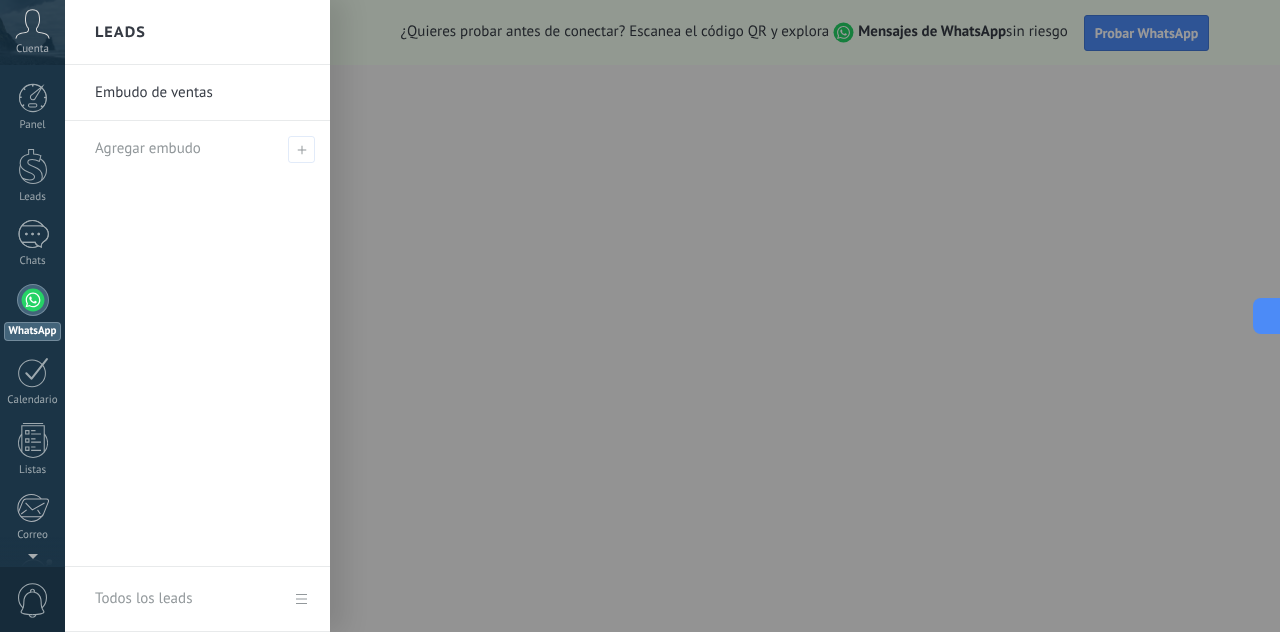 click at bounding box center (705, 316) 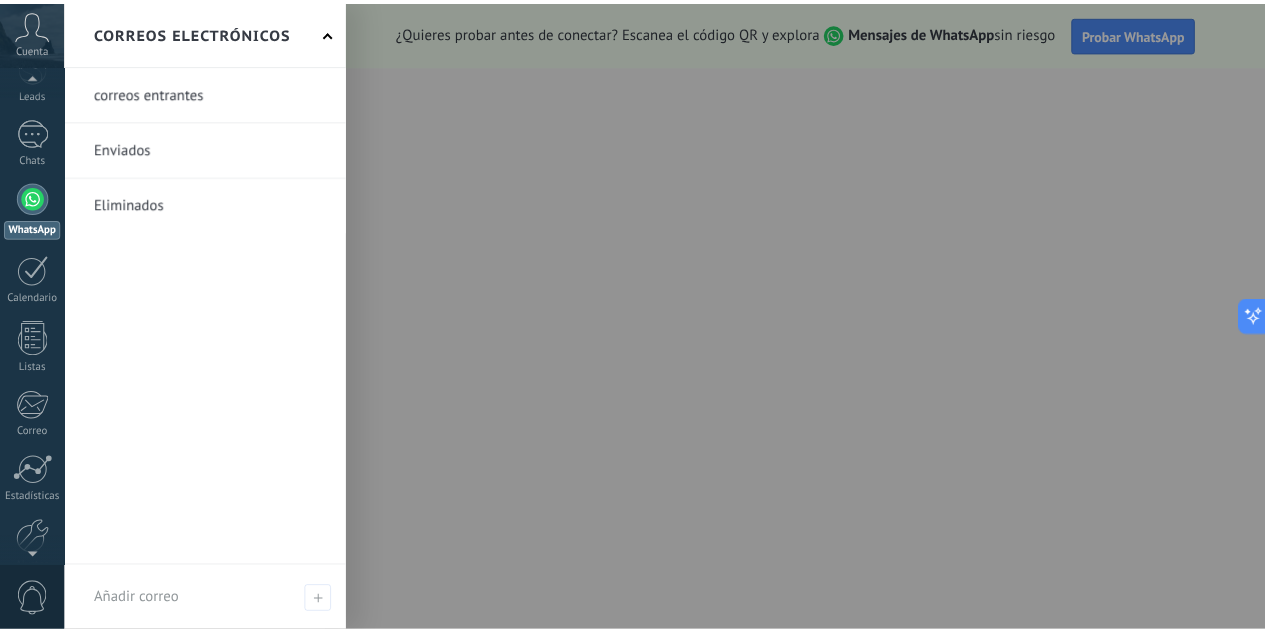 scroll, scrollTop: 198, scrollLeft: 0, axis: vertical 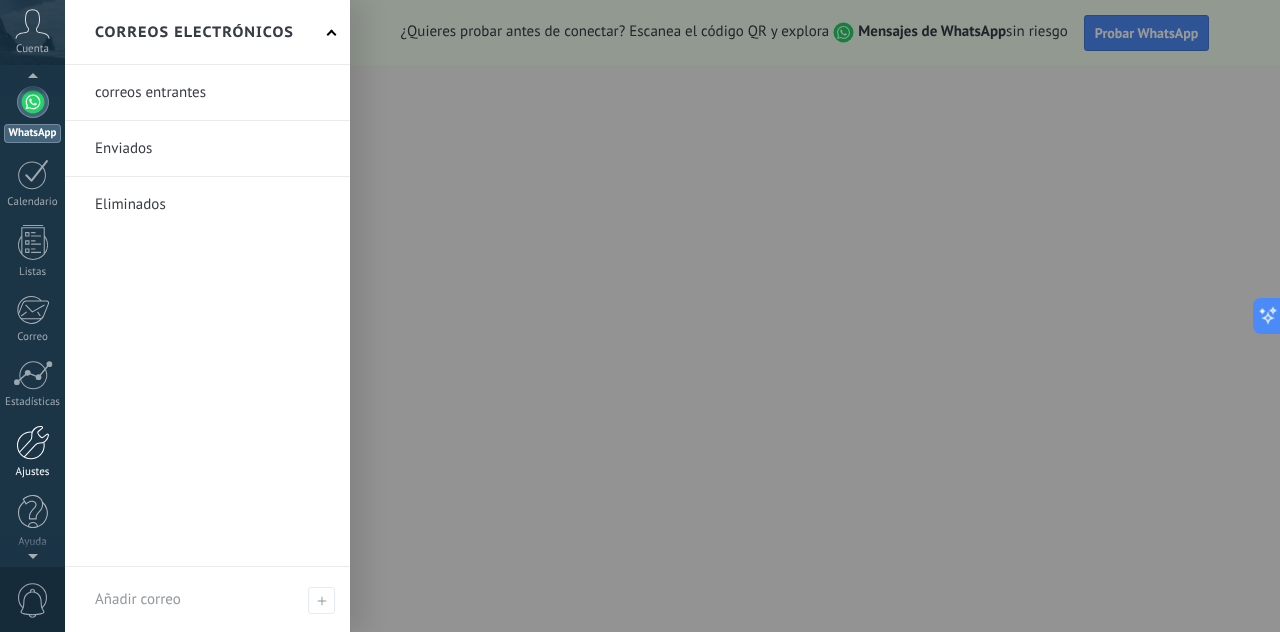 click on "Ajustes" at bounding box center (32, 452) 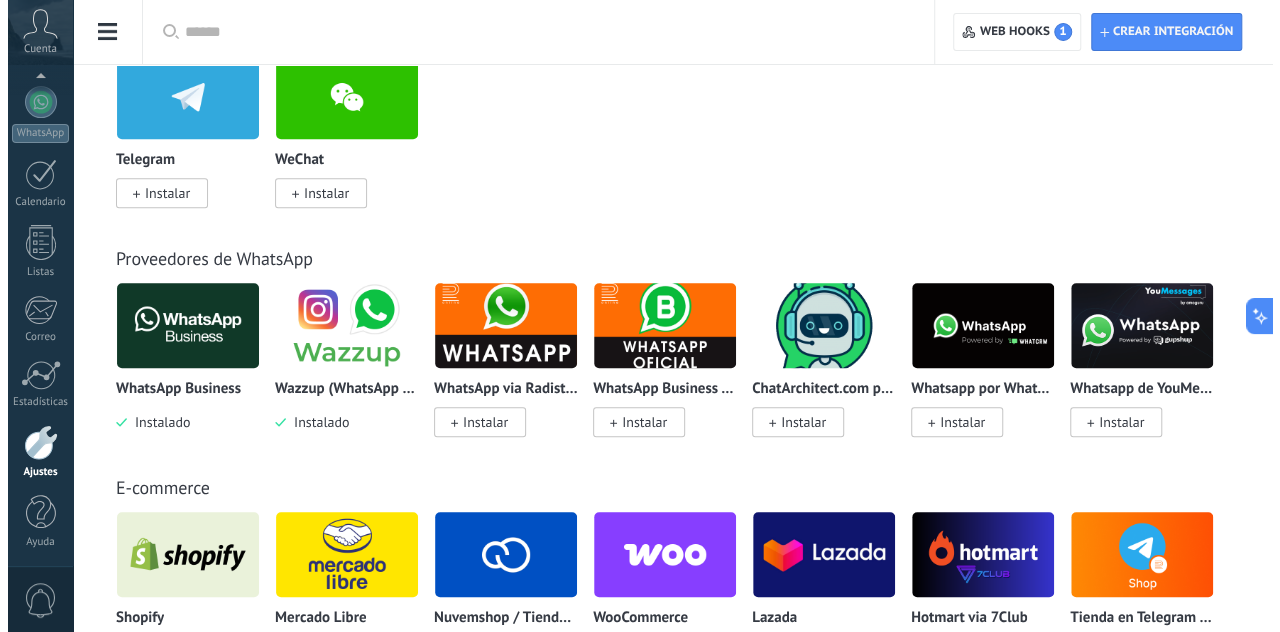 scroll, scrollTop: 700, scrollLeft: 0, axis: vertical 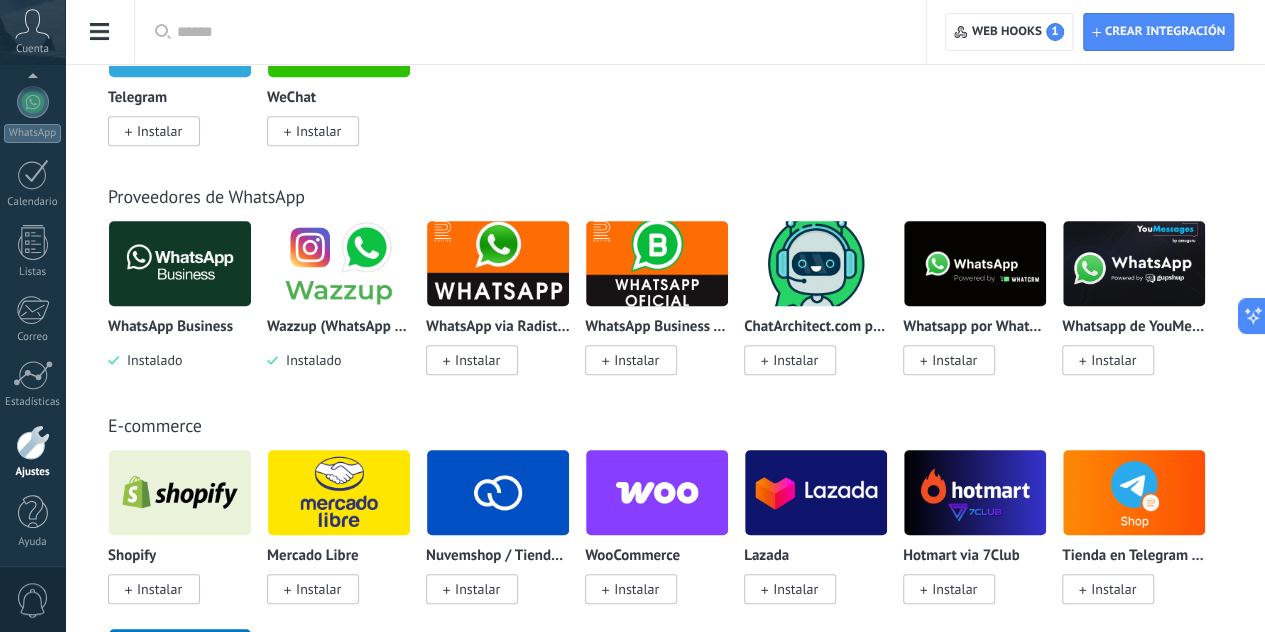 click at bounding box center [339, 263] 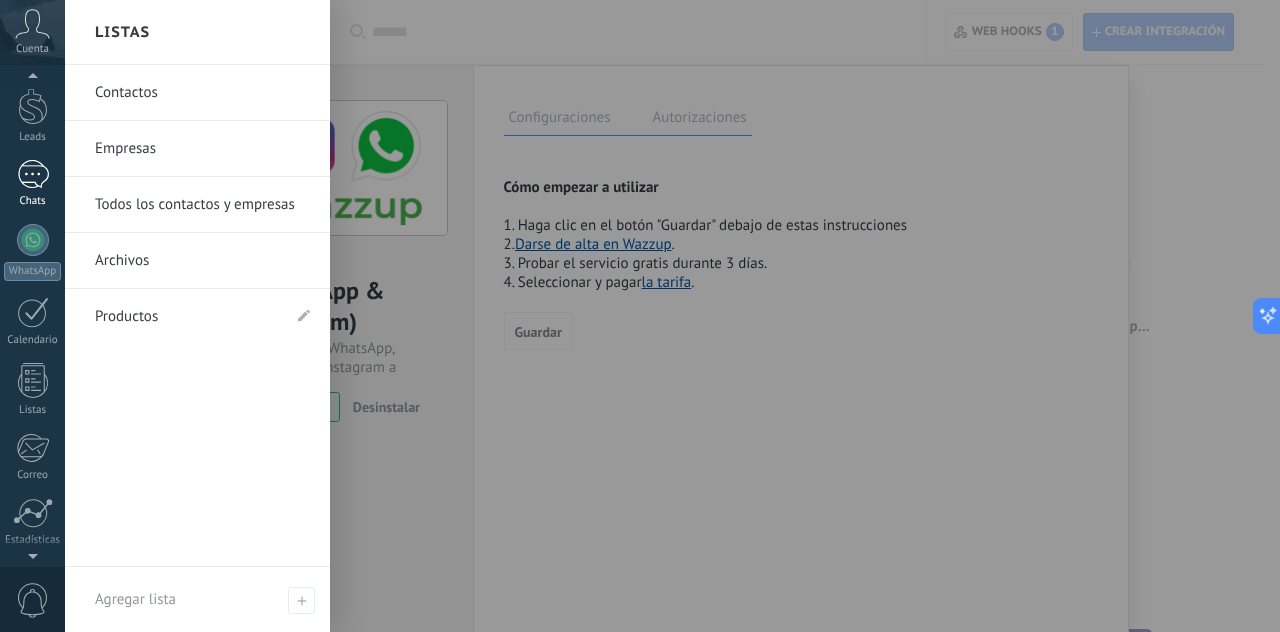 scroll, scrollTop: 0, scrollLeft: 0, axis: both 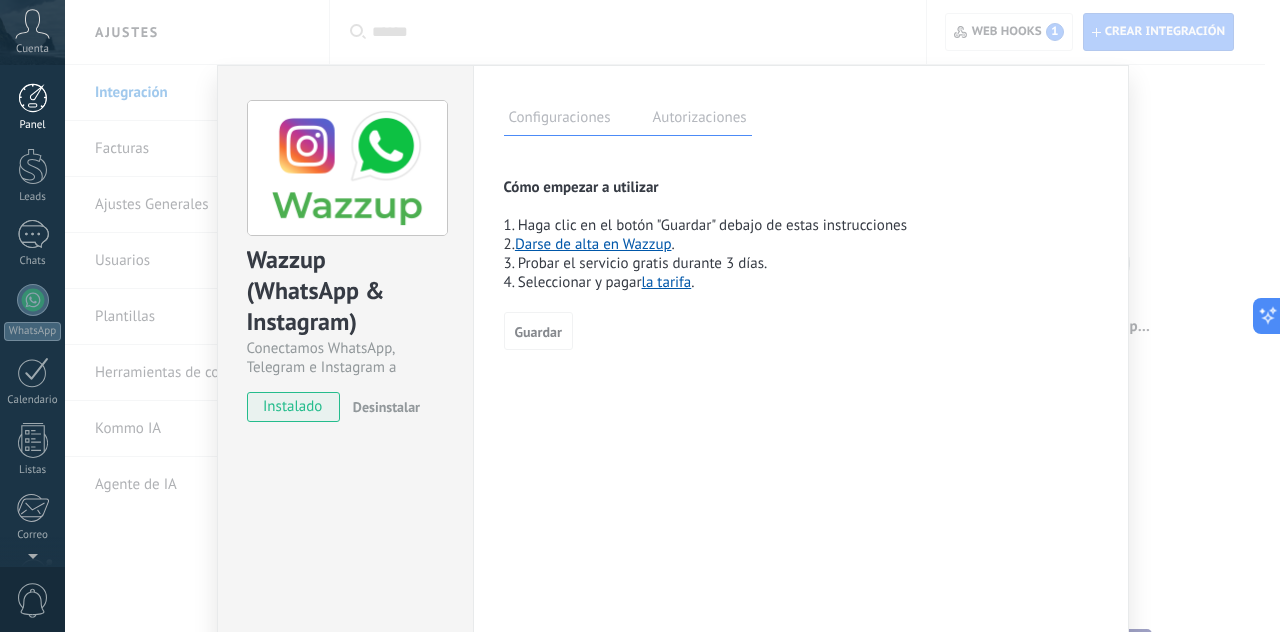 click on "Panel" at bounding box center (32, 107) 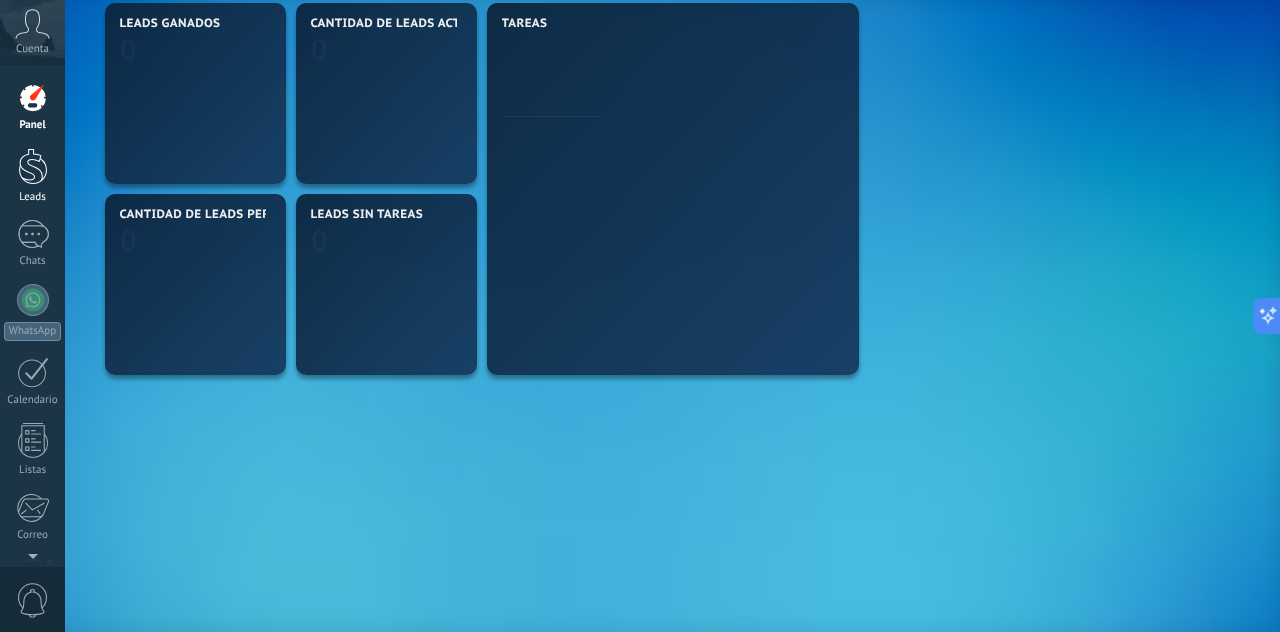 scroll, scrollTop: 0, scrollLeft: 0, axis: both 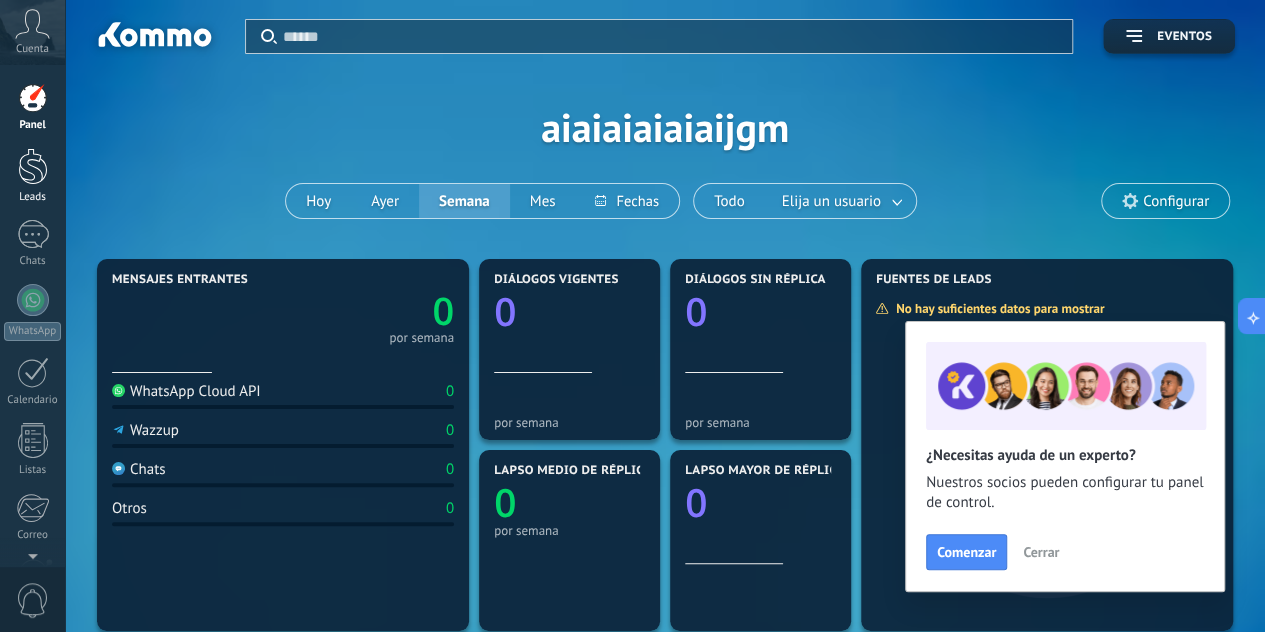 click at bounding box center [33, 166] 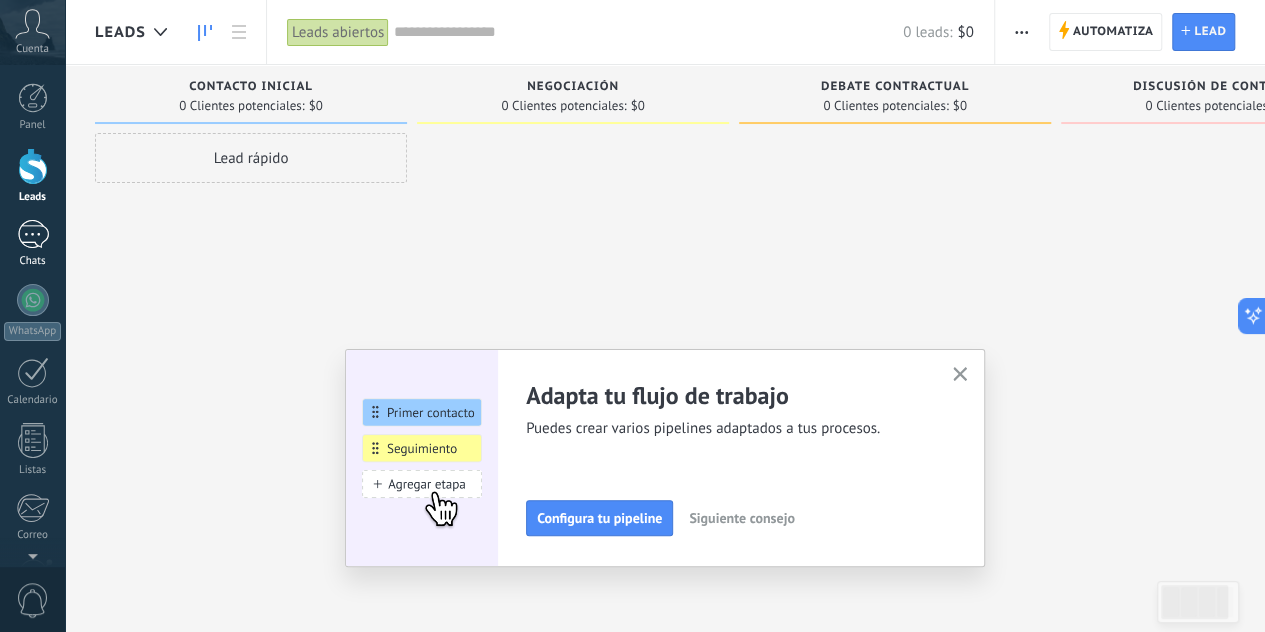 click at bounding box center [33, 234] 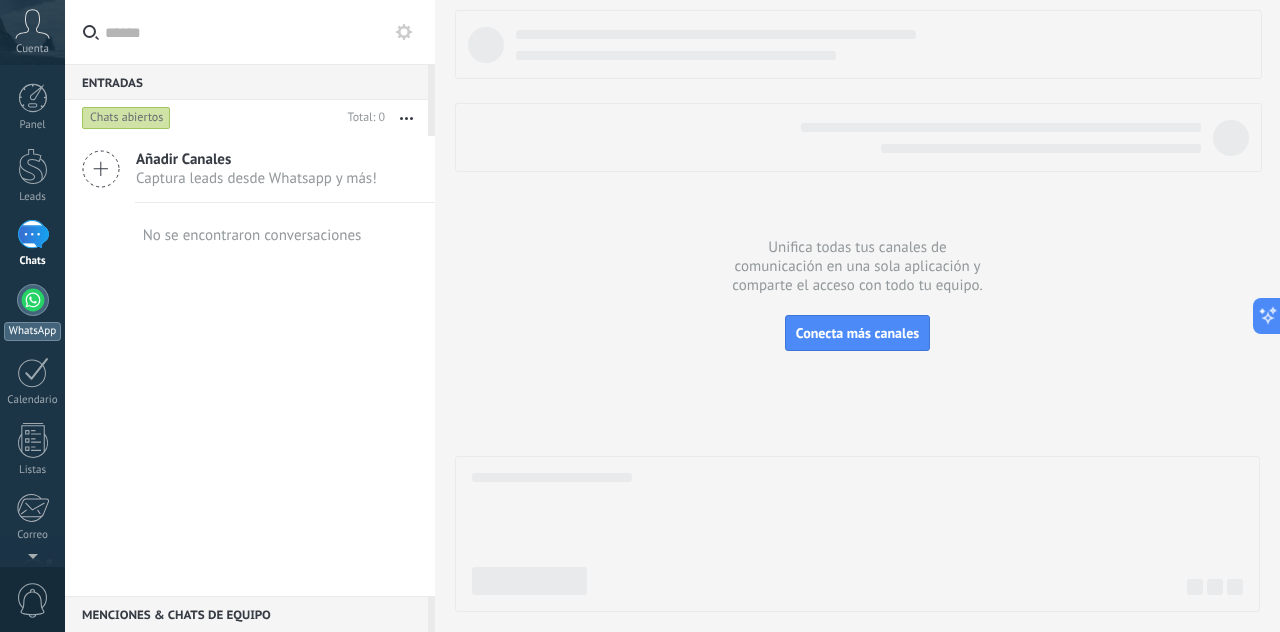 click at bounding box center (33, 300) 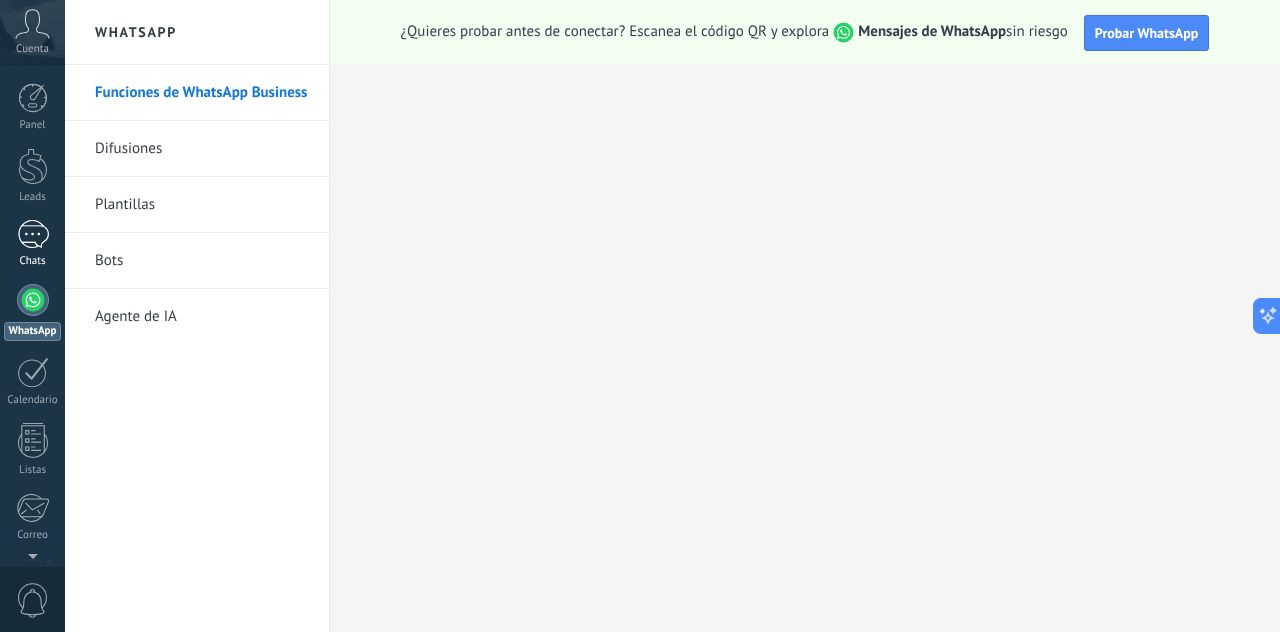 click at bounding box center (33, 234) 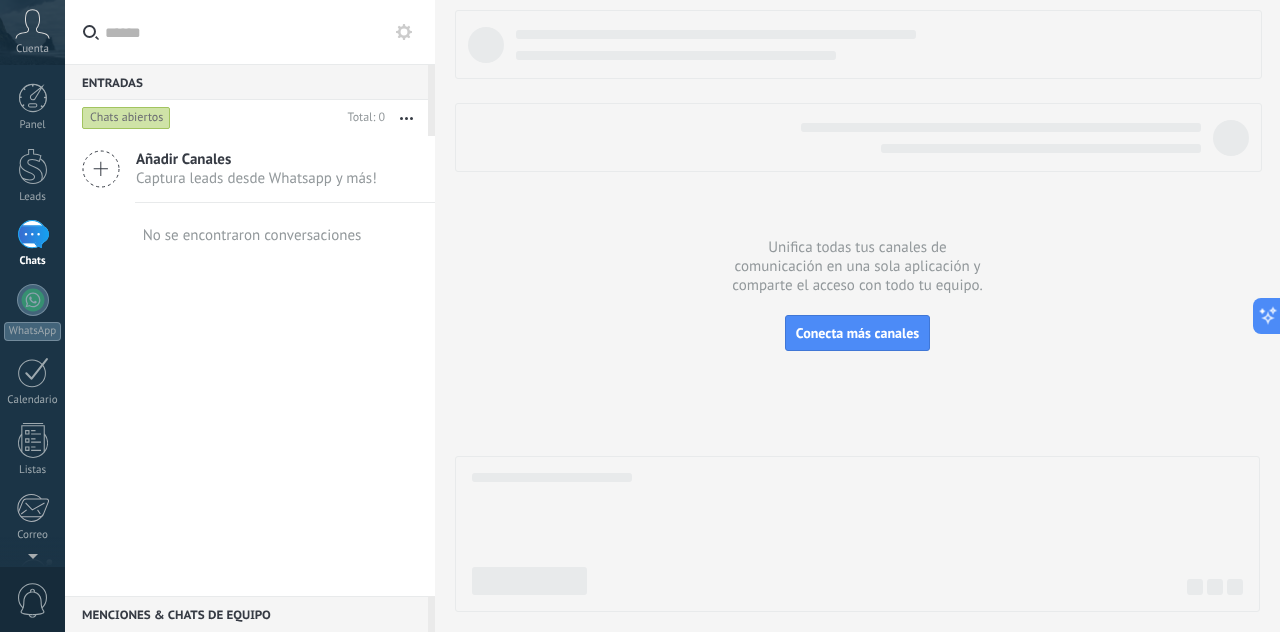 click 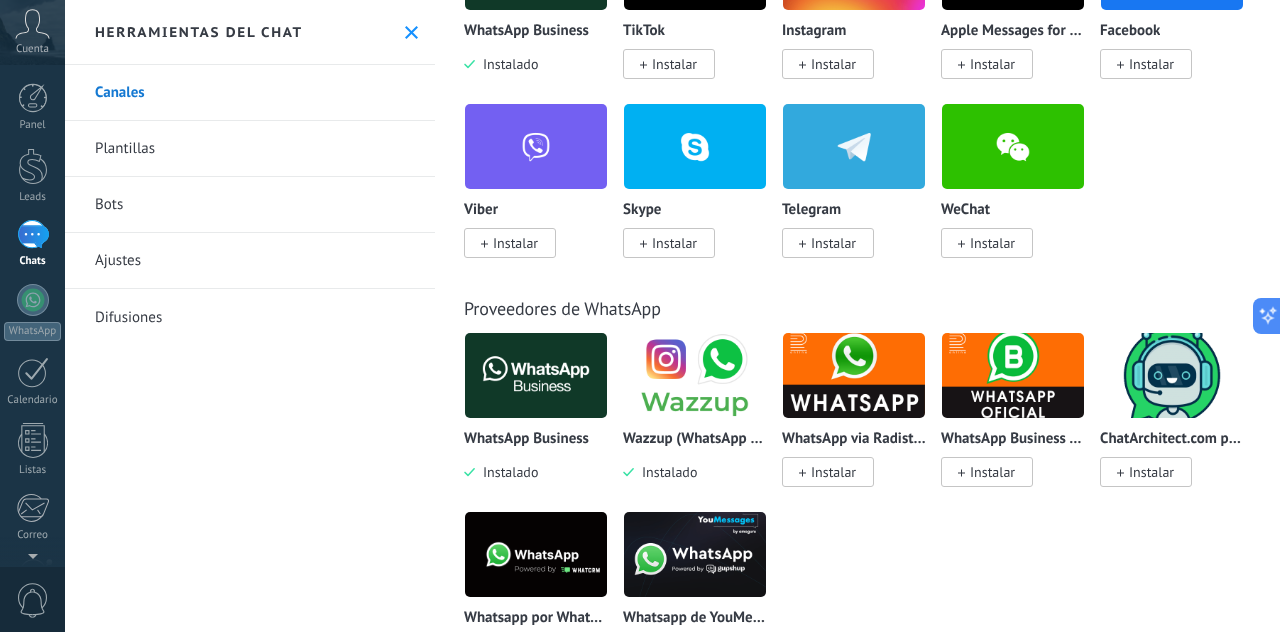 scroll, scrollTop: 500, scrollLeft: 0, axis: vertical 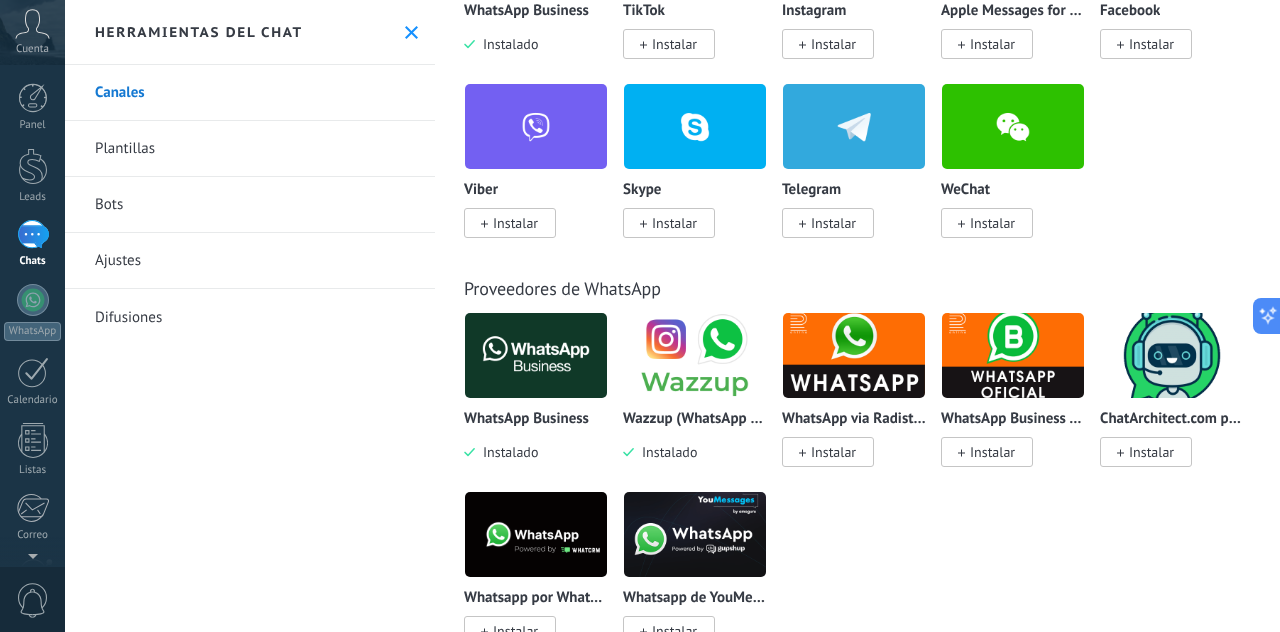 click at bounding box center (695, 355) 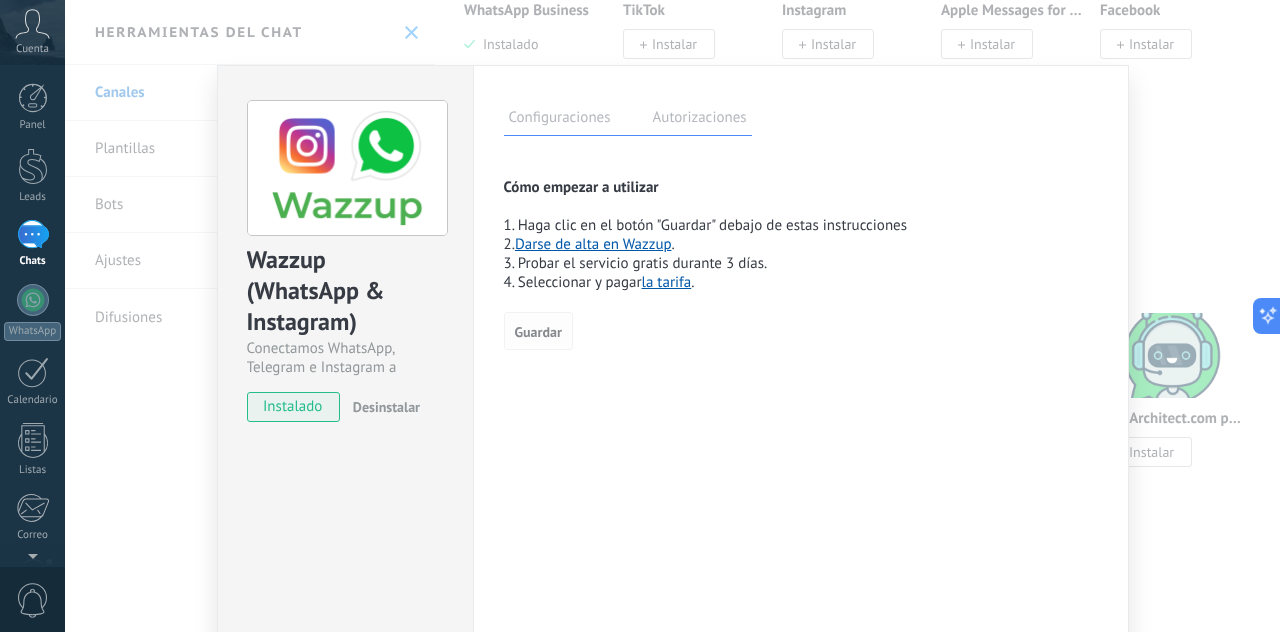 click on "Guardar" at bounding box center [538, 332] 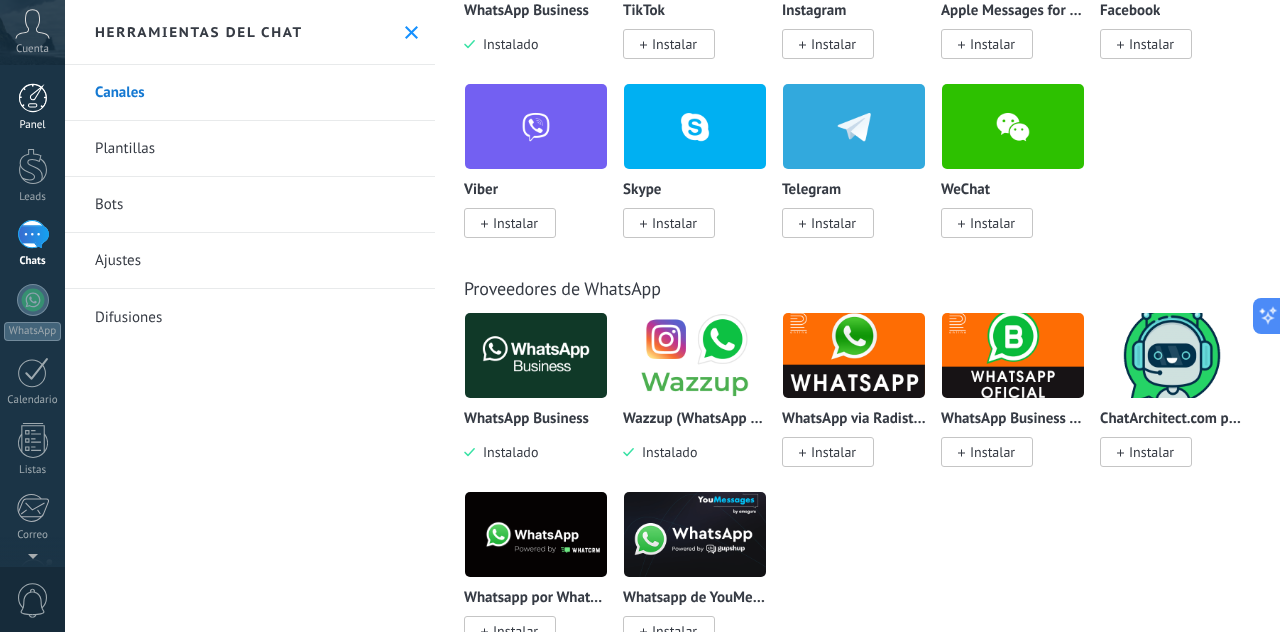 click at bounding box center [33, 98] 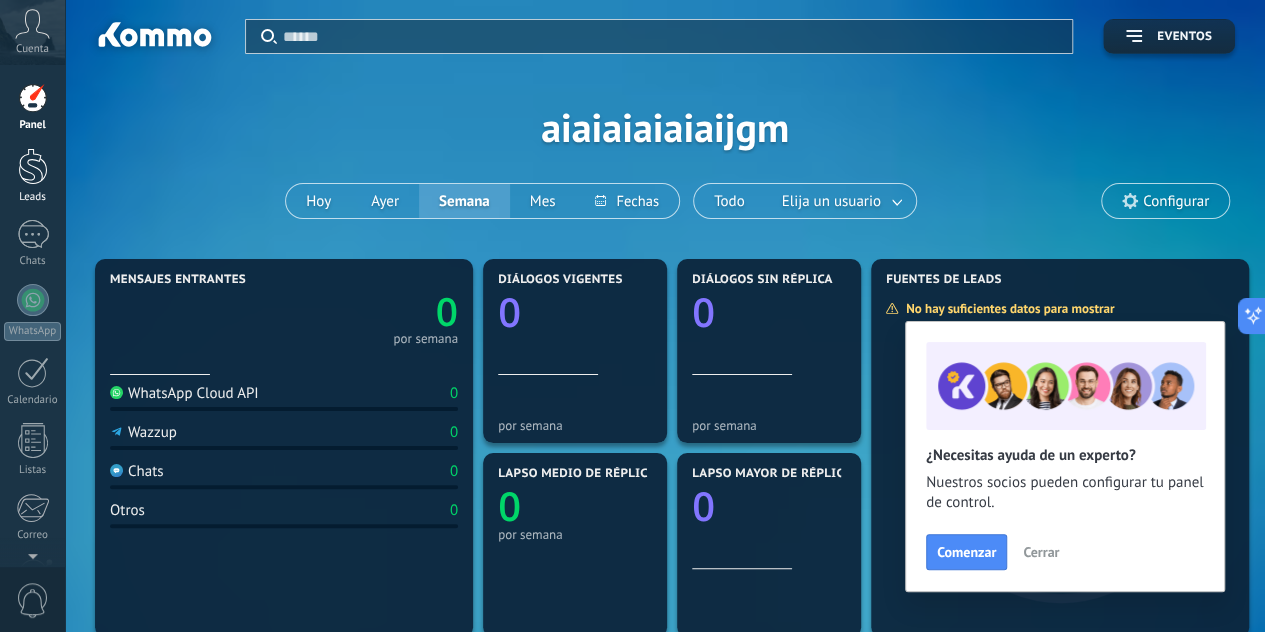 click at bounding box center [33, 166] 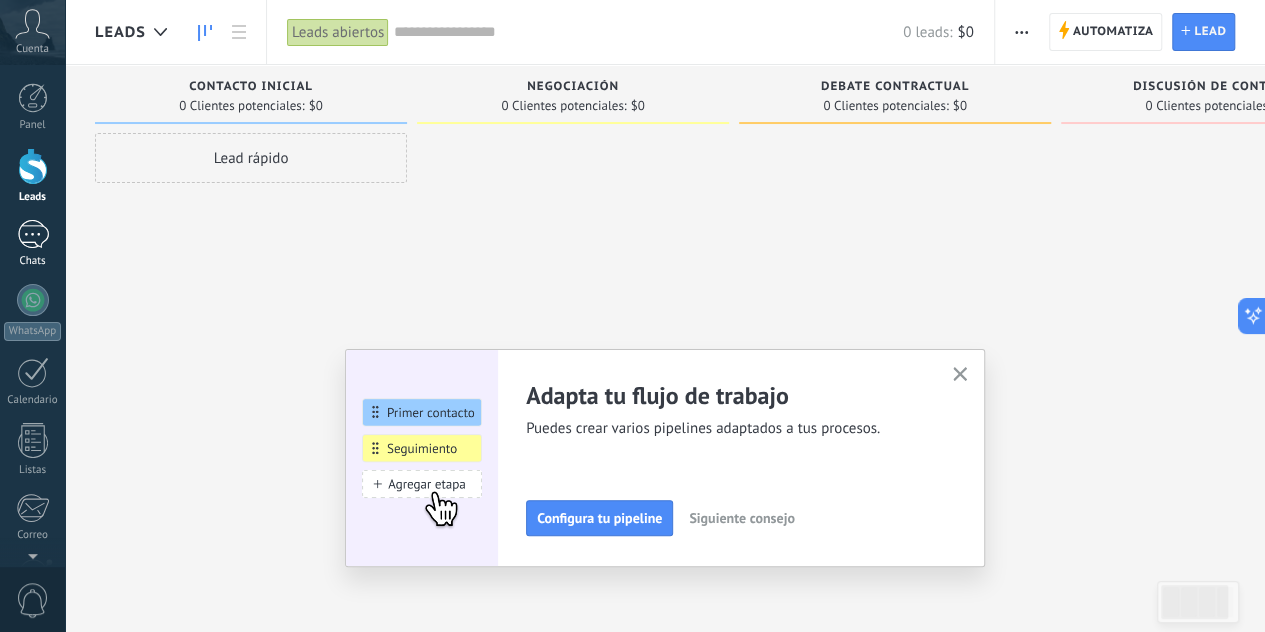 click at bounding box center [33, 234] 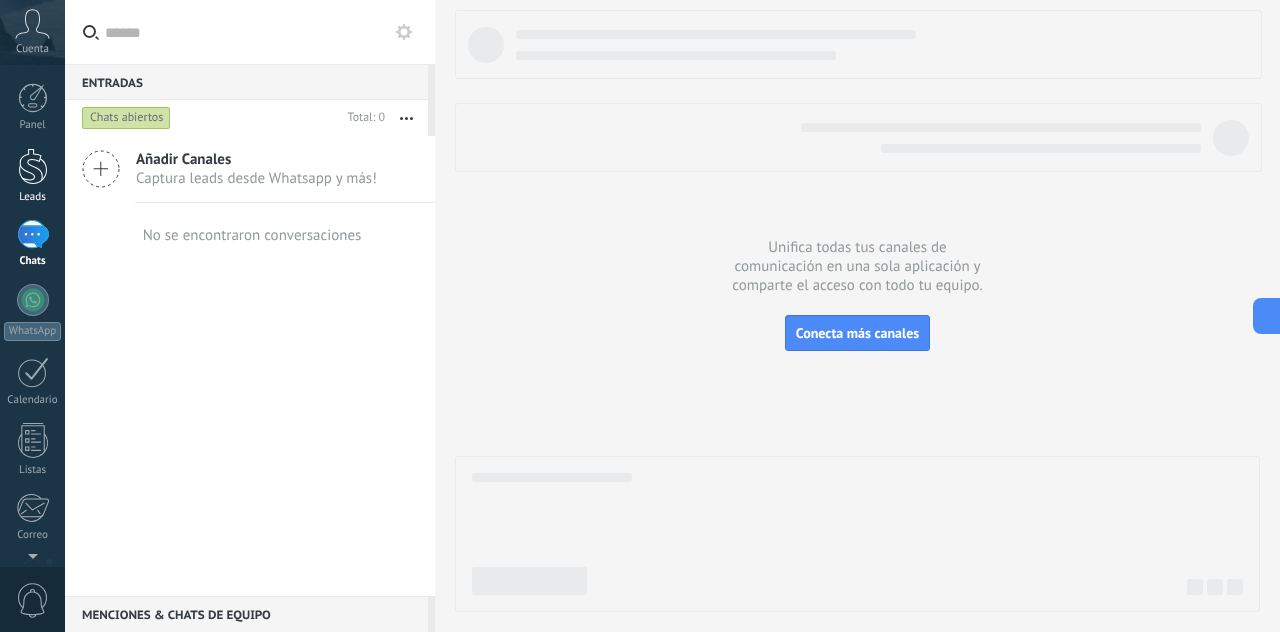 click at bounding box center (33, 166) 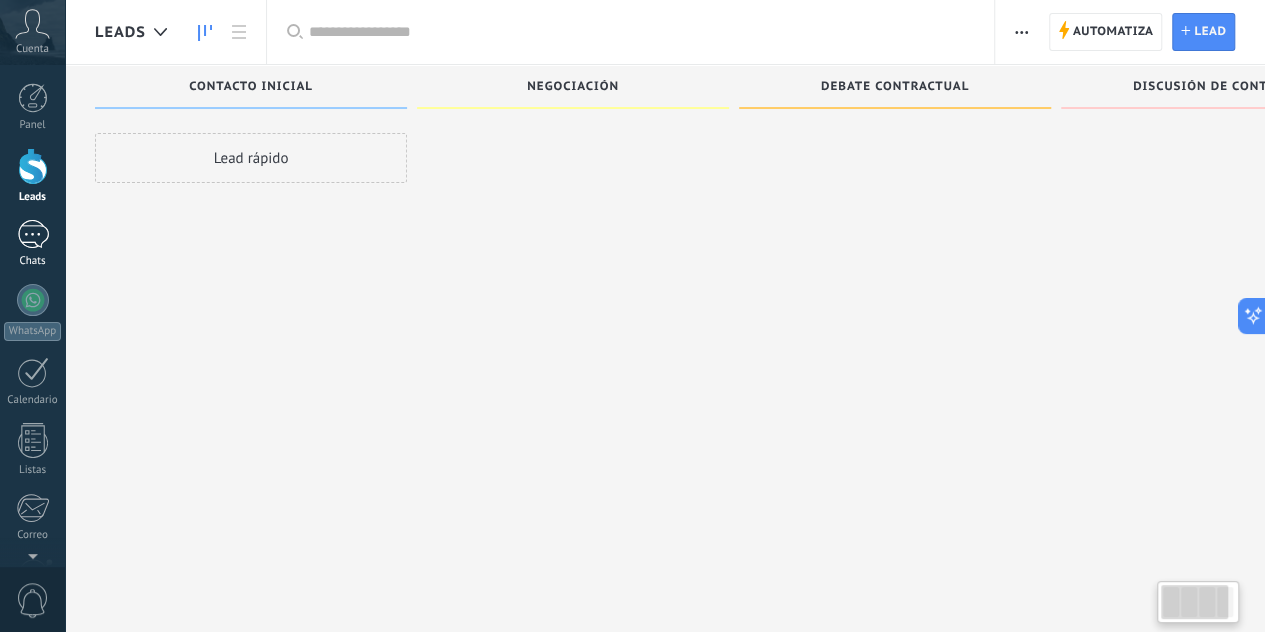 click at bounding box center [33, 234] 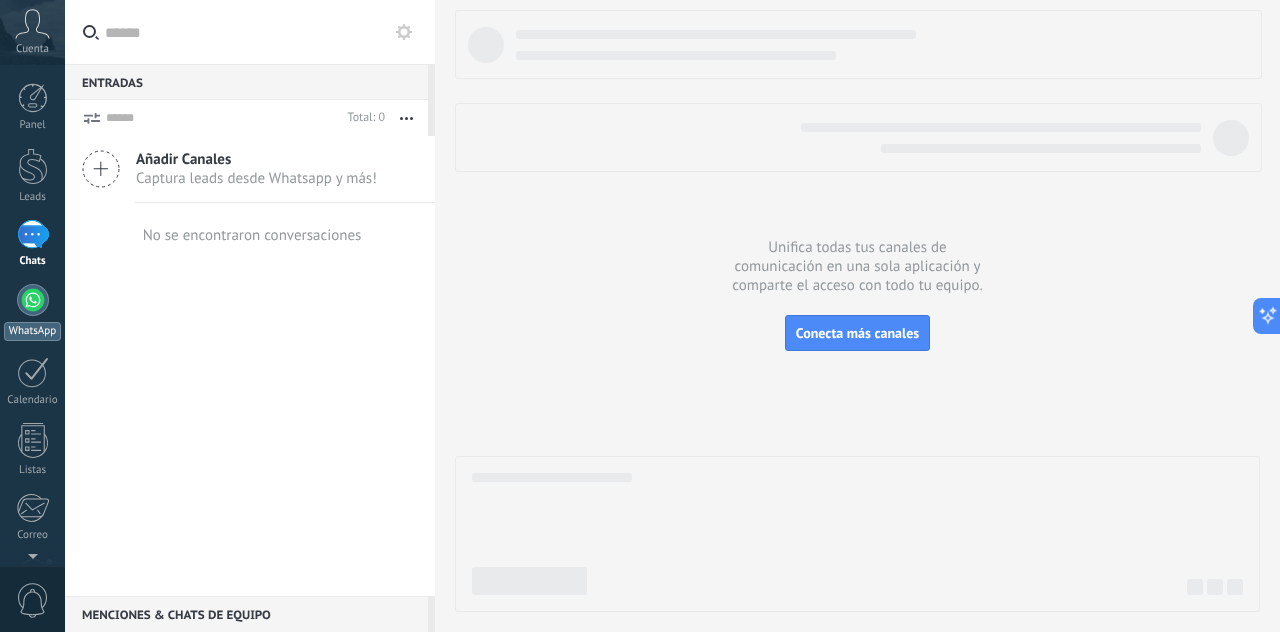 click at bounding box center (33, 300) 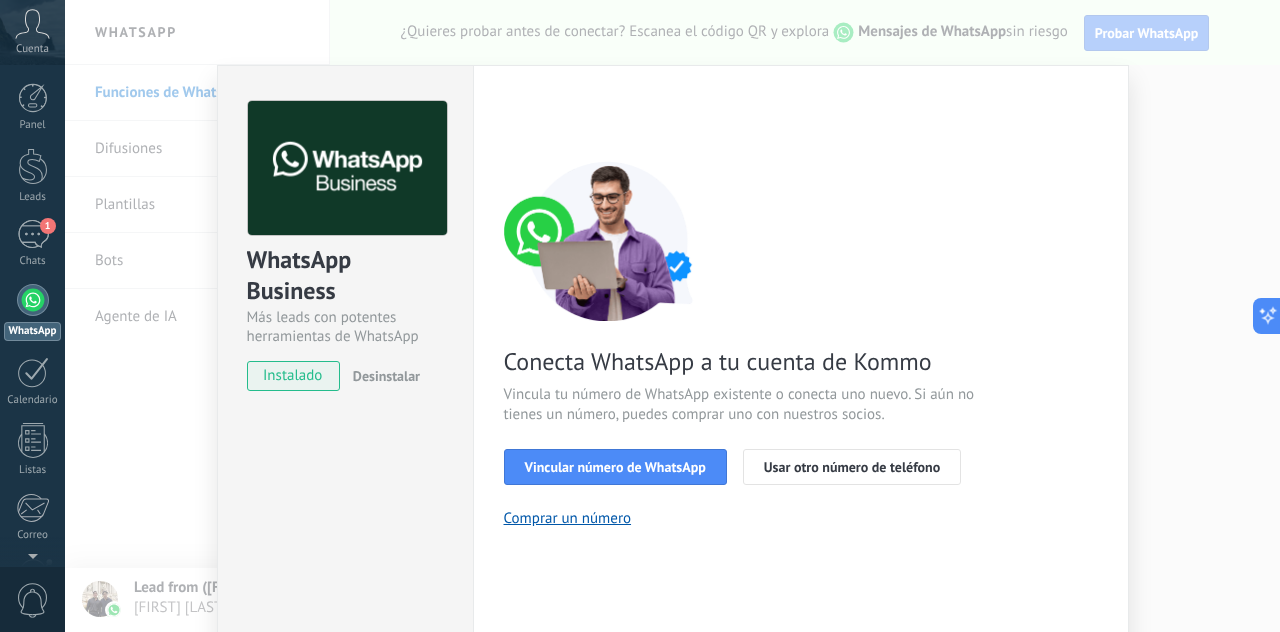 click on "WhatsApp Business Más leads con potentes herramientas de WhatsApp instalado Desinstalar ¿Quieres probar la integración primero?   Escanea el código QR   para ver cómo funciona. Configuraciones Autorizaciones Esta pestaña registra a los usuarios que han concedido acceso a las integración a esta cuenta. Si deseas remover la posibilidad que un usuario pueda enviar solicitudes a la cuenta en nombre de esta integración, puedes revocar el acceso. Si el acceso a todos los usuarios es revocado, la integración dejará de funcionar. Esta aplicacion está instalada, pero nadie le ha dado acceso aun. WhatsApp Cloud API más _:  Guardar < Volver 1 Seleccionar aplicación 2 Conectar Facebook  3 Finalizar configuración Conecta WhatsApp a tu cuenta de Kommo Vincula tu número de WhatsApp existente o conecta uno nuevo. Si aún no tienes un número, puedes comprar uno con nuestros socios. Vincular número de WhatsApp Usar otro número de teléfono Comprar un número ¿Necesitas ayuda?" at bounding box center (672, 316) 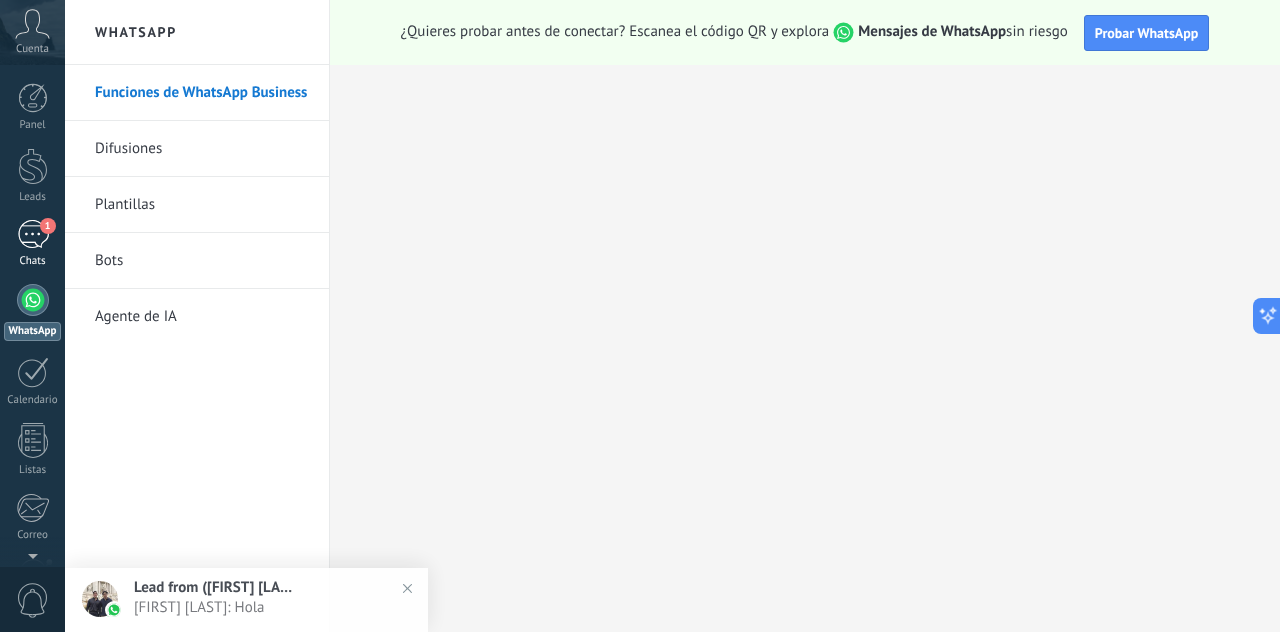 click on "Chats" at bounding box center [33, 261] 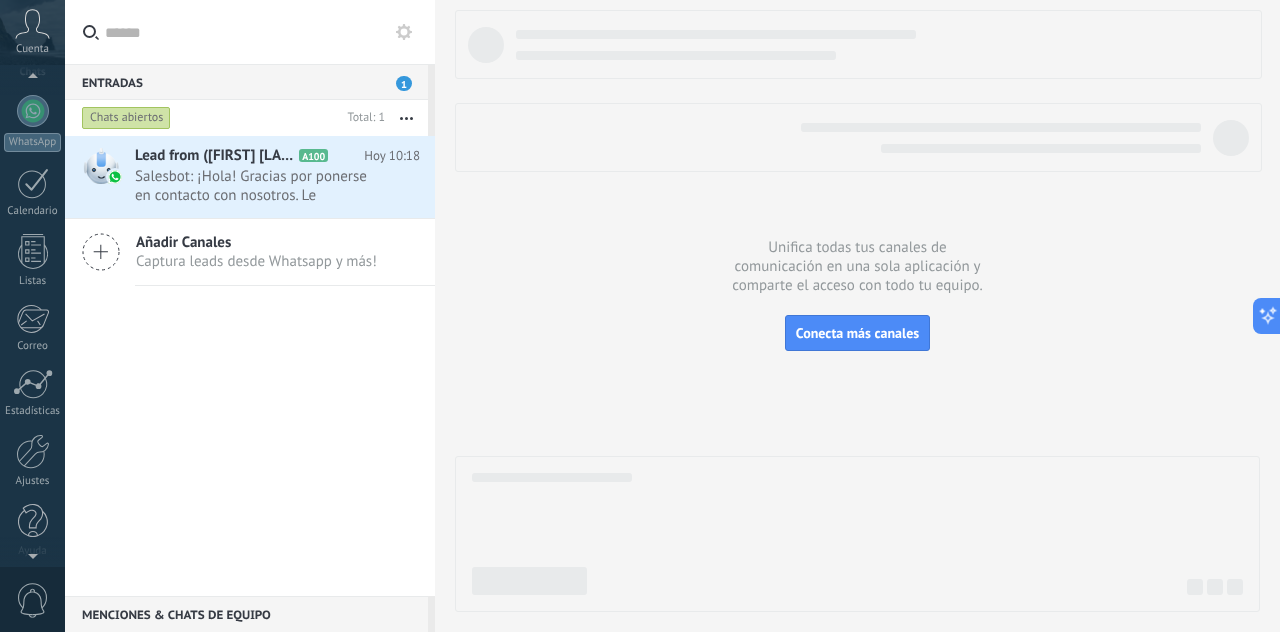 scroll, scrollTop: 198, scrollLeft: 0, axis: vertical 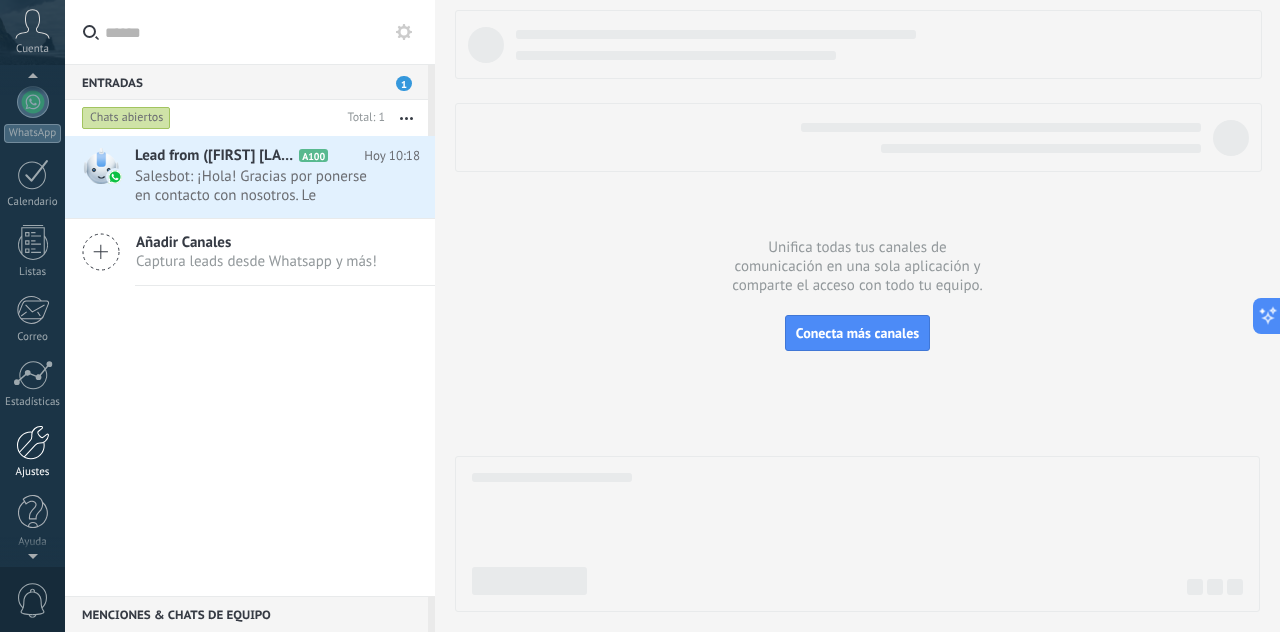 click on "Ajustes" at bounding box center (33, 472) 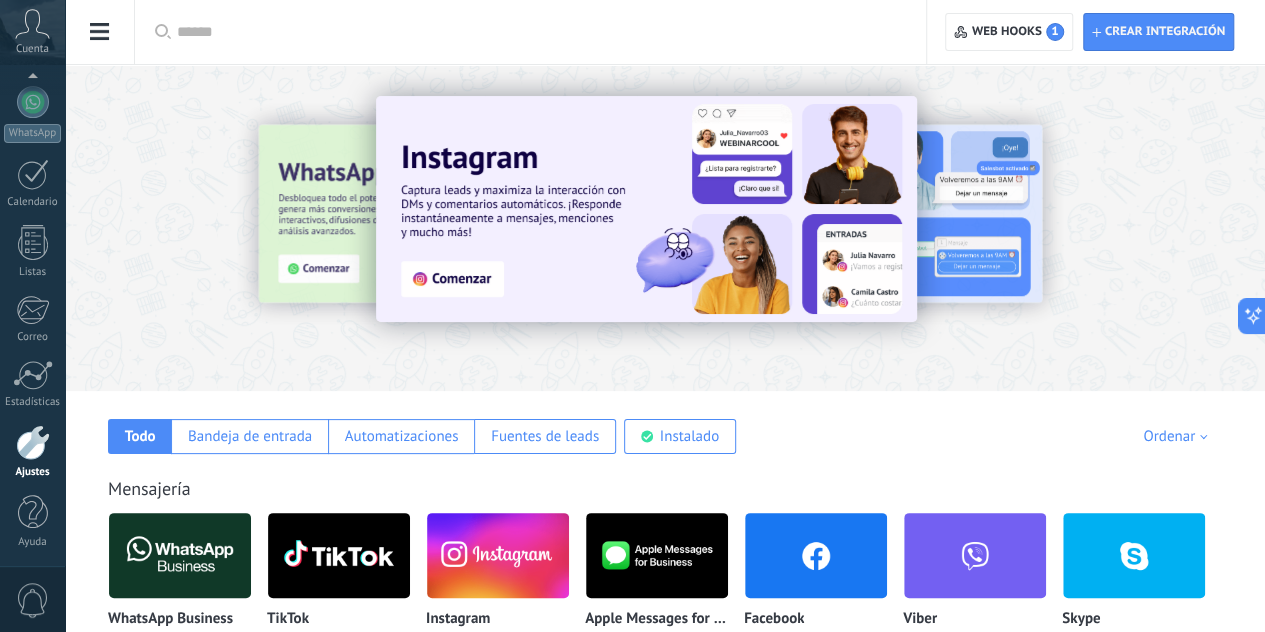 click on "Agente de IA" at bounding box center (-116, 485) 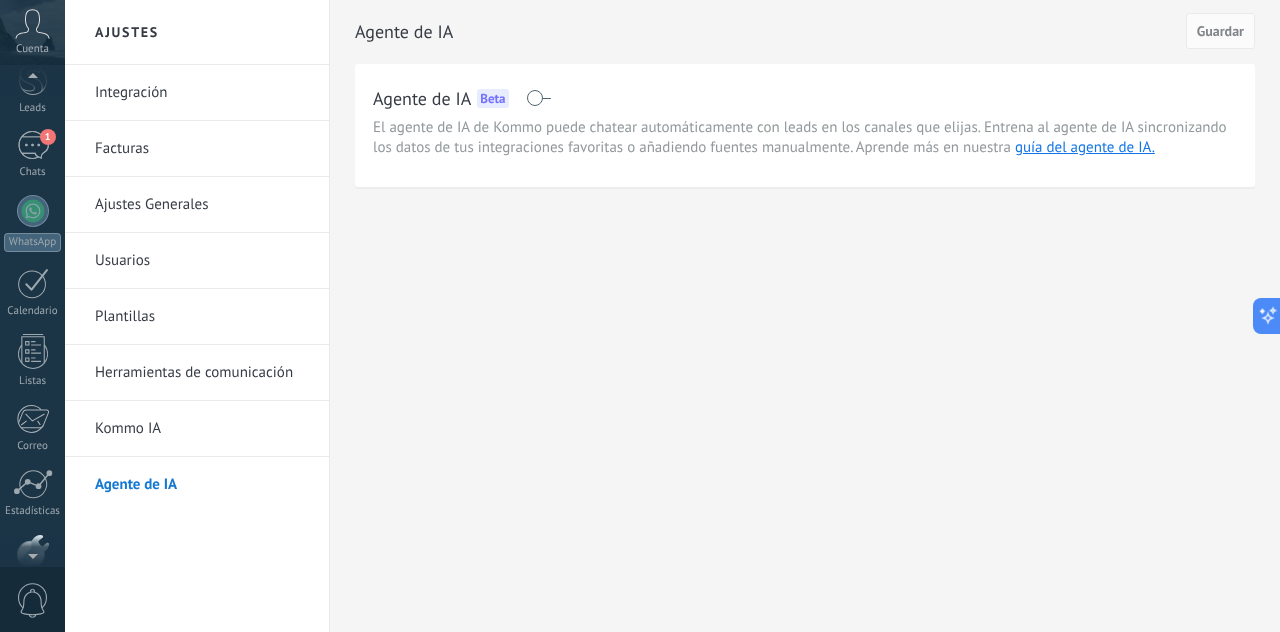 scroll, scrollTop: 198, scrollLeft: 0, axis: vertical 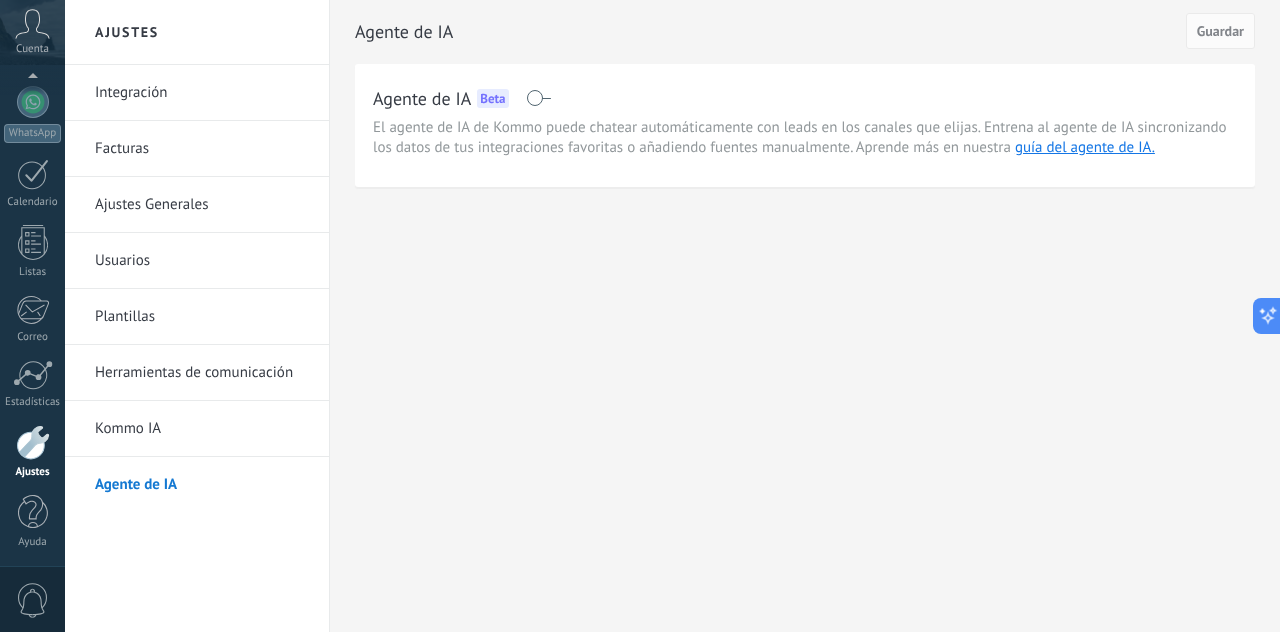 click on "Integración" at bounding box center [202, 93] 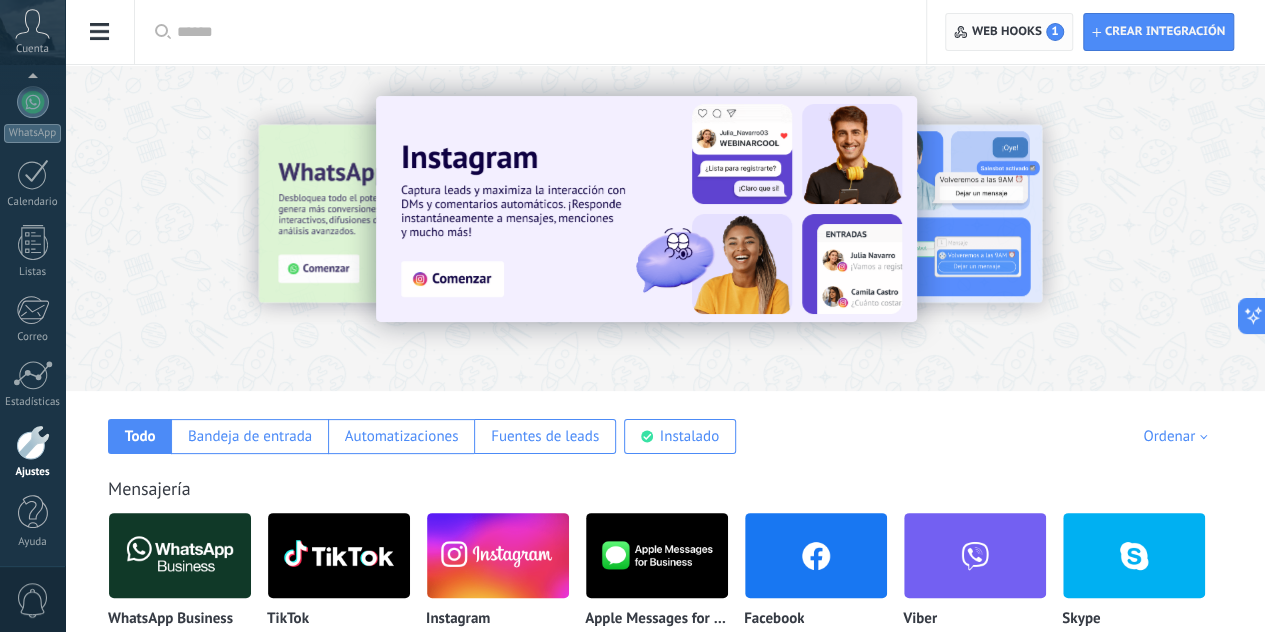click on "Web hooks  1" at bounding box center (1018, 32) 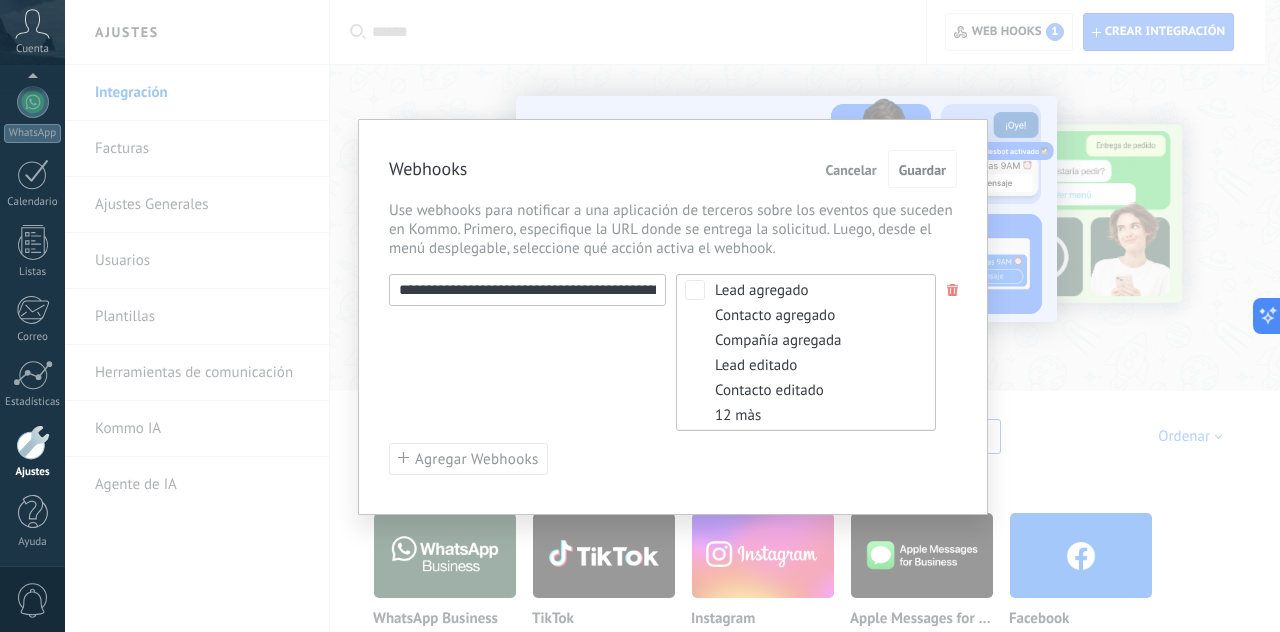 click on "12 màs" at bounding box center [778, 415] 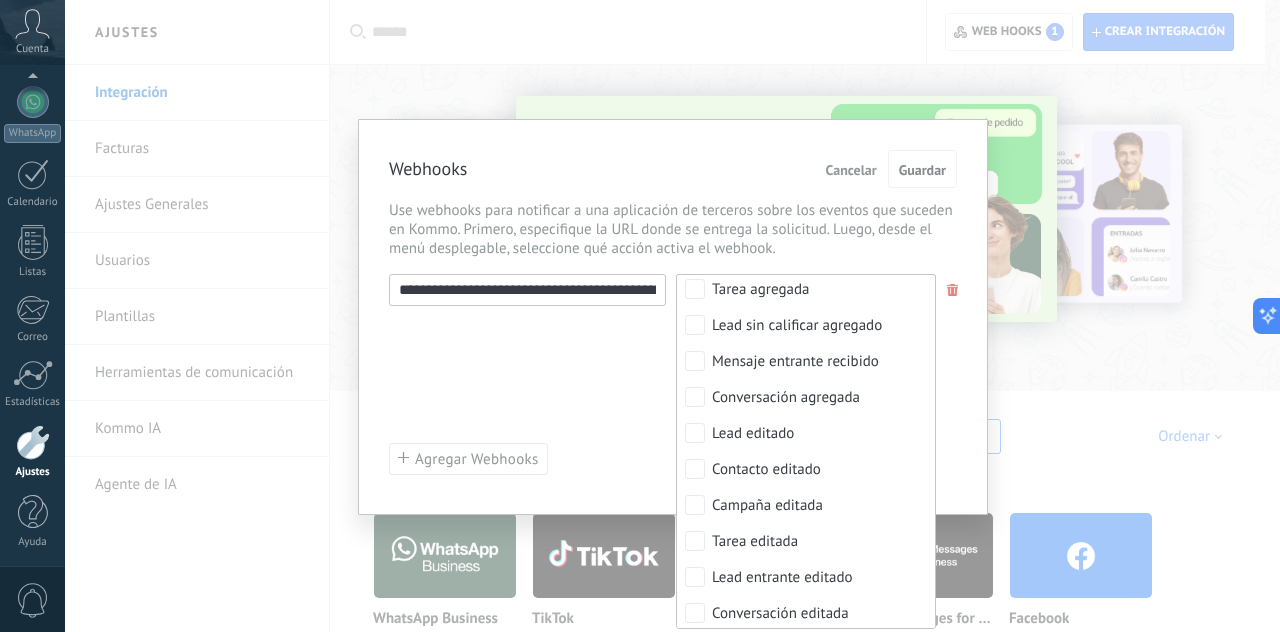 scroll, scrollTop: 134, scrollLeft: 0, axis: vertical 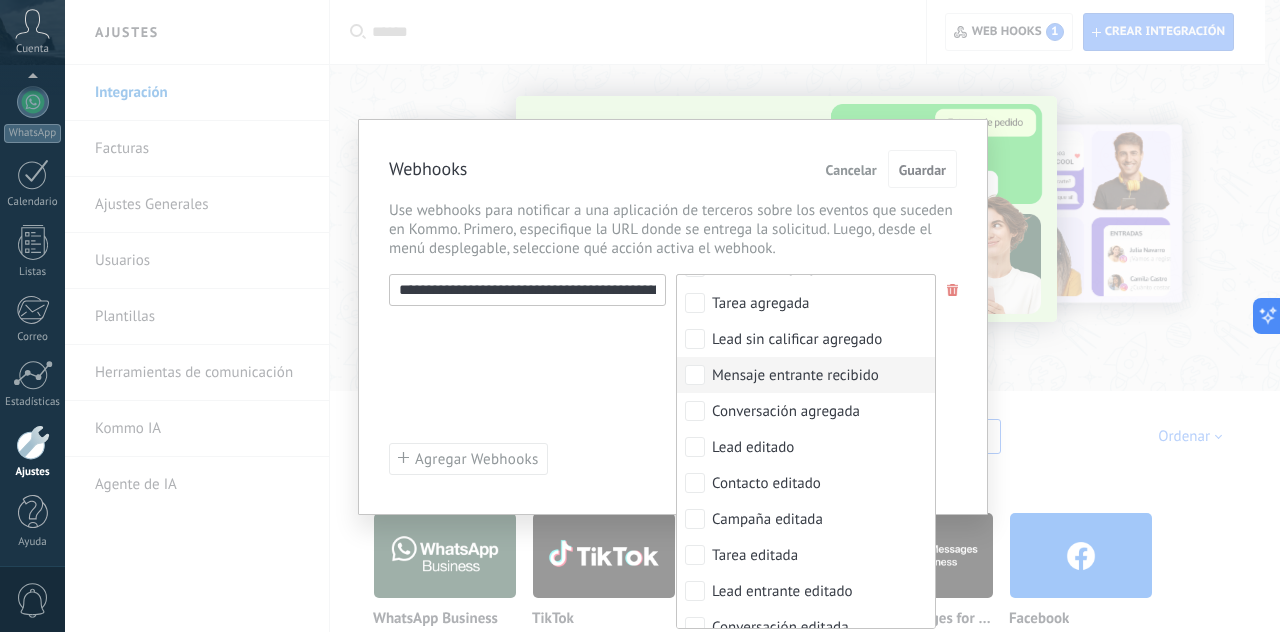 click on "Mensaje entrante recibido" at bounding box center (795, 376) 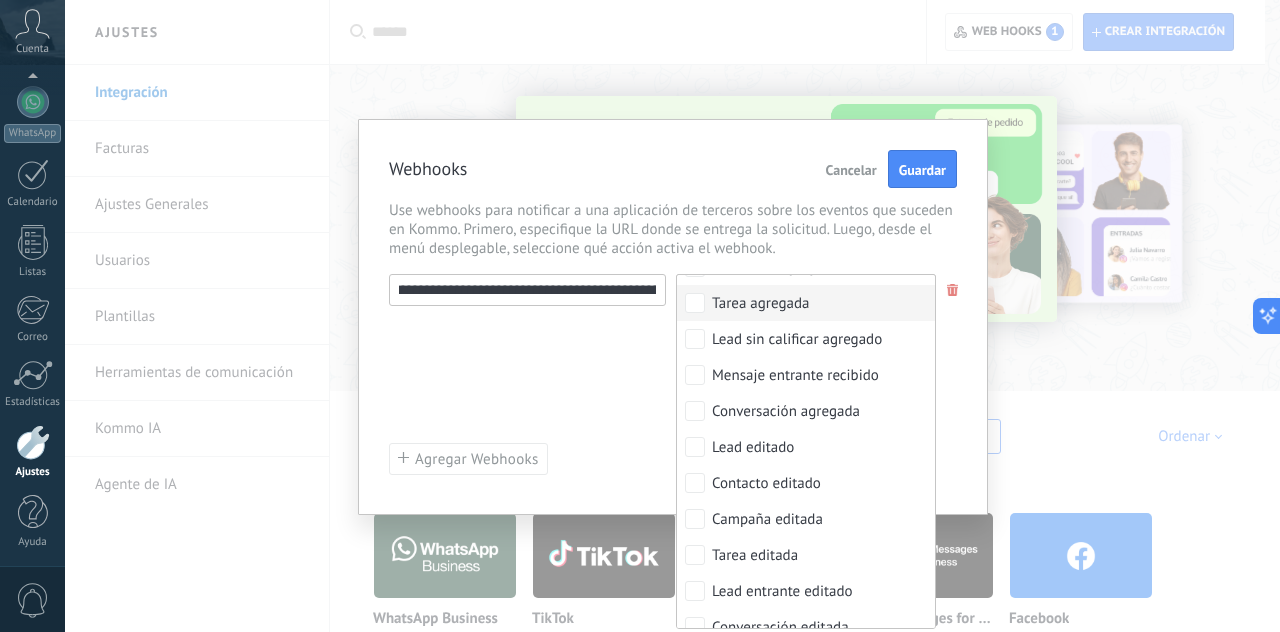 scroll, scrollTop: 0, scrollLeft: 393, axis: horizontal 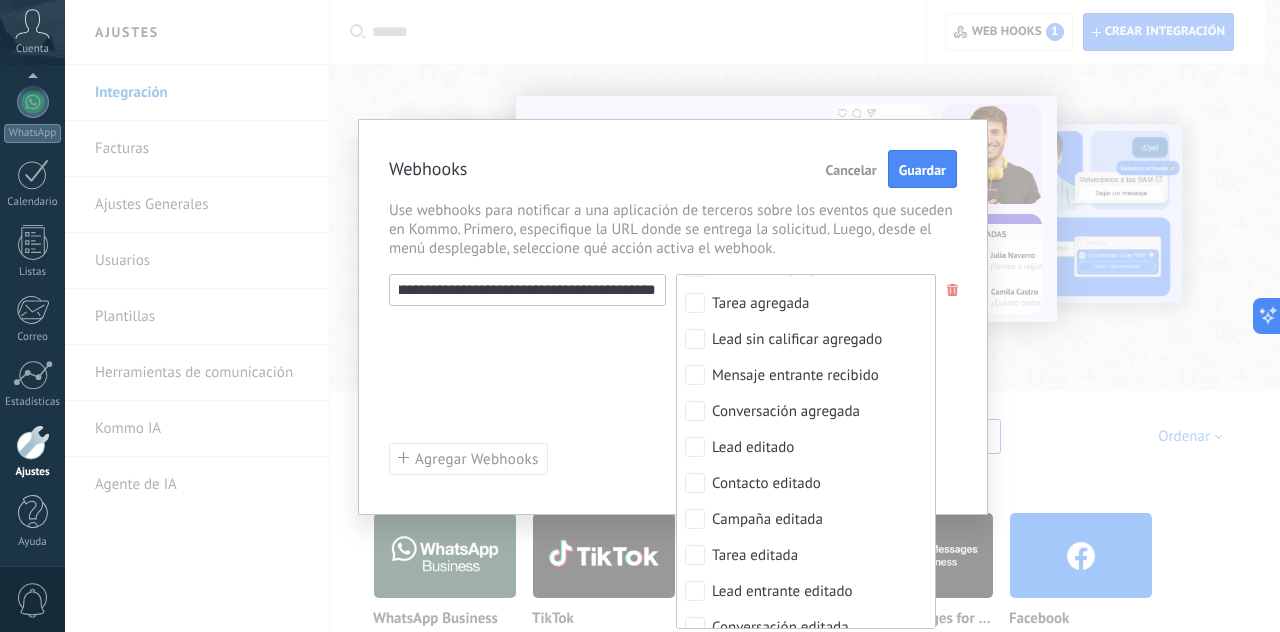 drag, startPoint x: 394, startPoint y: 289, endPoint x: 750, endPoint y: 287, distance: 356.0056 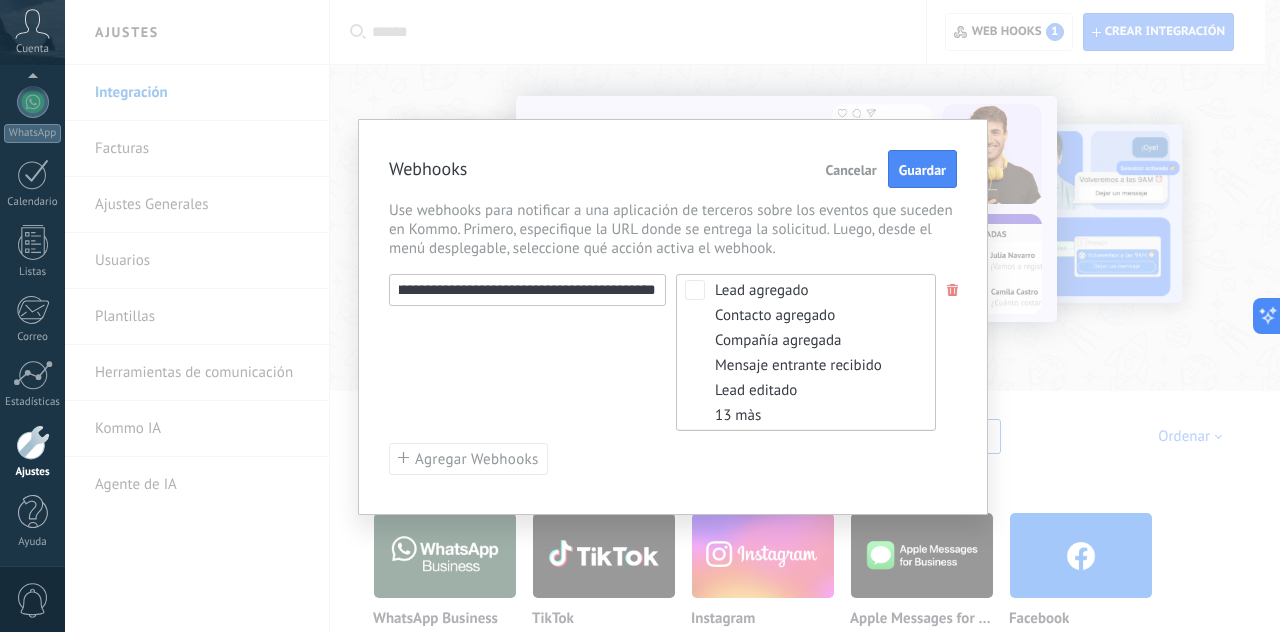 click on "**********" at bounding box center [673, 352] 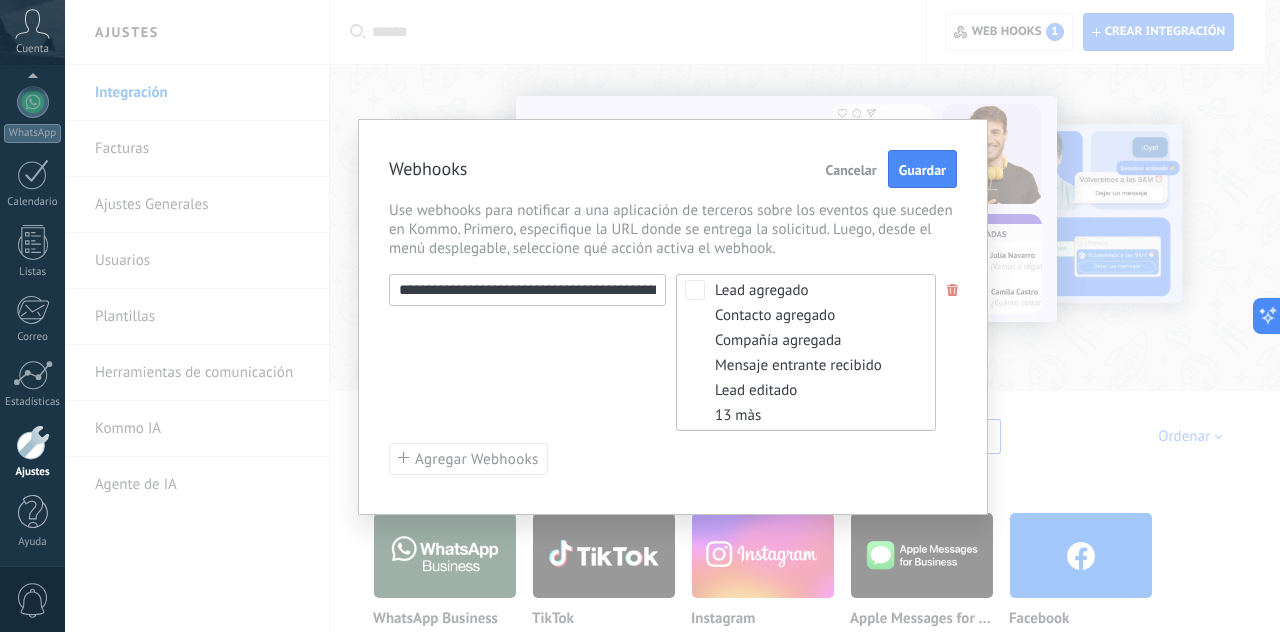 click on "**********" at bounding box center [673, 352] 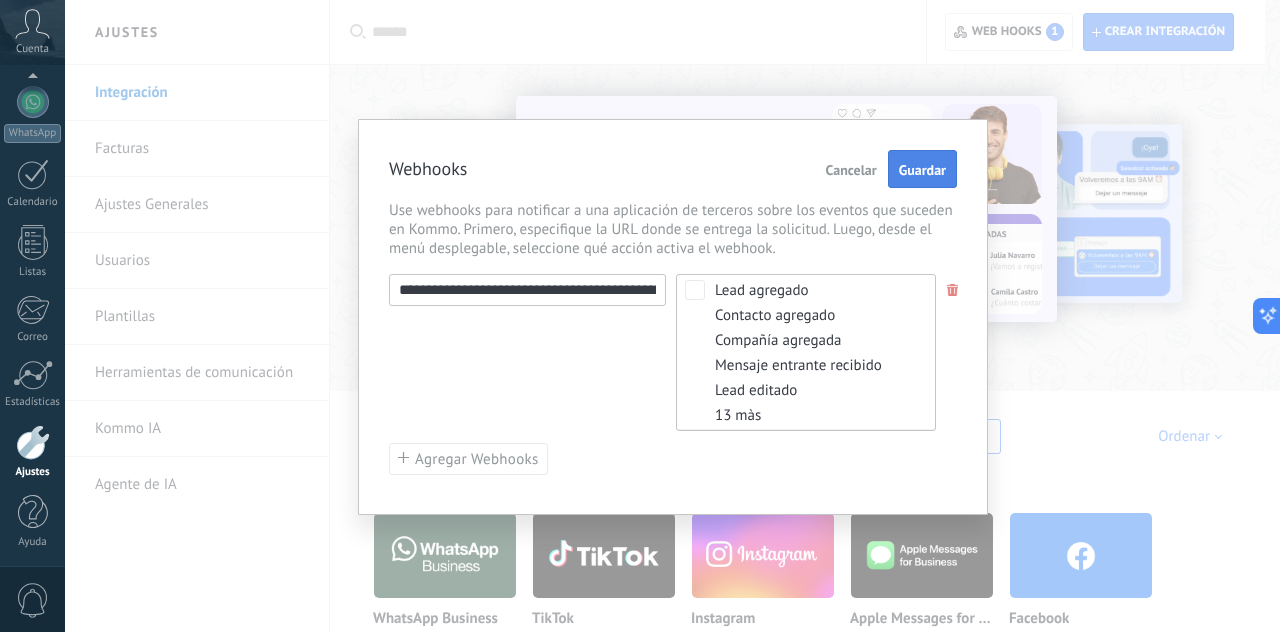 click on "Guardar" at bounding box center [922, 170] 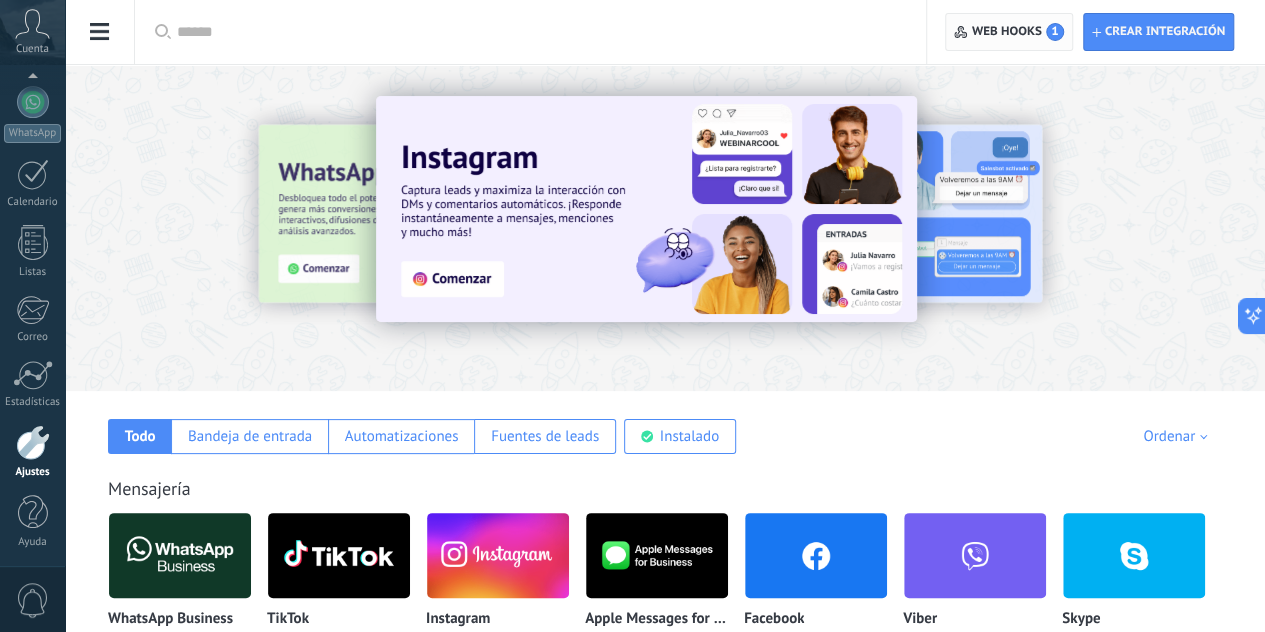 click on "Web hooks  1" at bounding box center (1008, 32) 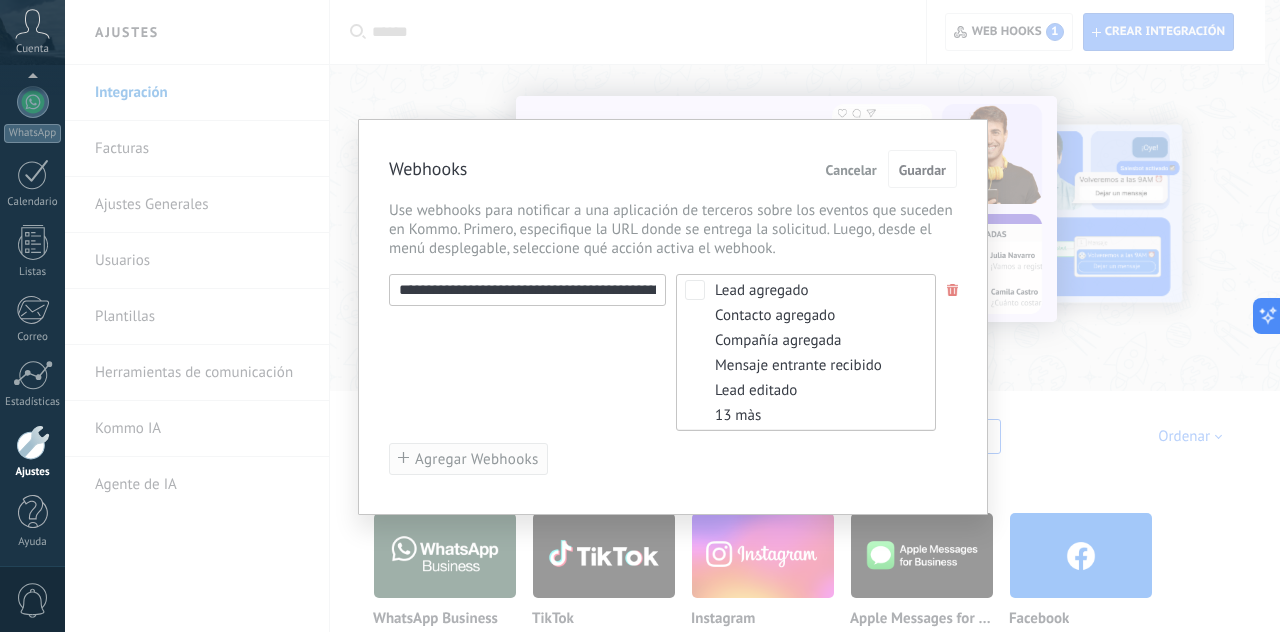 click on "Agregar Webhooks" at bounding box center (477, 459) 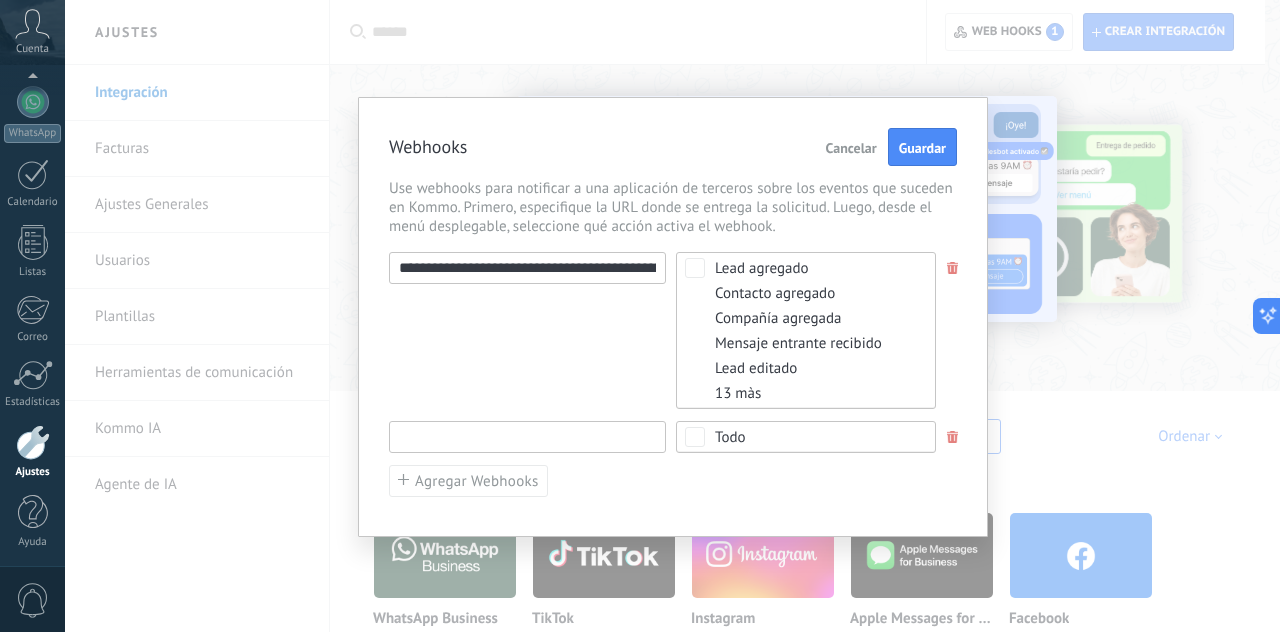 click at bounding box center [527, 437] 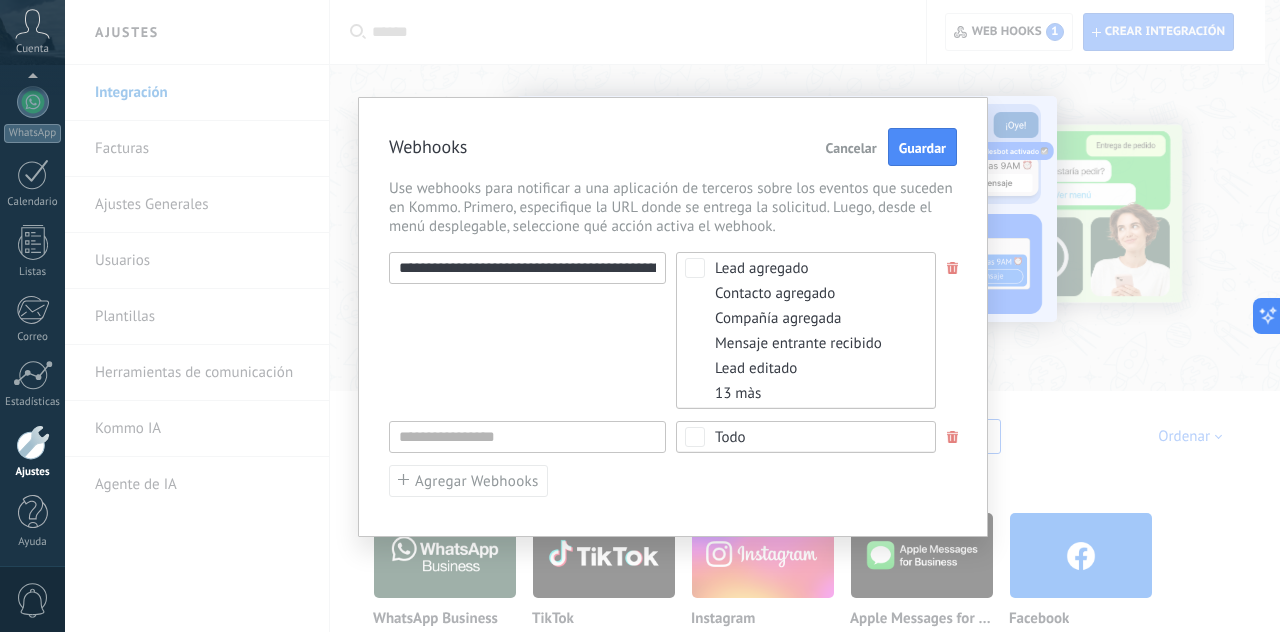type on "********" 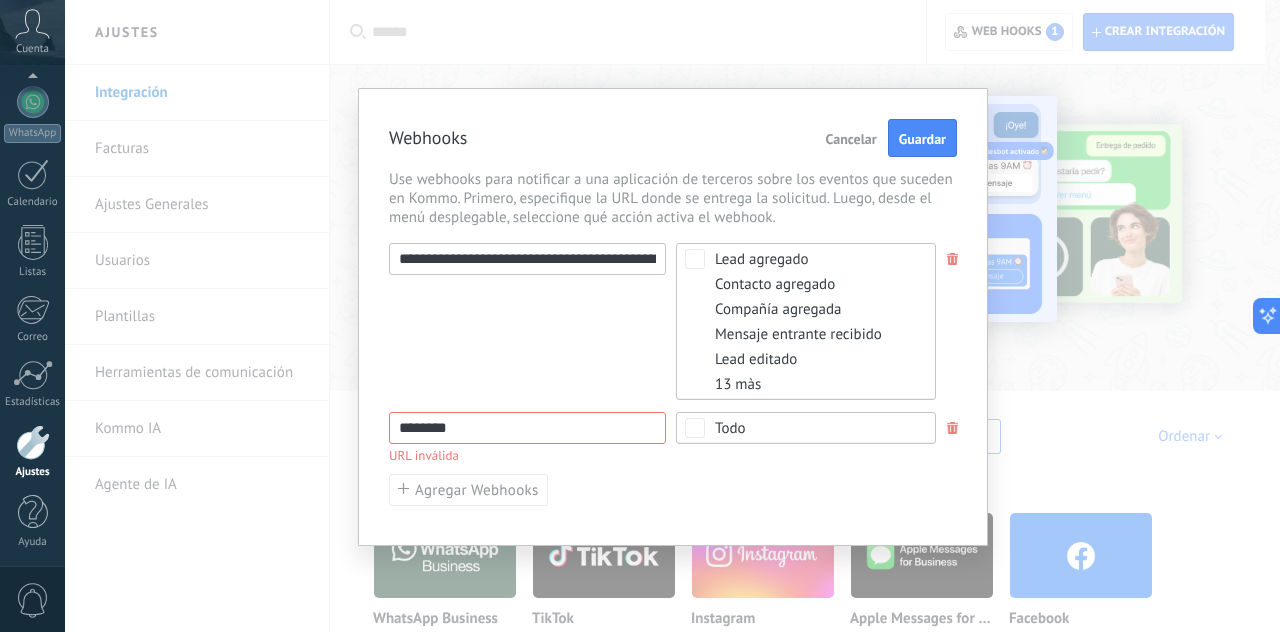 click on "Todo" at bounding box center (812, 428) 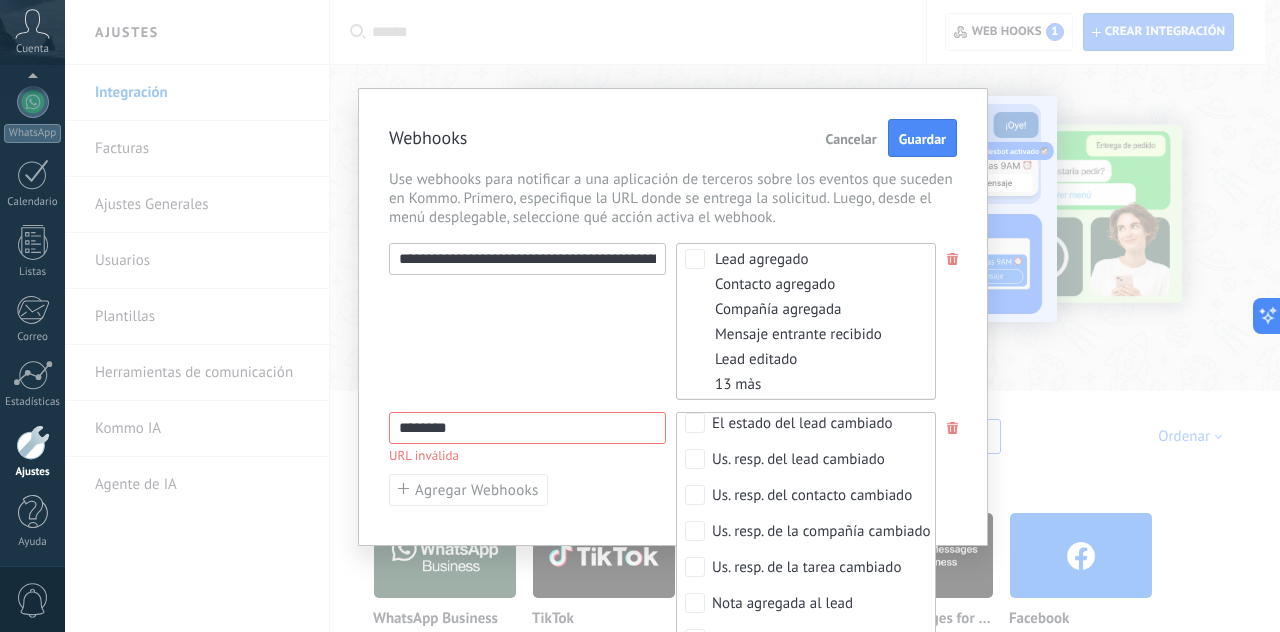 scroll, scrollTop: 834, scrollLeft: 0, axis: vertical 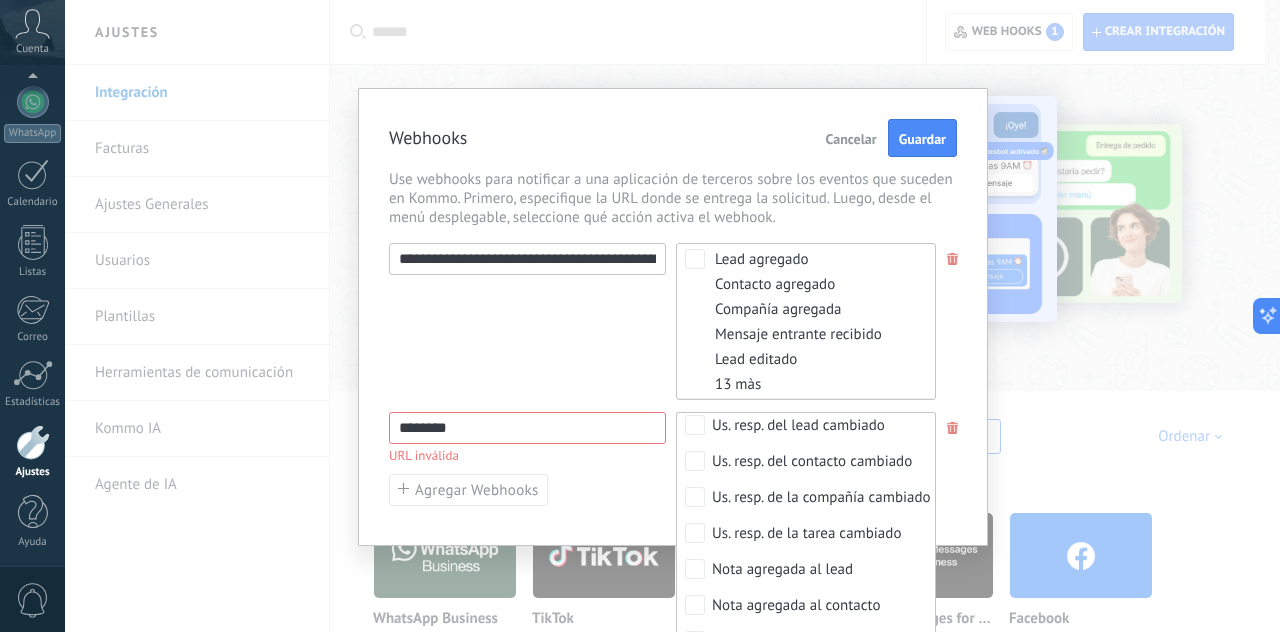 click on "**********" at bounding box center [672, 316] 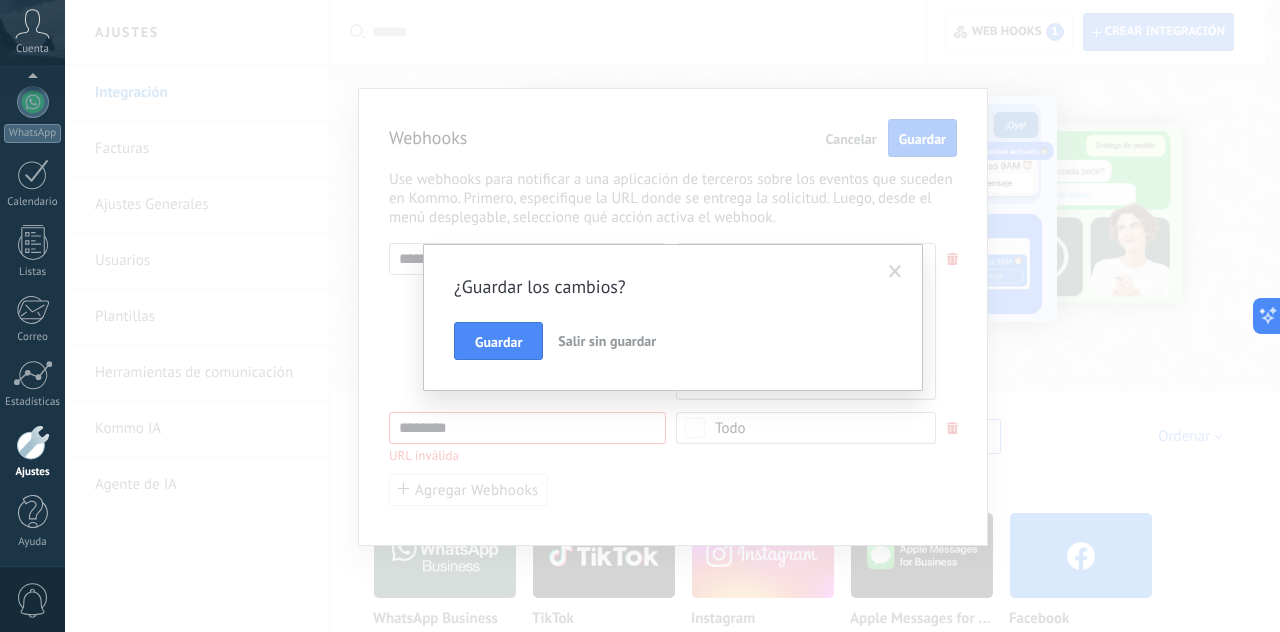 click on "Salir sin guardar" at bounding box center (607, 341) 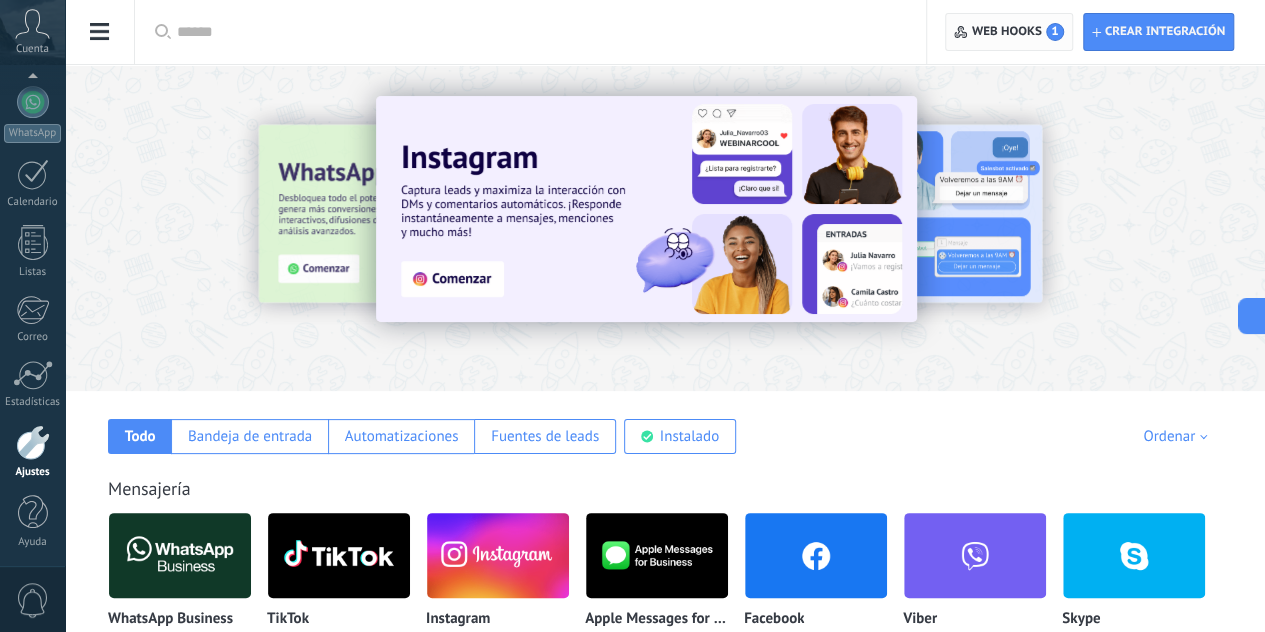 click on "Web hooks  1" at bounding box center (1018, 32) 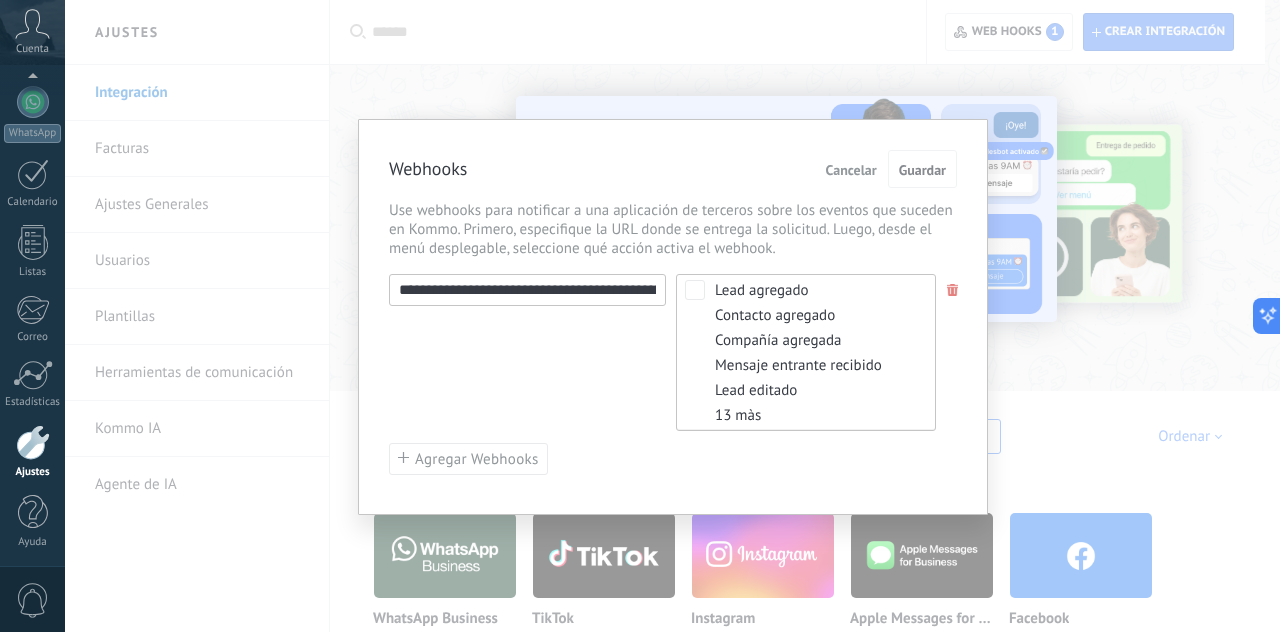 click on "Agregar Webhooks" at bounding box center (477, 459) 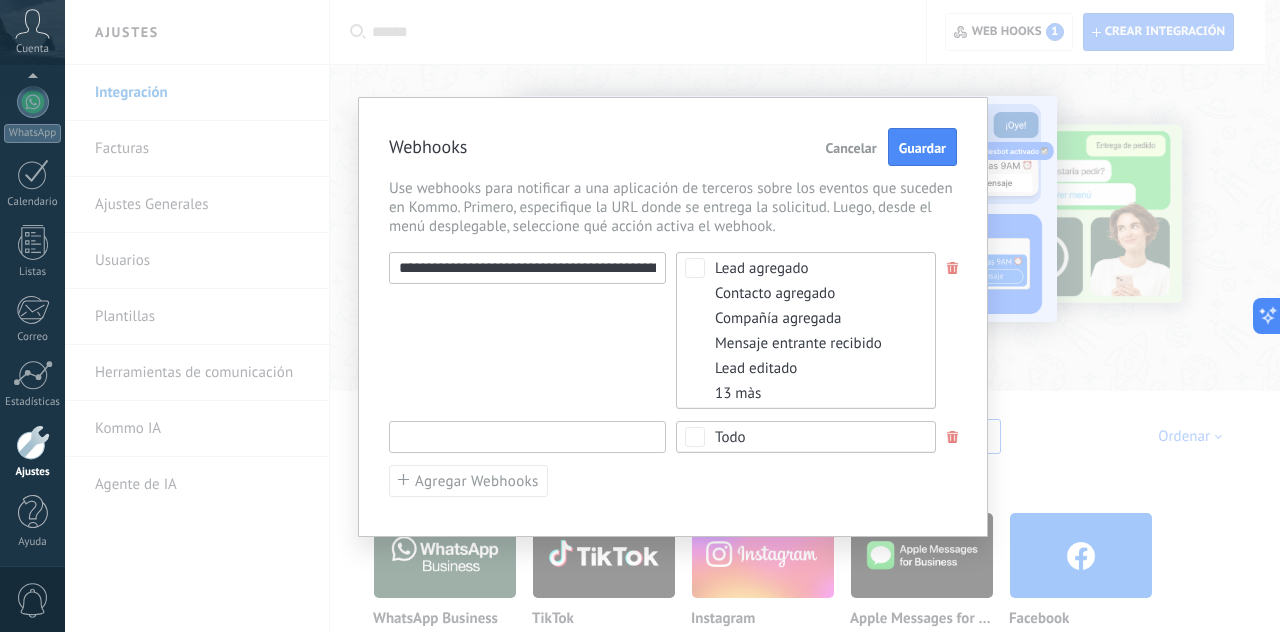 click at bounding box center [527, 437] 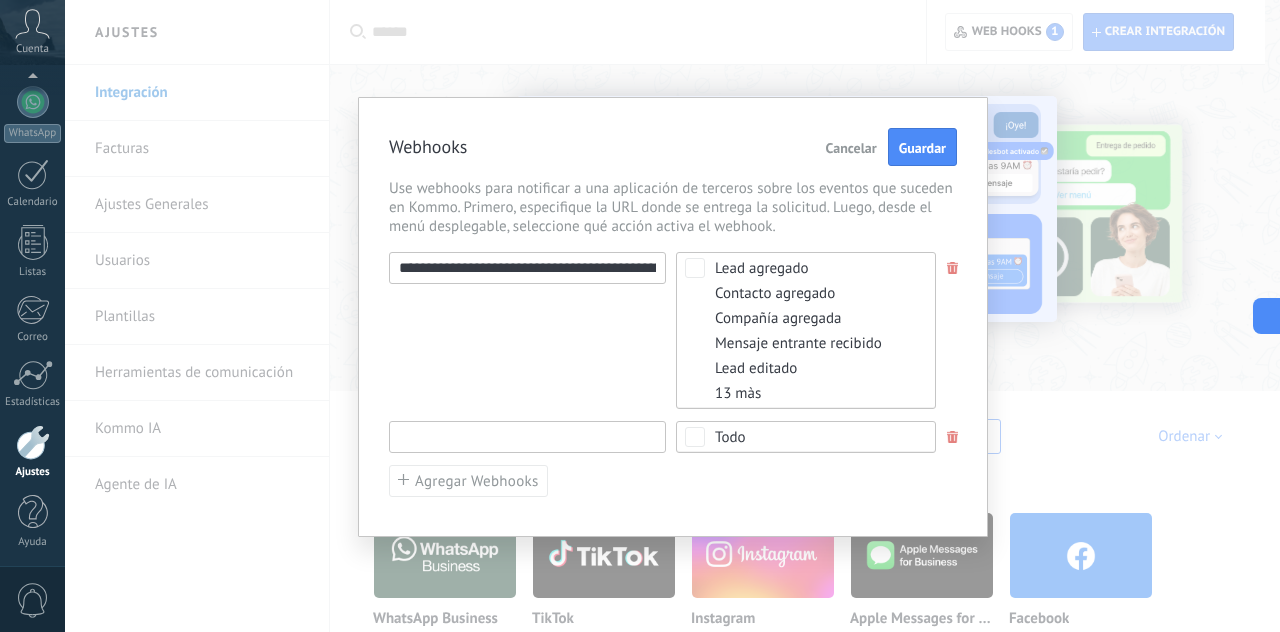 paste on "**********" 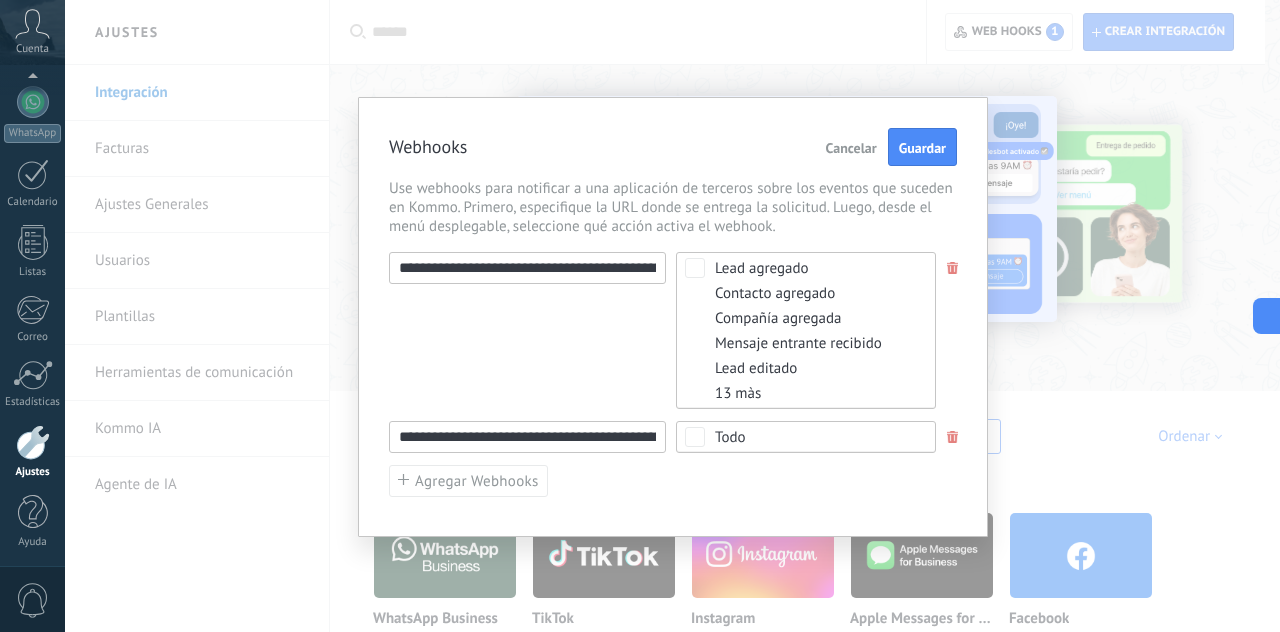 scroll, scrollTop: 0, scrollLeft: 308, axis: horizontal 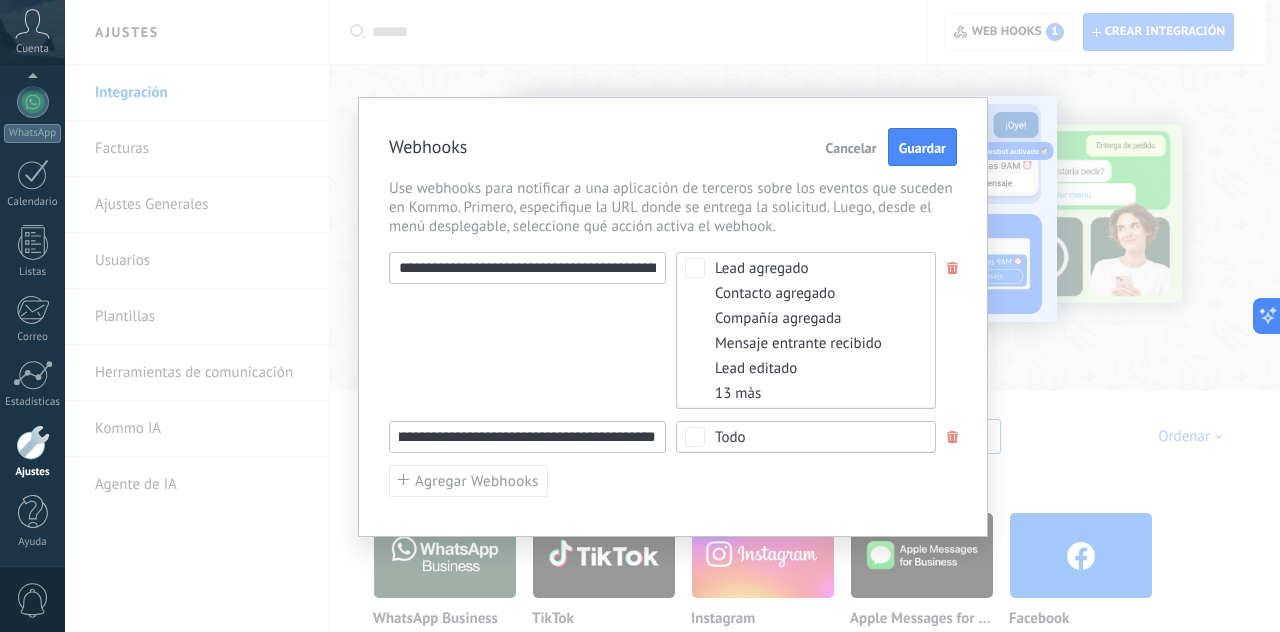 type on "**********" 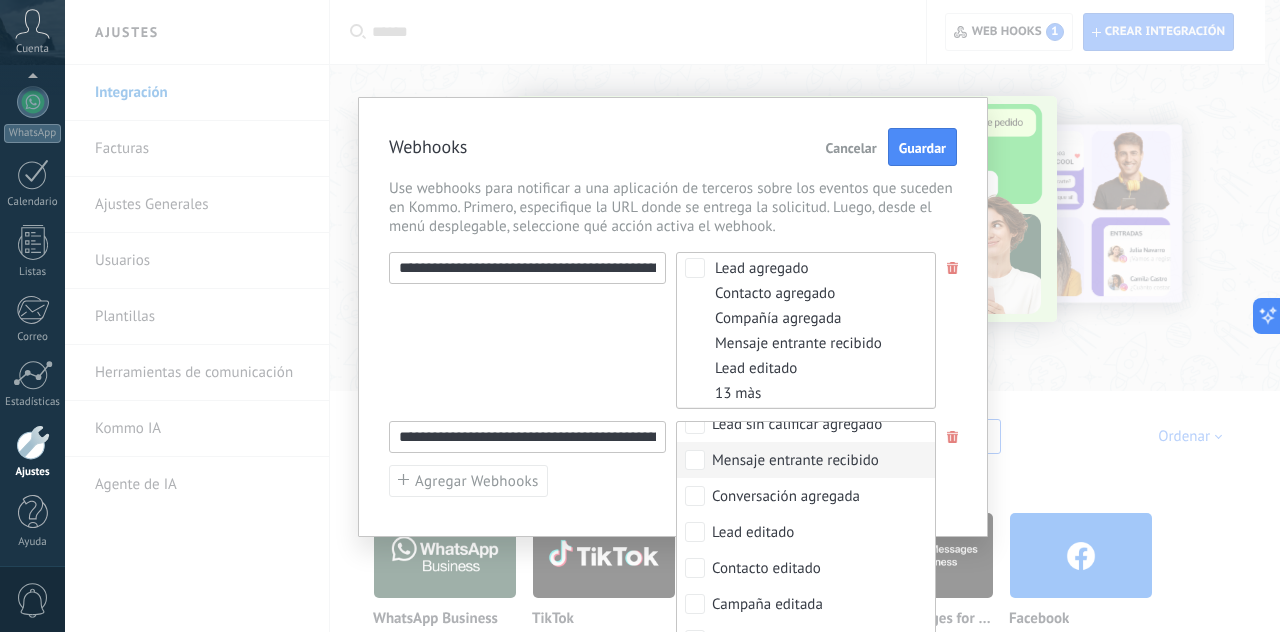 scroll, scrollTop: 100, scrollLeft: 0, axis: vertical 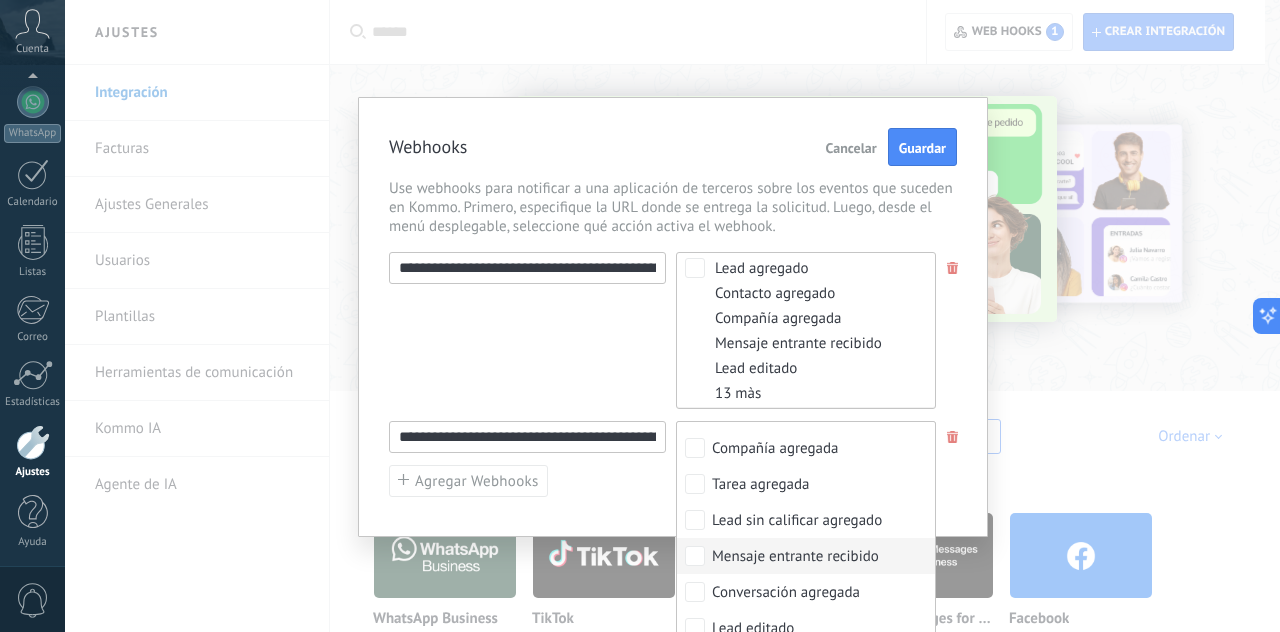 click on "Mensaje entrante recibido" at bounding box center (795, 557) 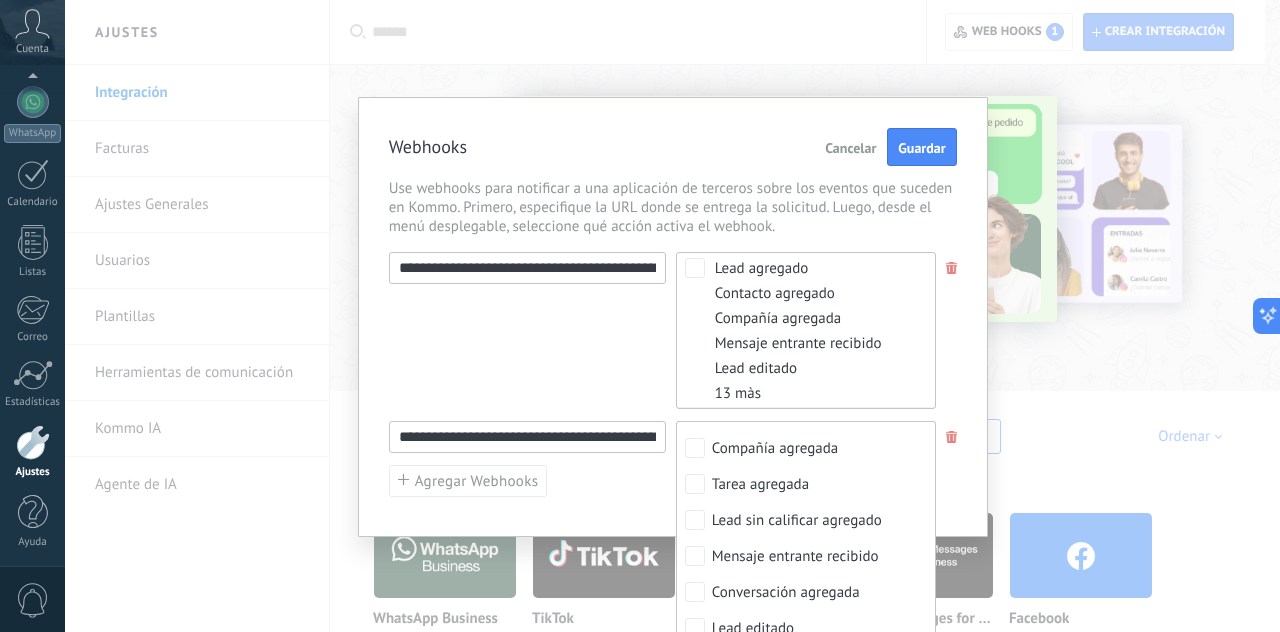 click on "**********" at bounding box center (673, 375) 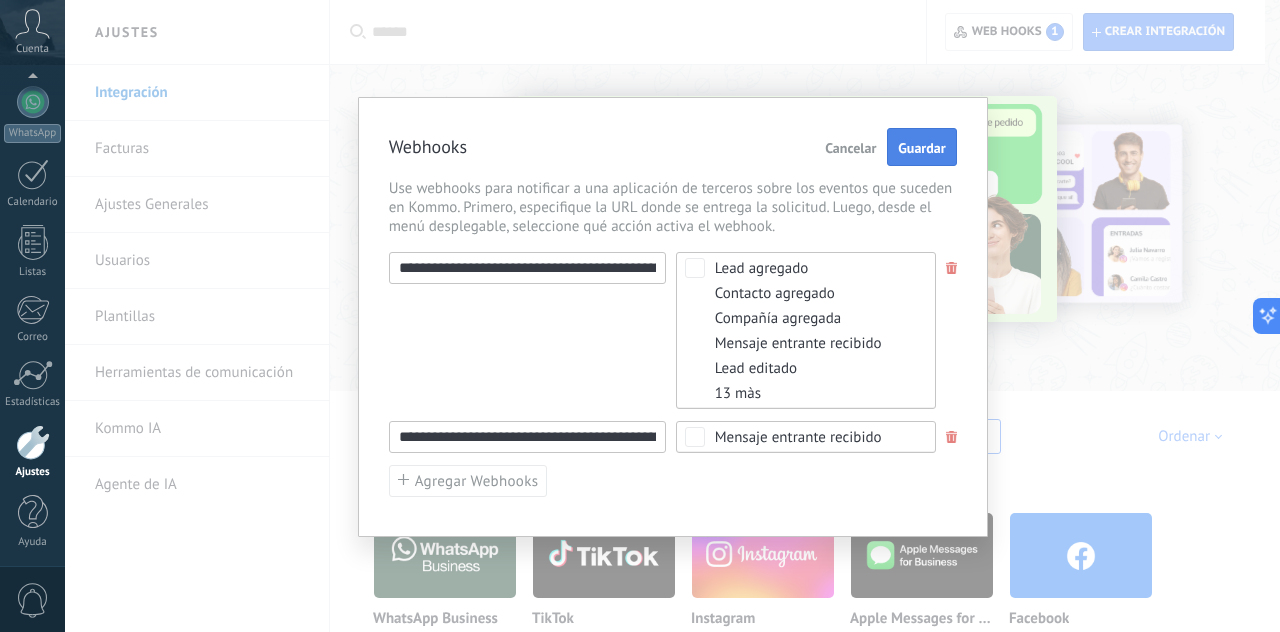 click on "Guardar" at bounding box center (921, 147) 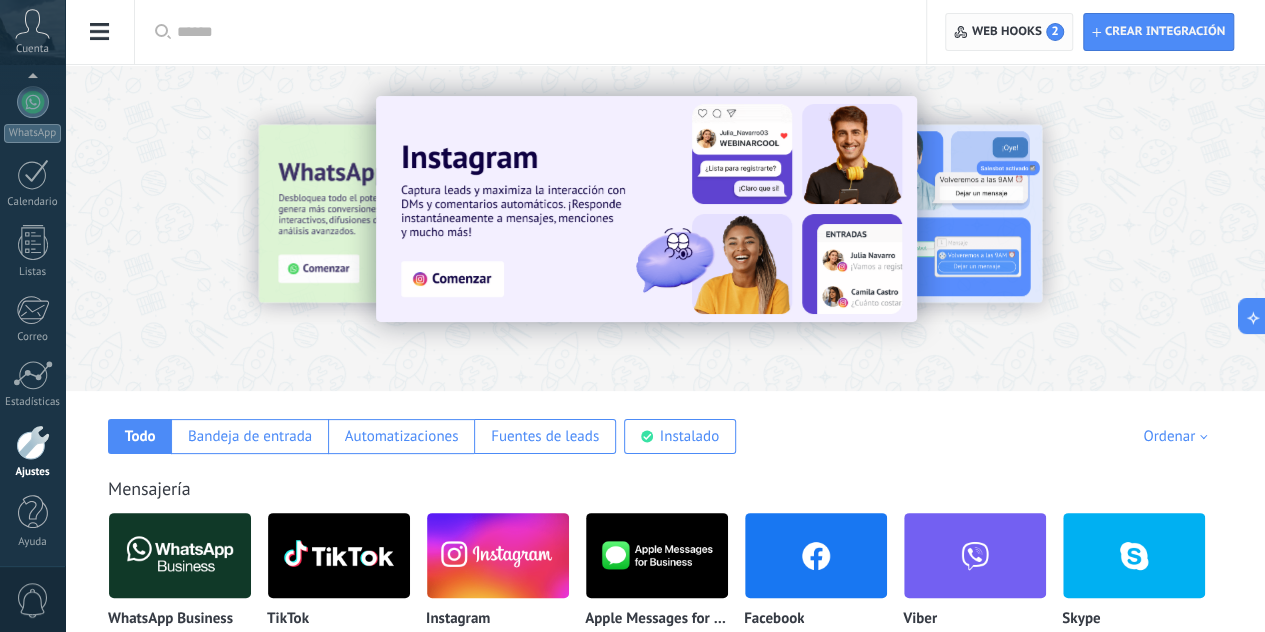 click on "Web hooks  2" at bounding box center [1018, 32] 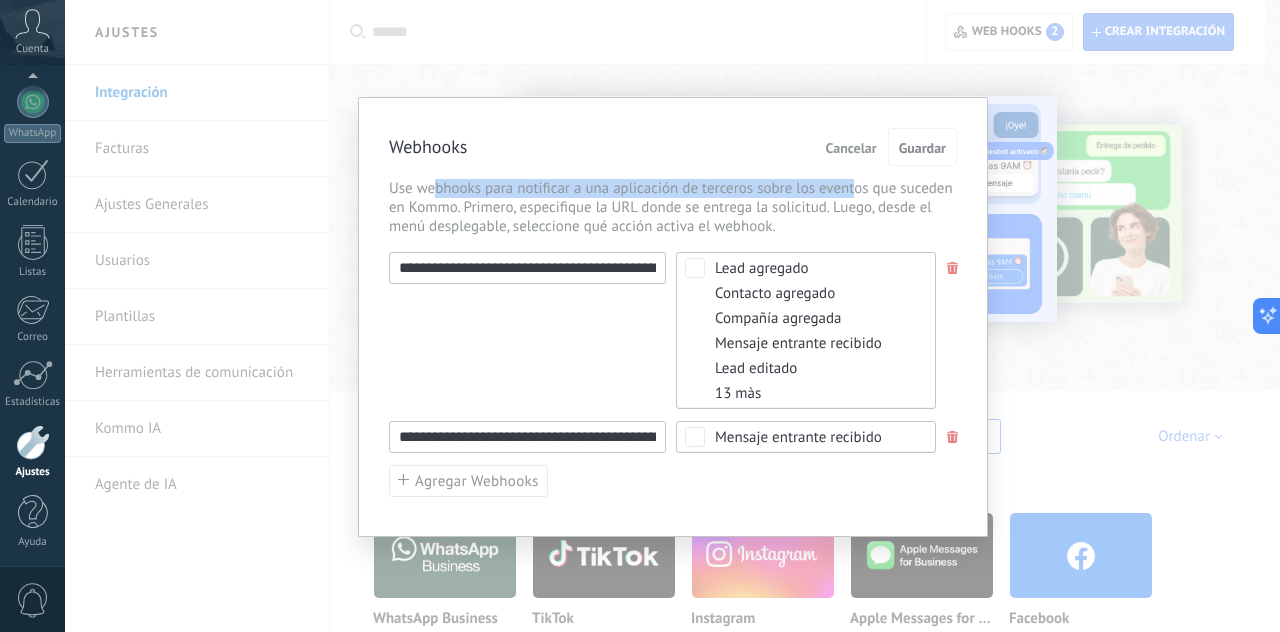 drag, startPoint x: 446, startPoint y: 185, endPoint x: 850, endPoint y: 179, distance: 404.04456 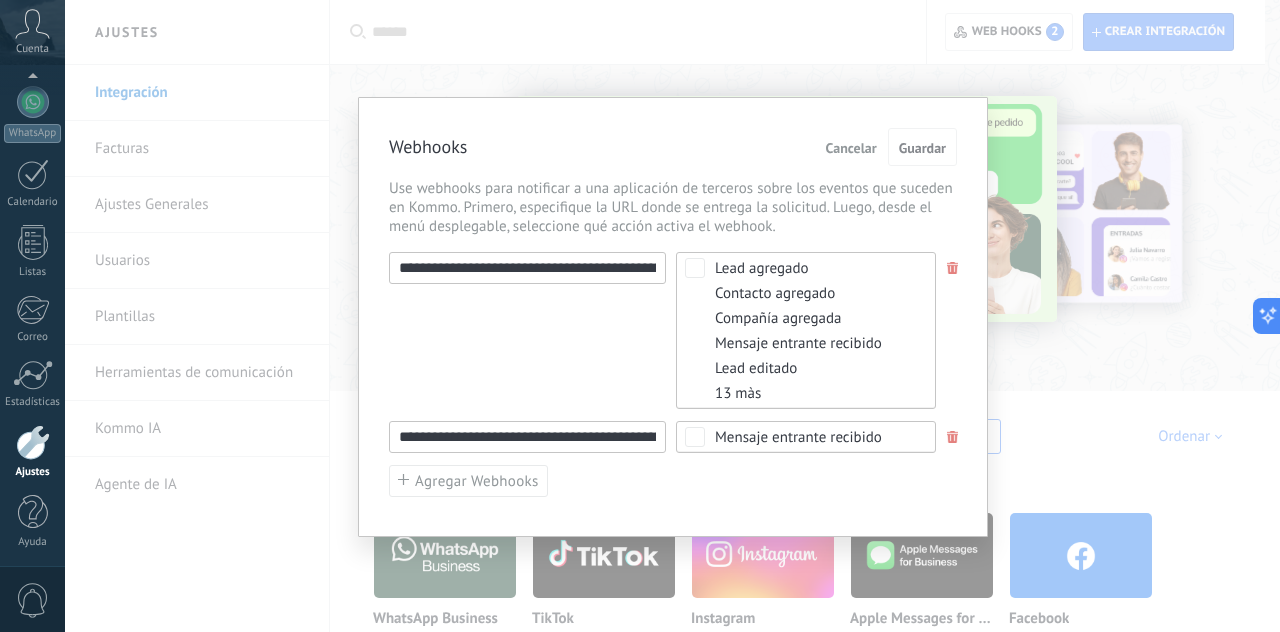 click on "**********" at bounding box center (673, 330) 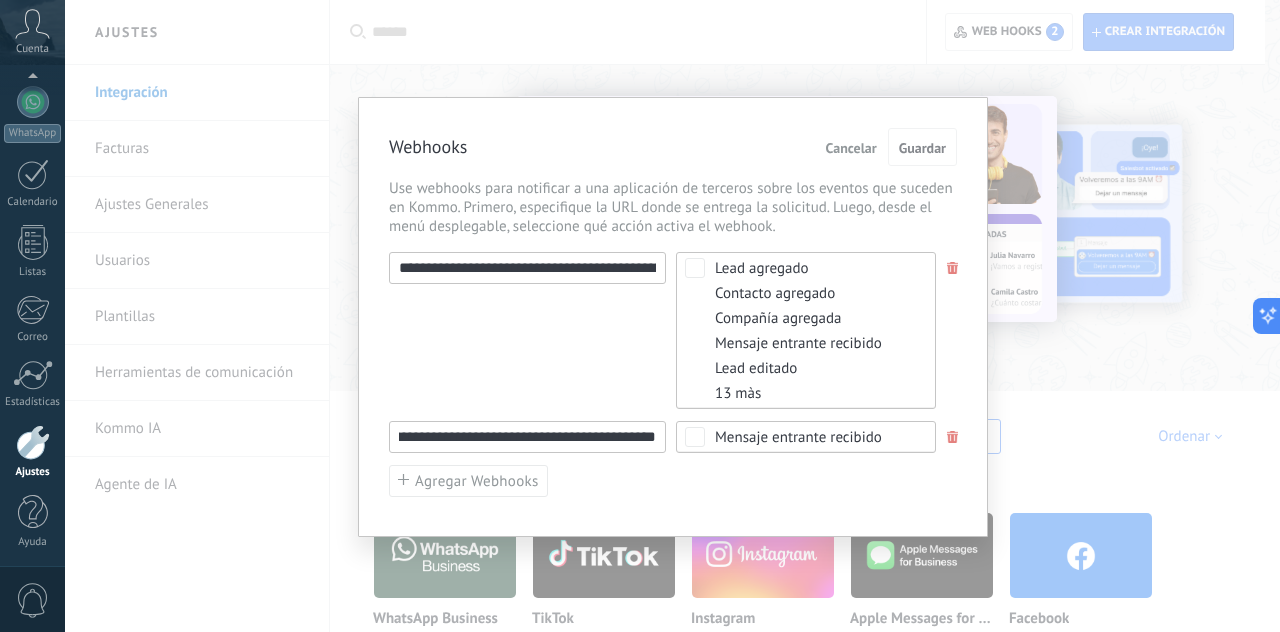 scroll, scrollTop: 0, scrollLeft: 308, axis: horizontal 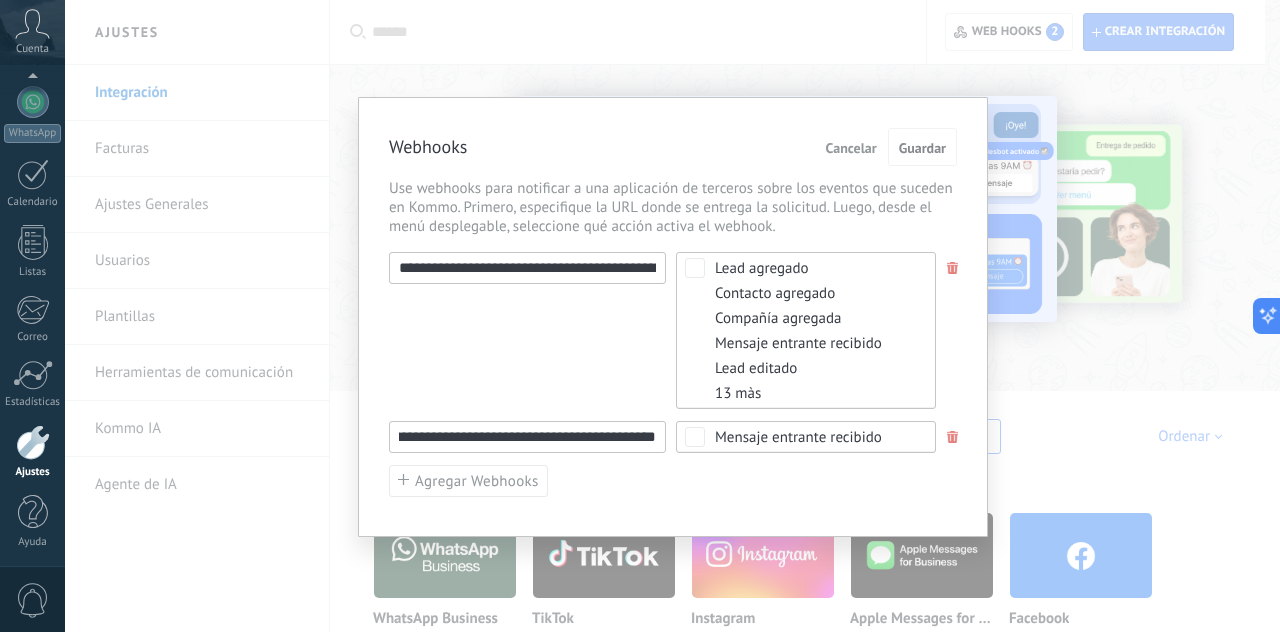 paste 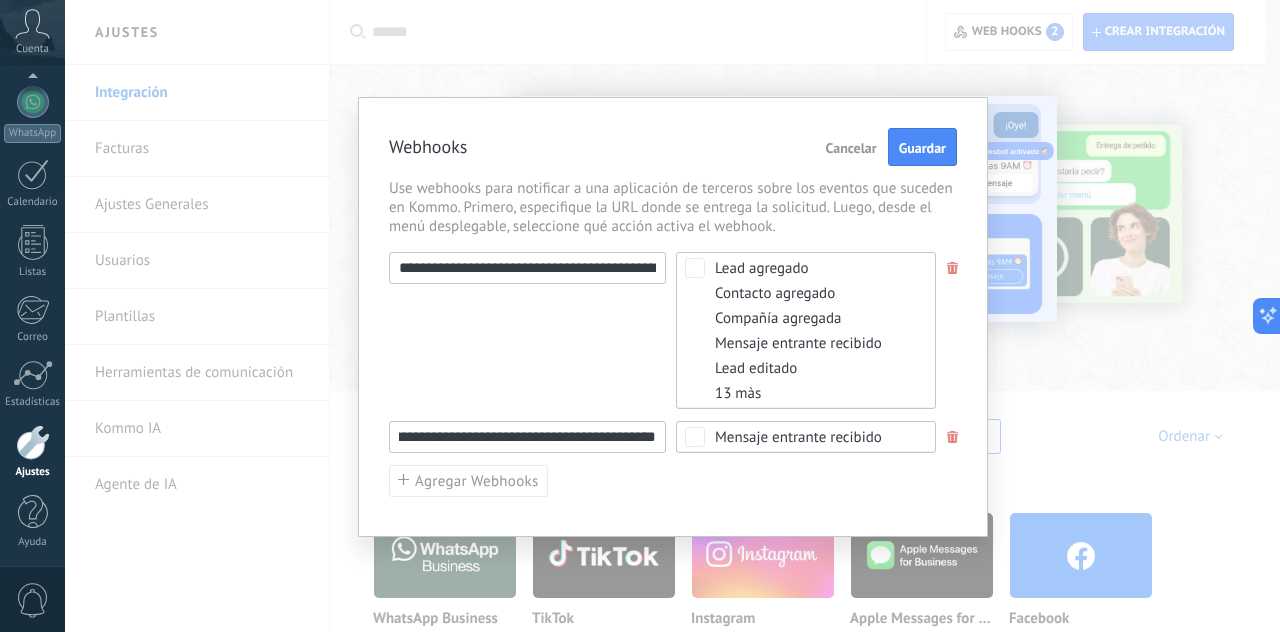 type on "**********" 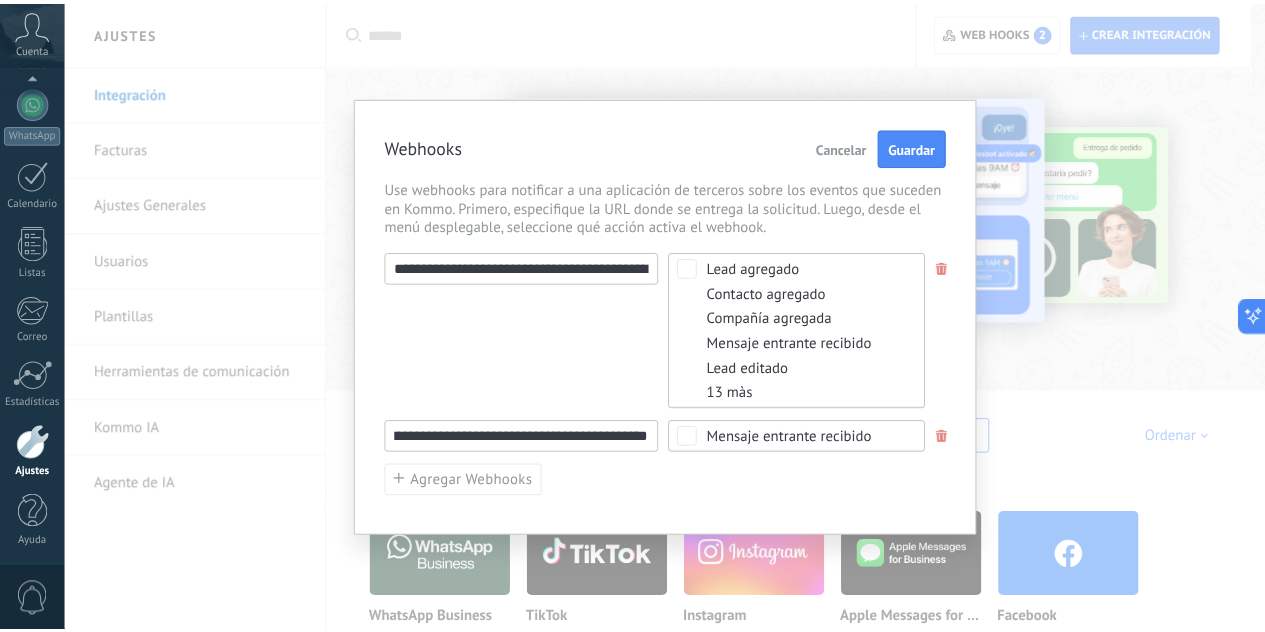scroll, scrollTop: 0, scrollLeft: 0, axis: both 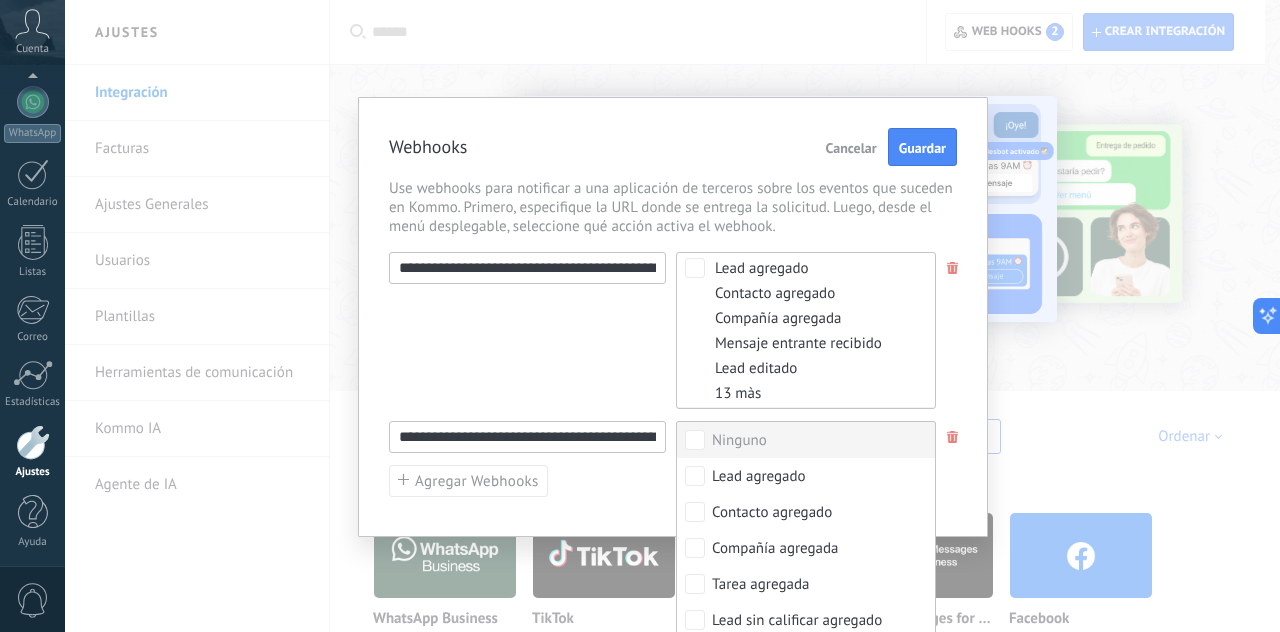 click on "Ninguno" at bounding box center (806, 440) 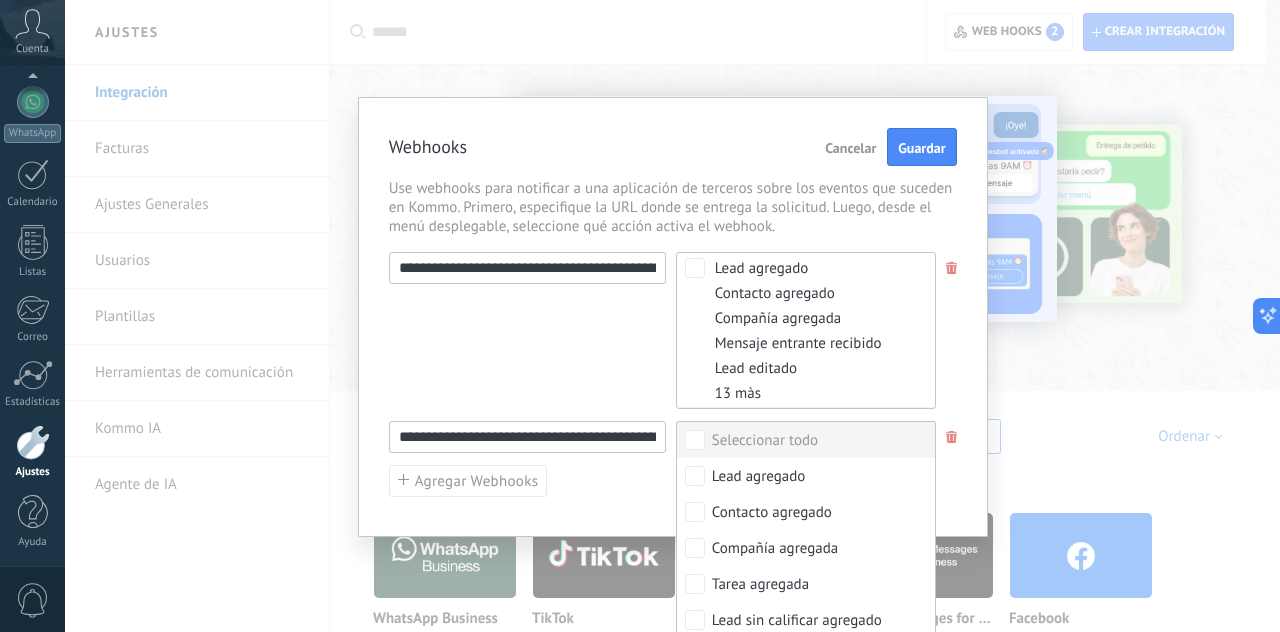 click on "Seleccionar todo" at bounding box center (806, 440) 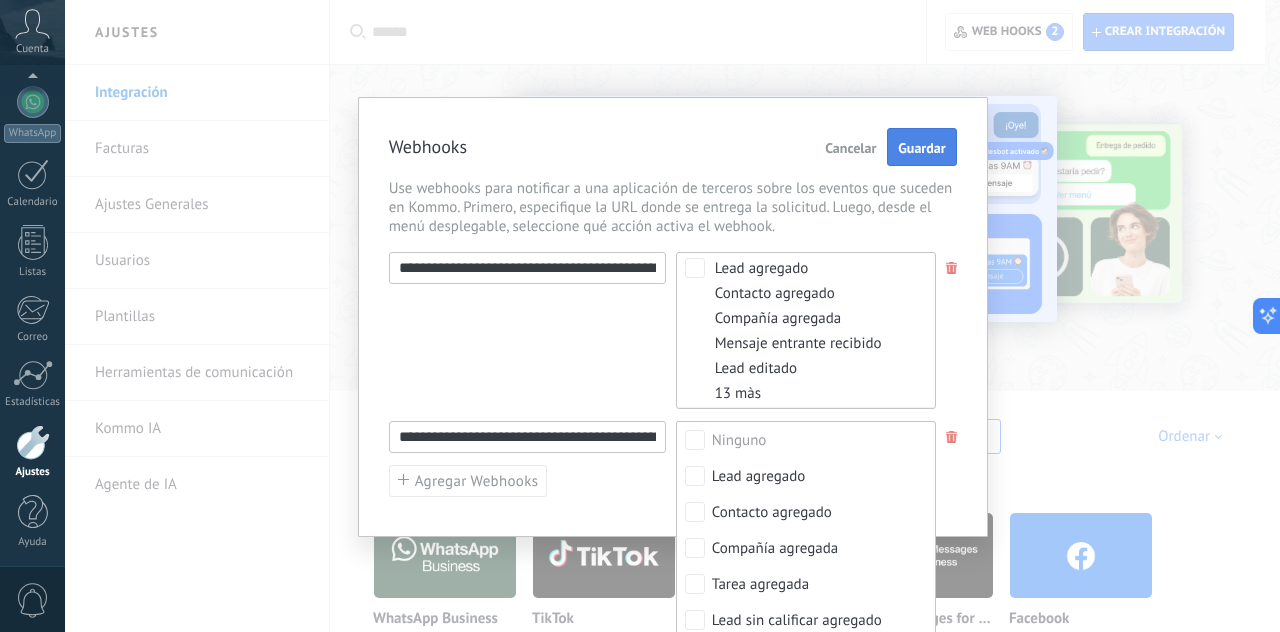 click on "Guardar" at bounding box center (921, 148) 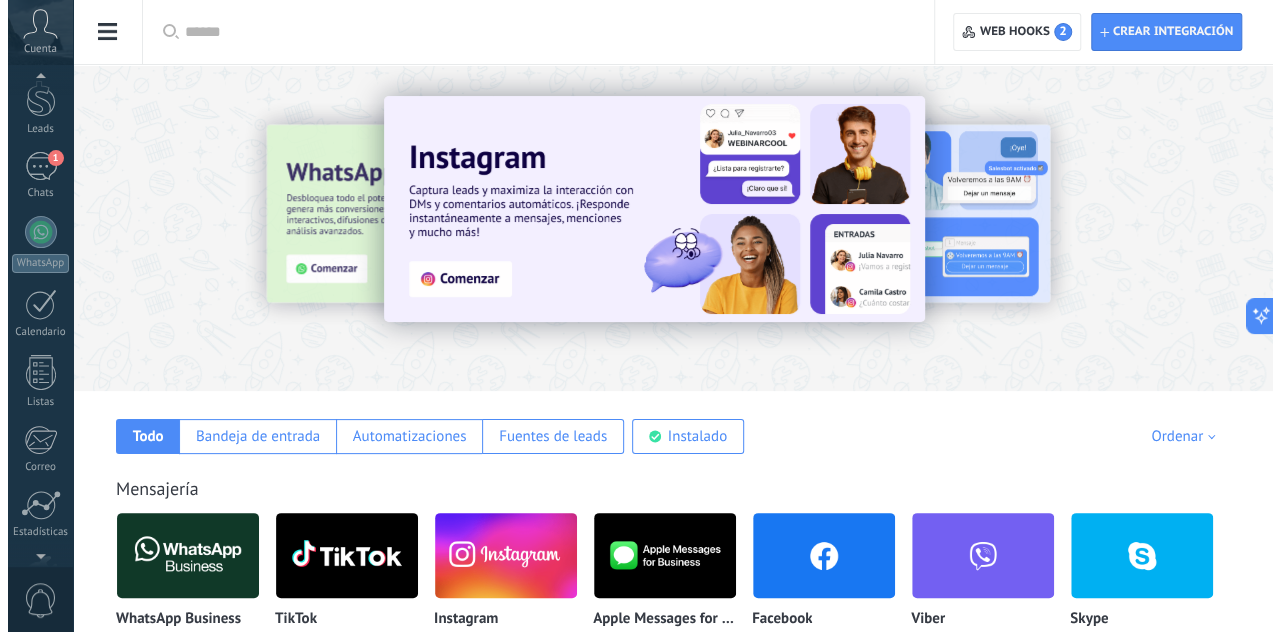 scroll, scrollTop: 0, scrollLeft: 0, axis: both 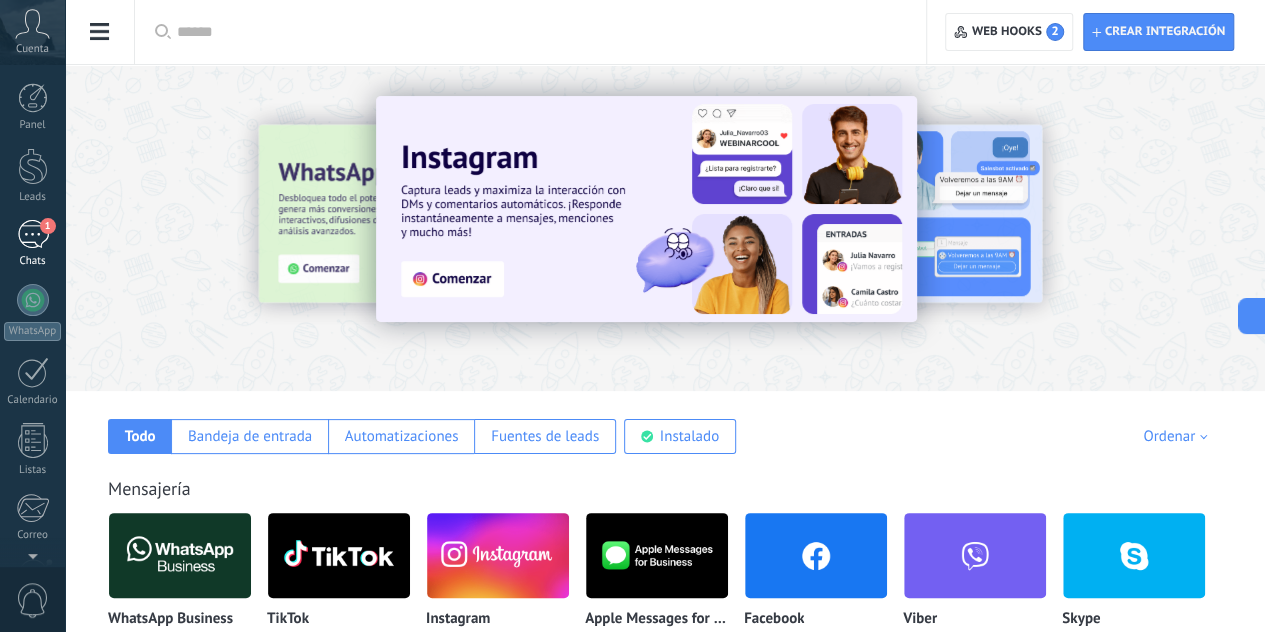 drag, startPoint x: 31, startPoint y: 252, endPoint x: 25, endPoint y: 231, distance: 21.84033 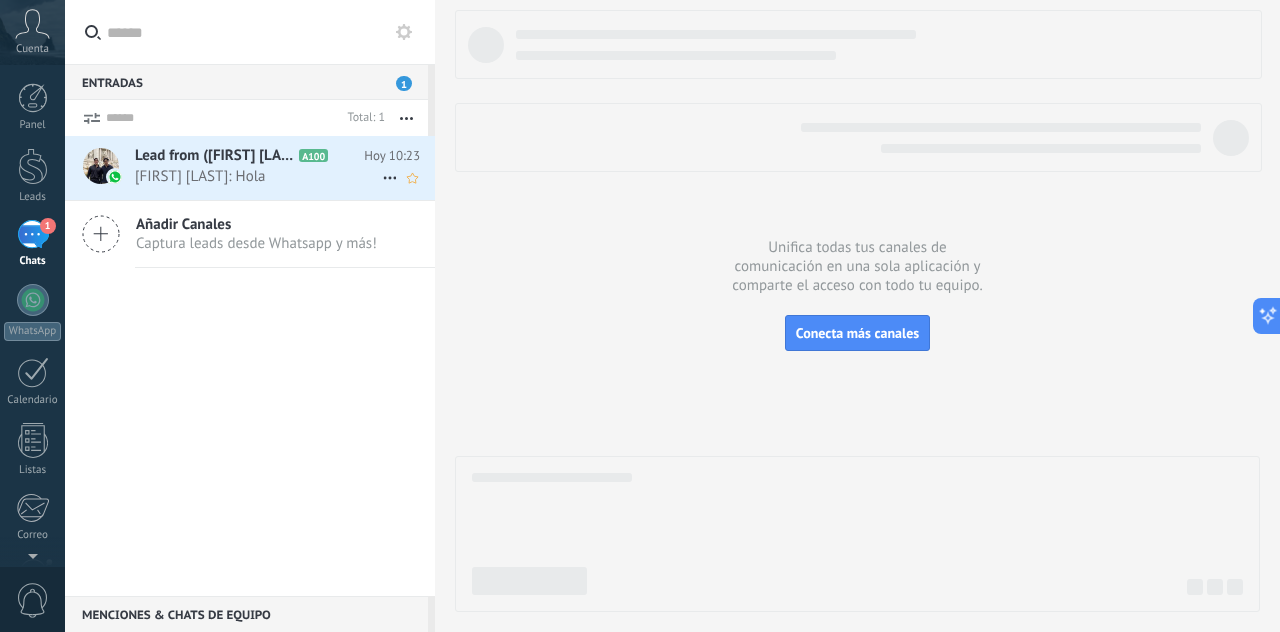 click on "Lead from ([FIRST] [LAST])
A100
Hoy 10:23
[FIRST] [LAST]: Hola" at bounding box center [285, 167] 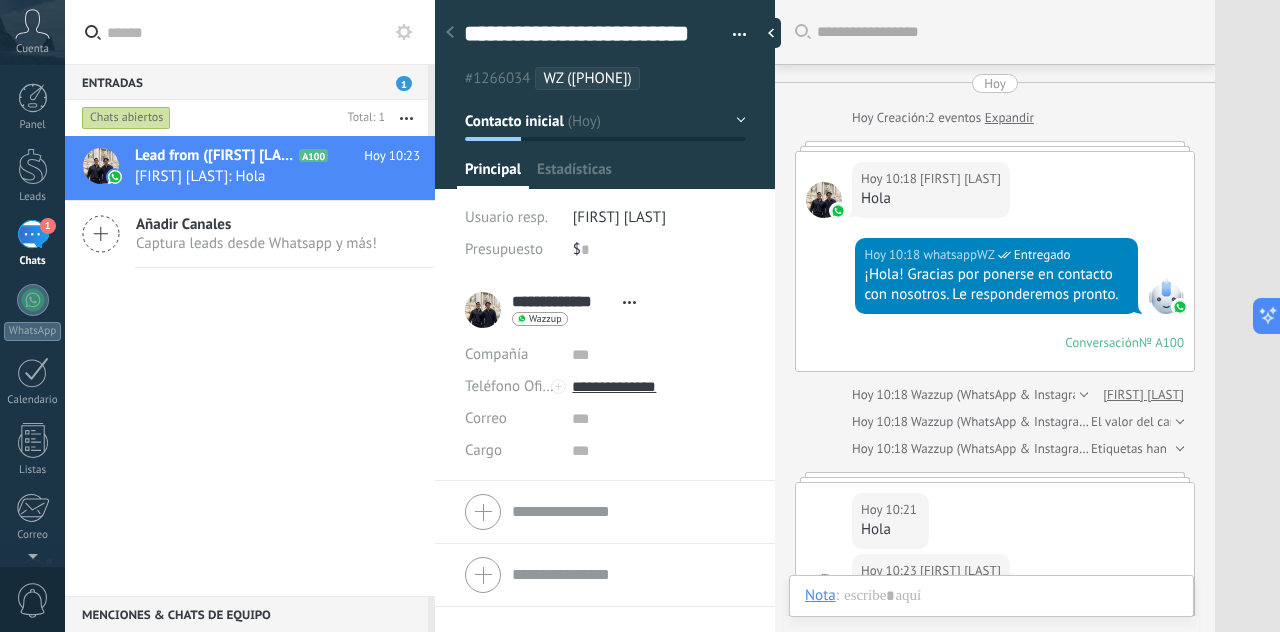 scroll, scrollTop: 30, scrollLeft: 0, axis: vertical 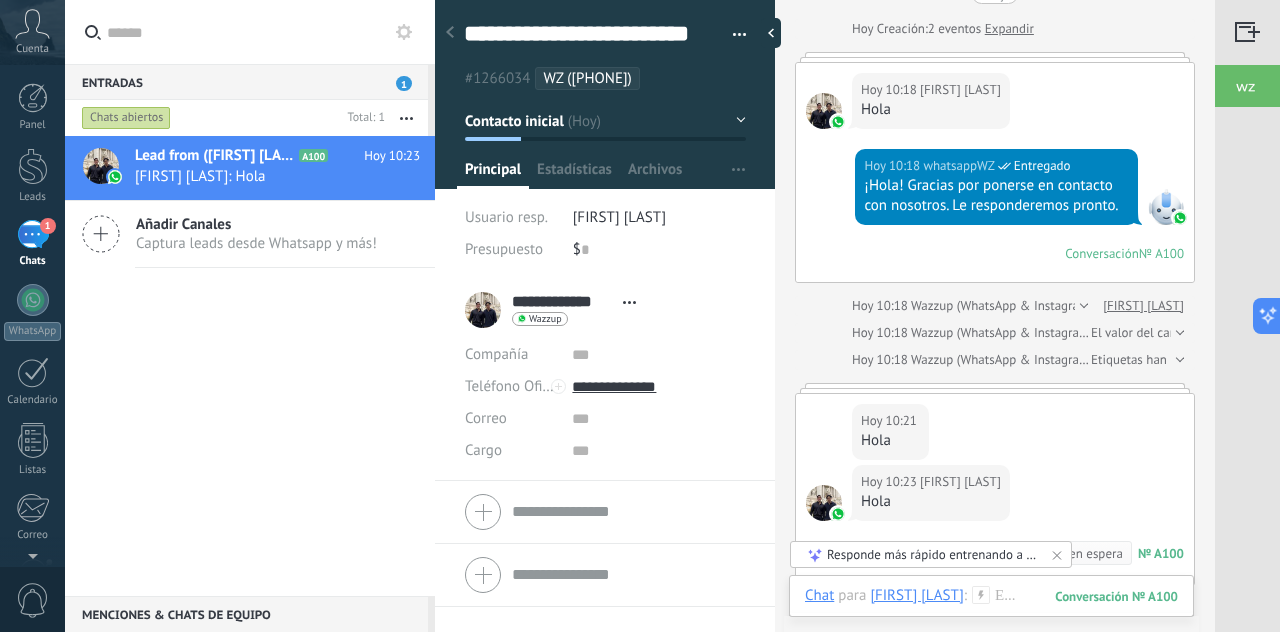 drag, startPoint x: 297, startPoint y: 172, endPoint x: 240, endPoint y: 306, distance: 145.61937 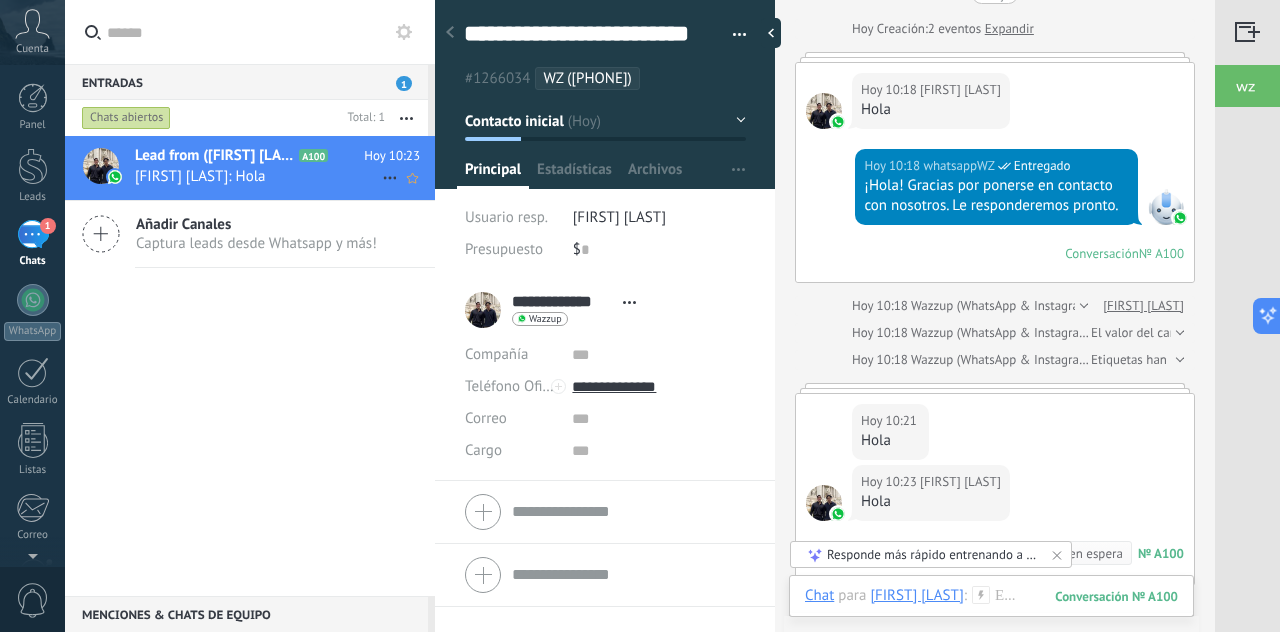 click 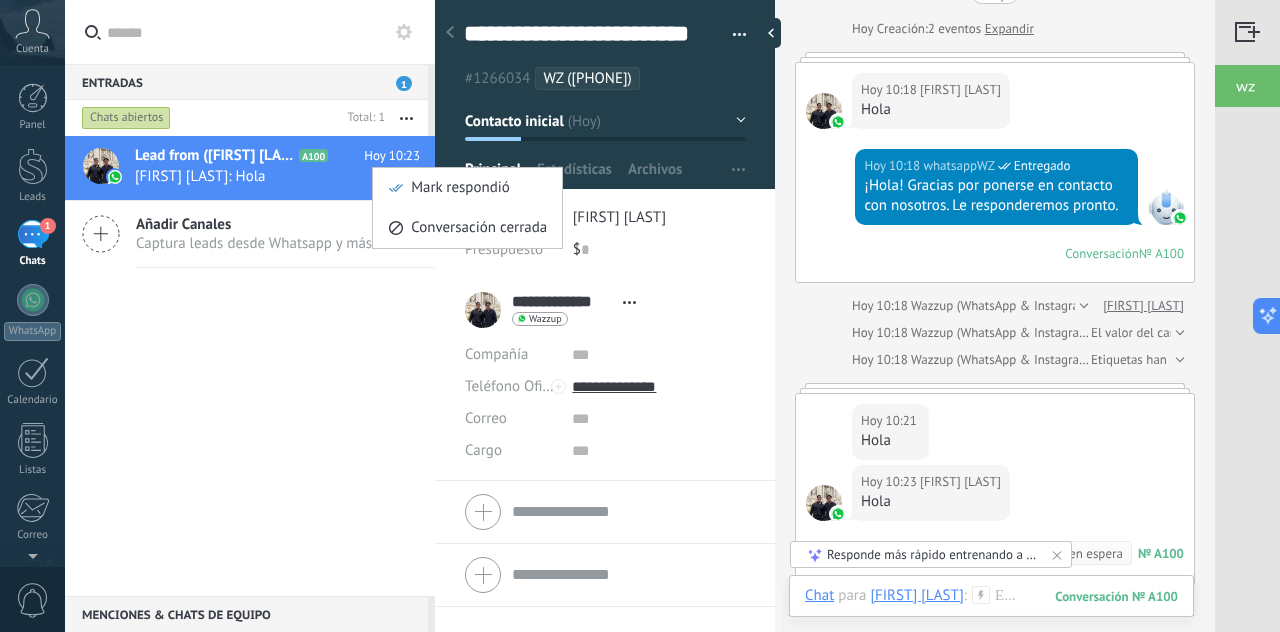 click at bounding box center [640, 316] 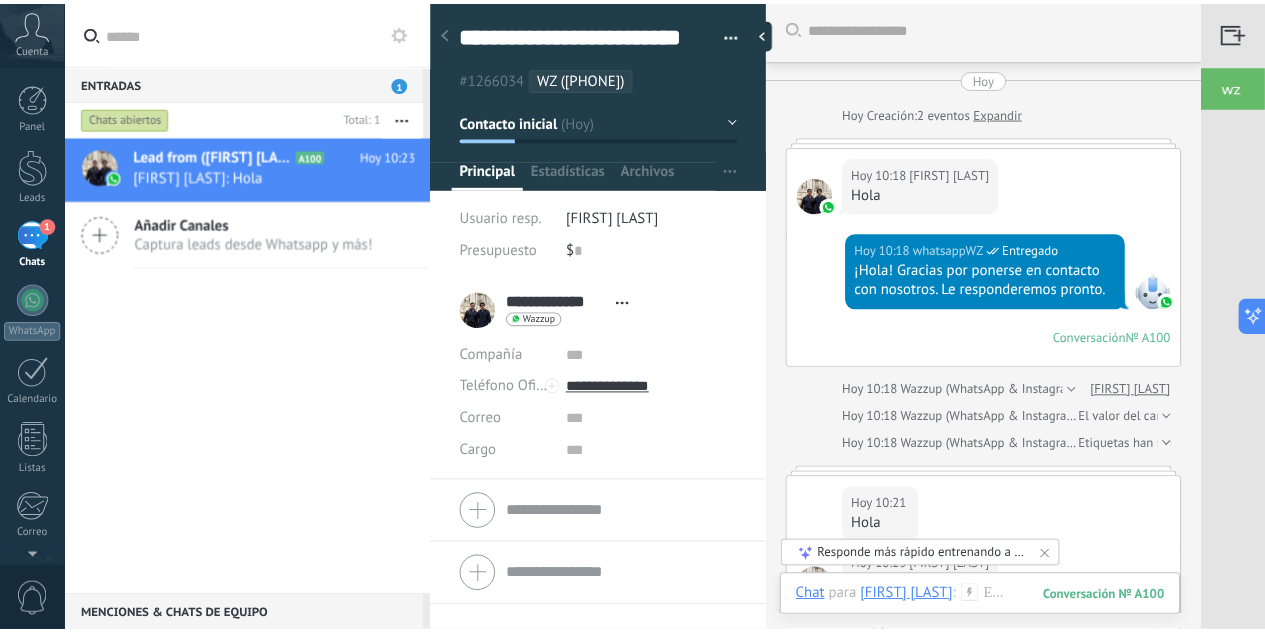 scroll, scrollTop: 0, scrollLeft: 0, axis: both 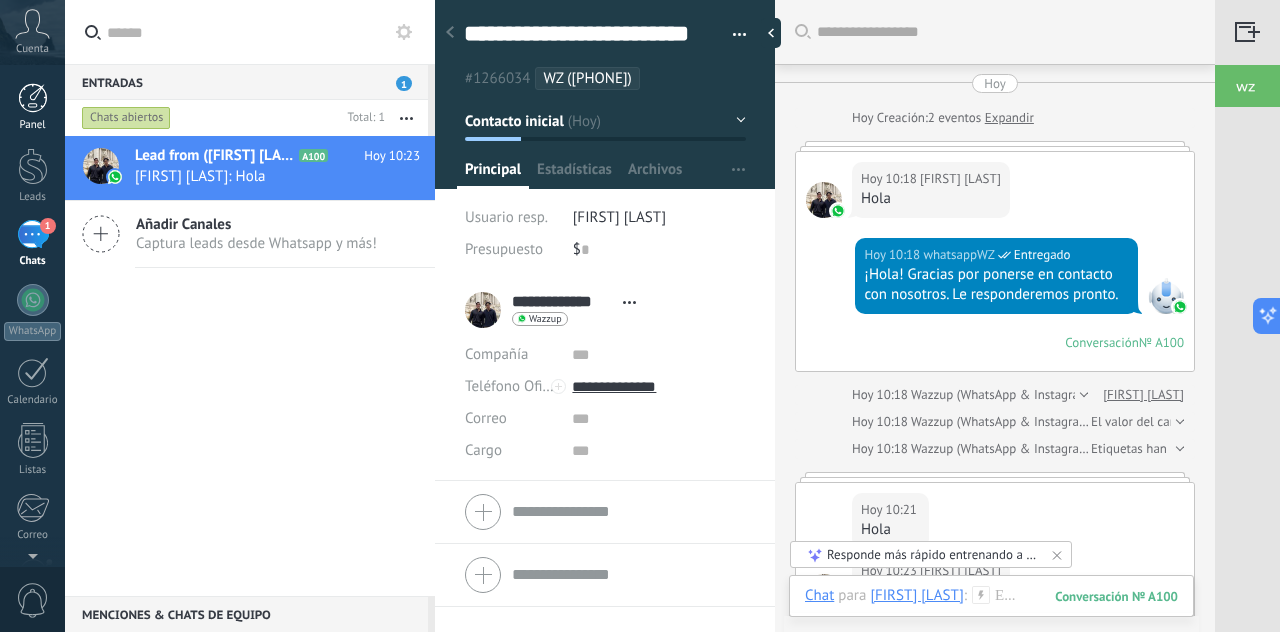click at bounding box center (33, 98) 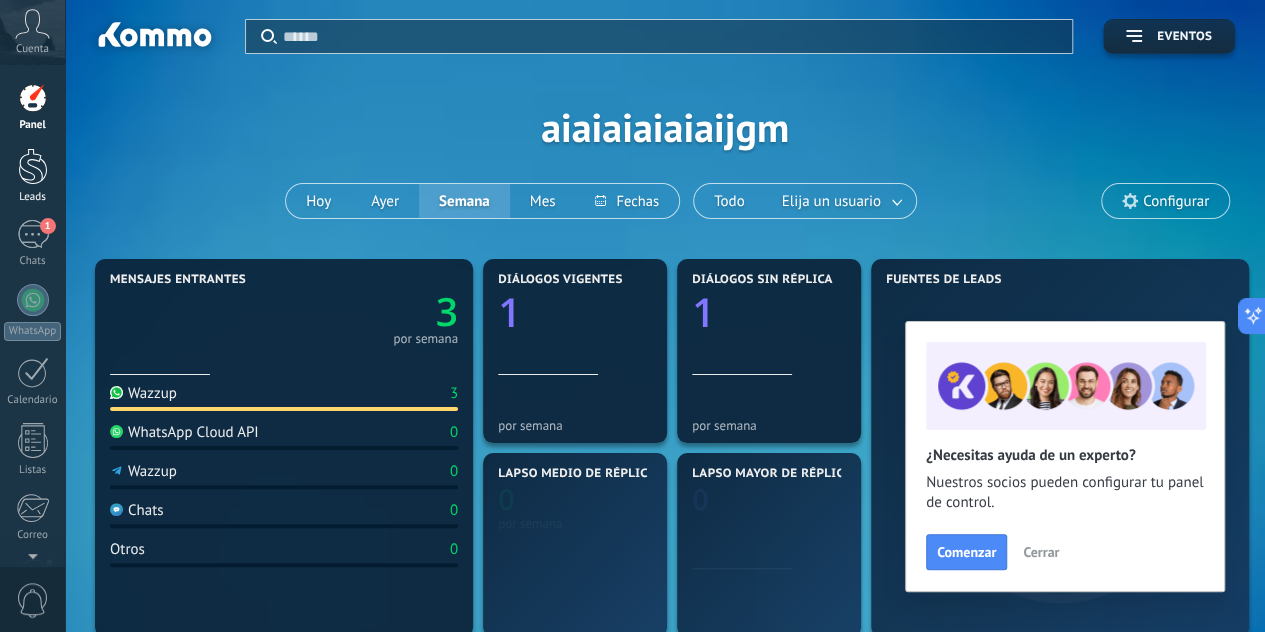 click at bounding box center (33, 166) 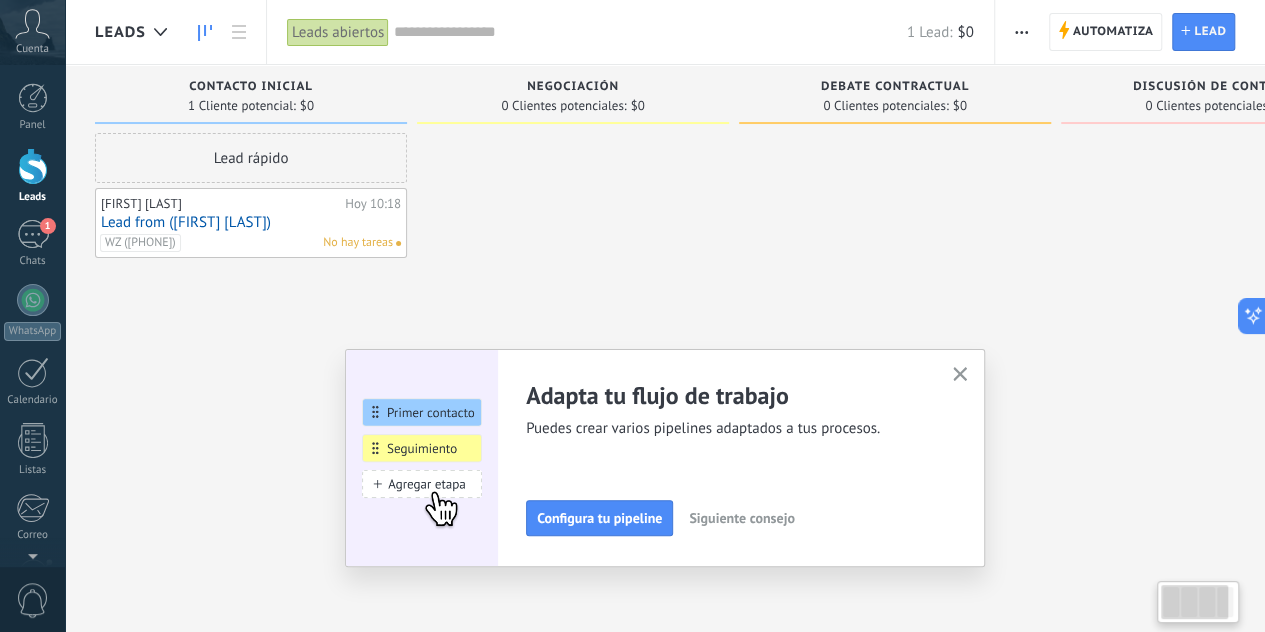 drag, startPoint x: 550, startPoint y: 221, endPoint x: 714, endPoint y: 217, distance: 164.04877 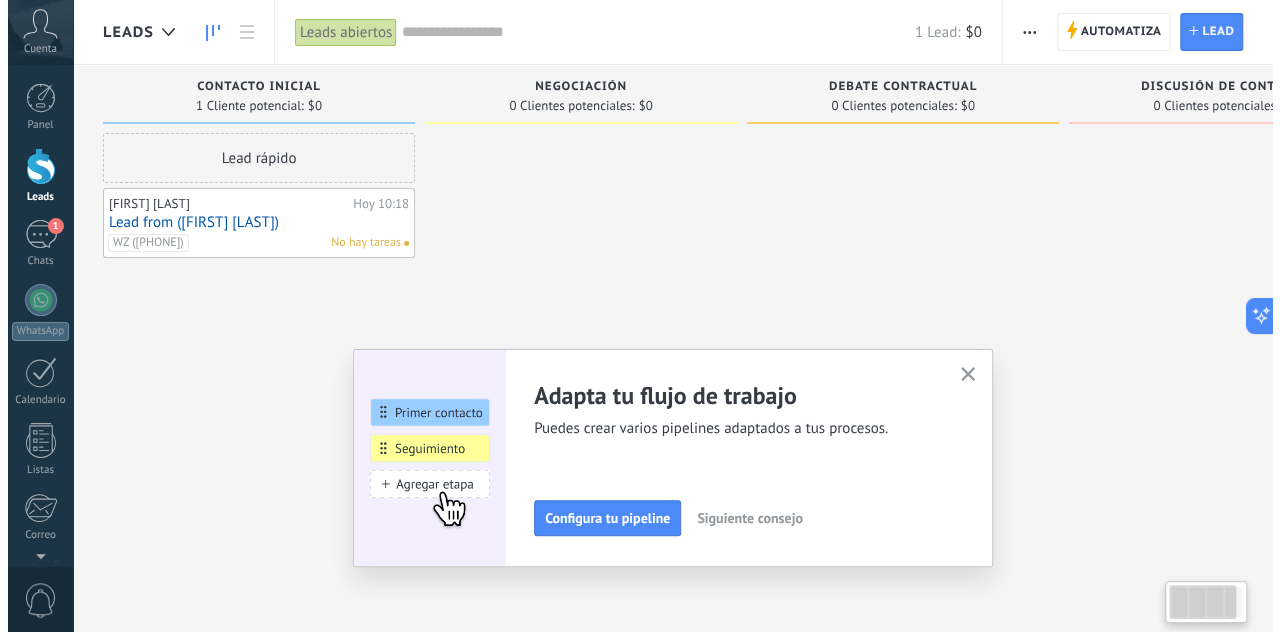 scroll, scrollTop: 0, scrollLeft: 0, axis: both 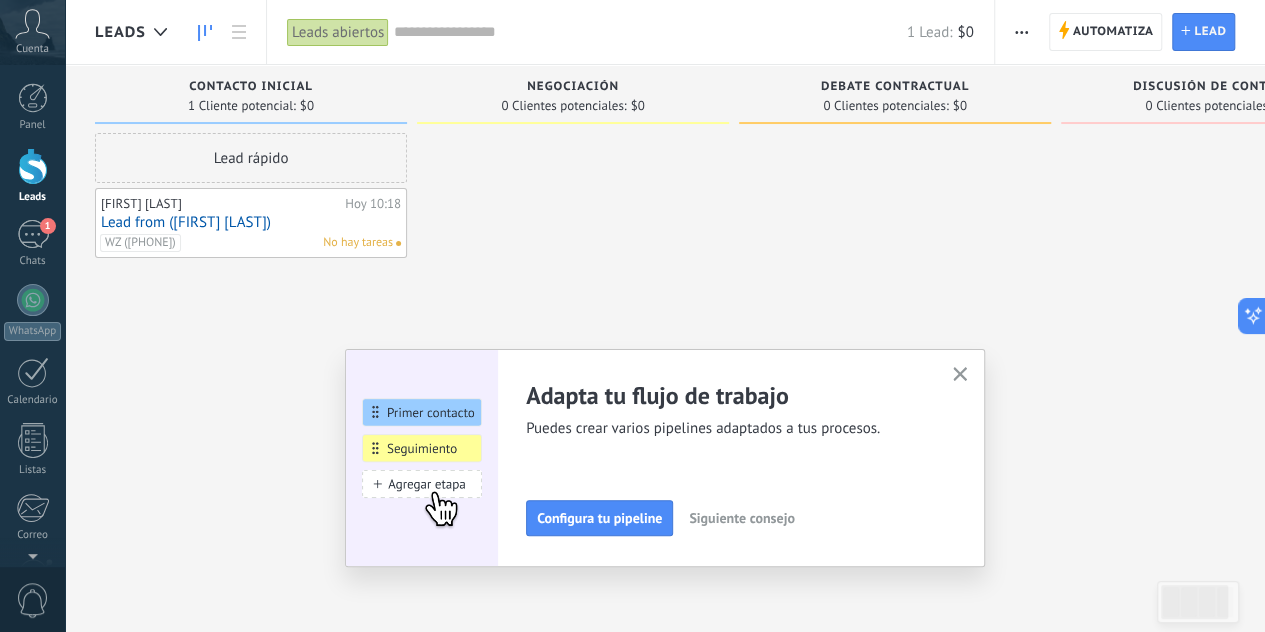click on "Adapta tu flujo de trabajo Puedes crear varios pipelines adaptados a tus procesos. Configura tu pipeline Siguiente consejo Gana más leads en pocos clicks Puedes conversar con tus leads tanto en la bandeja de entrada y en tu pipeline Conecta más fuentes Siguiente consejo ¿Necesitas ayuda de expertos? Nuestros socios oficiales pueden hacer todo, desde la consultoría hasta el desarrollo y más allá. Contratar a un socio de Kommo Siguiente consejo" at bounding box center (665, 458) 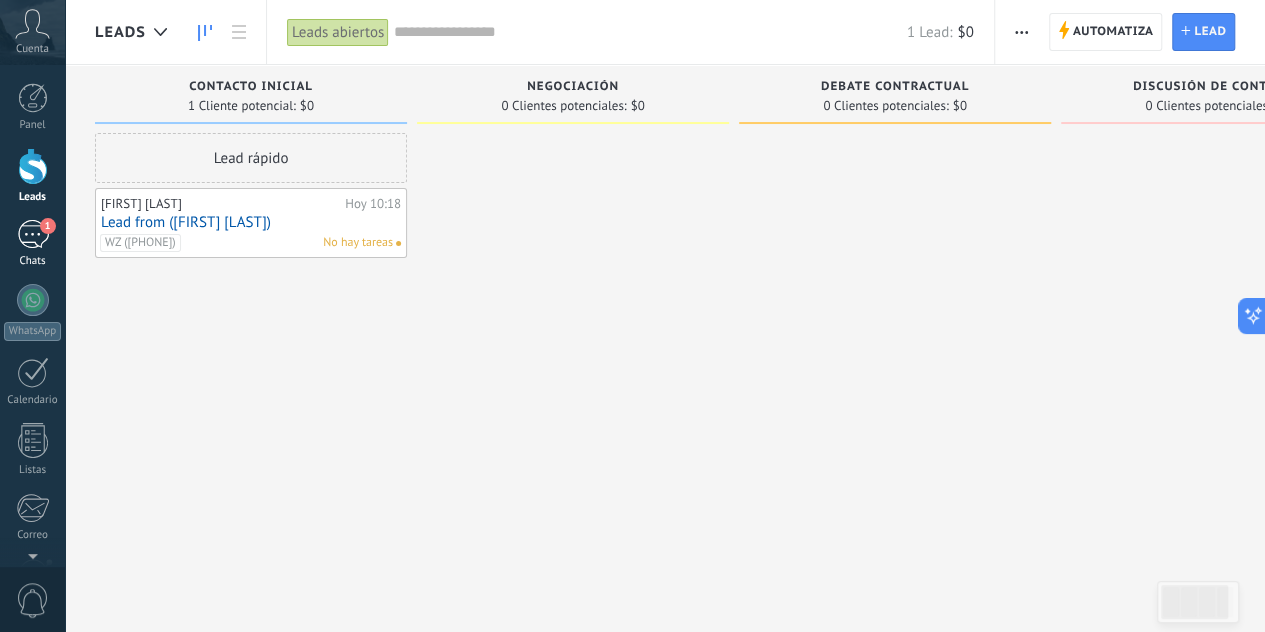 click on "1" at bounding box center [33, 234] 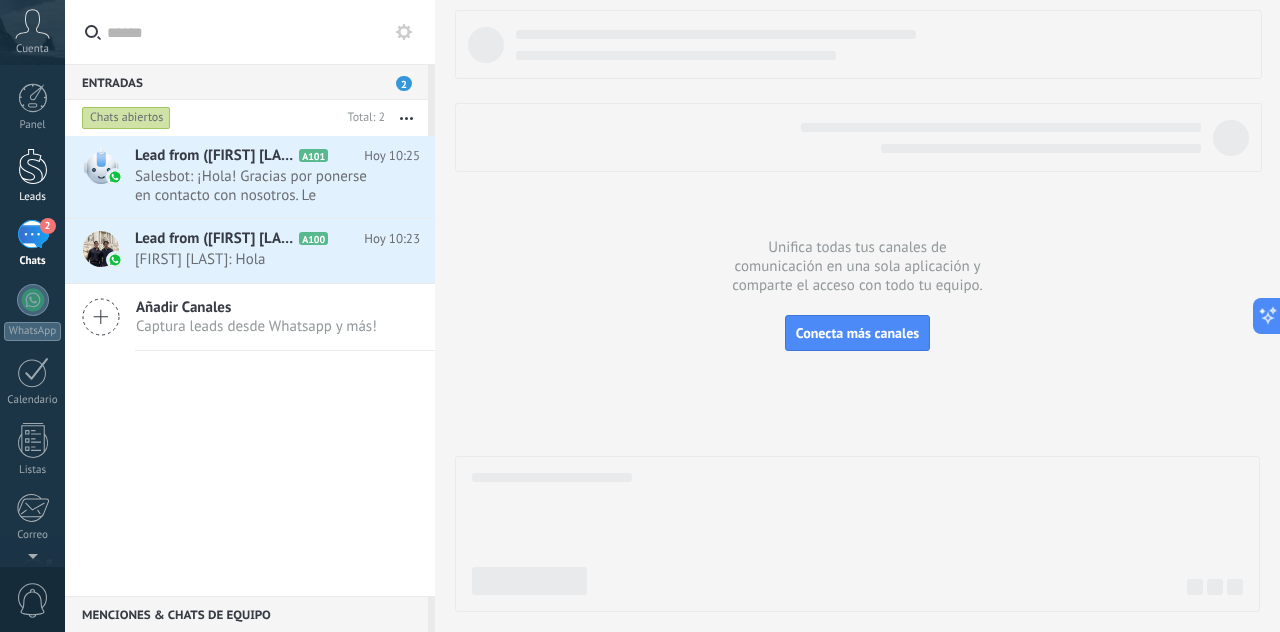 click at bounding box center (33, 166) 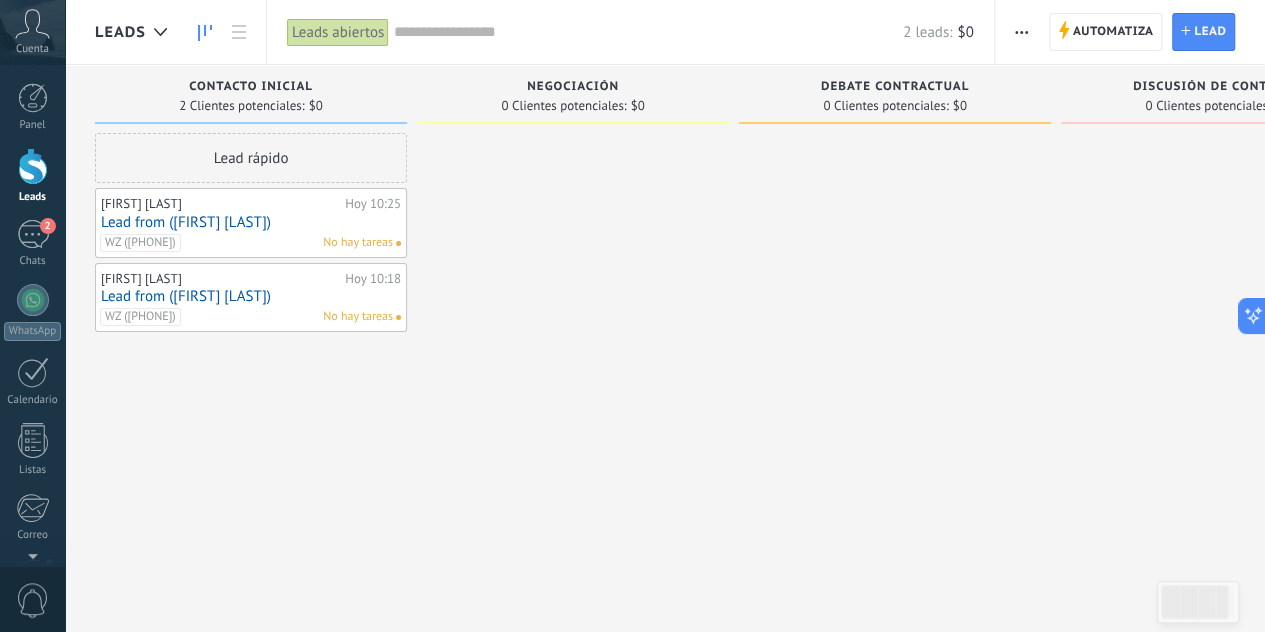 click at bounding box center (33, 166) 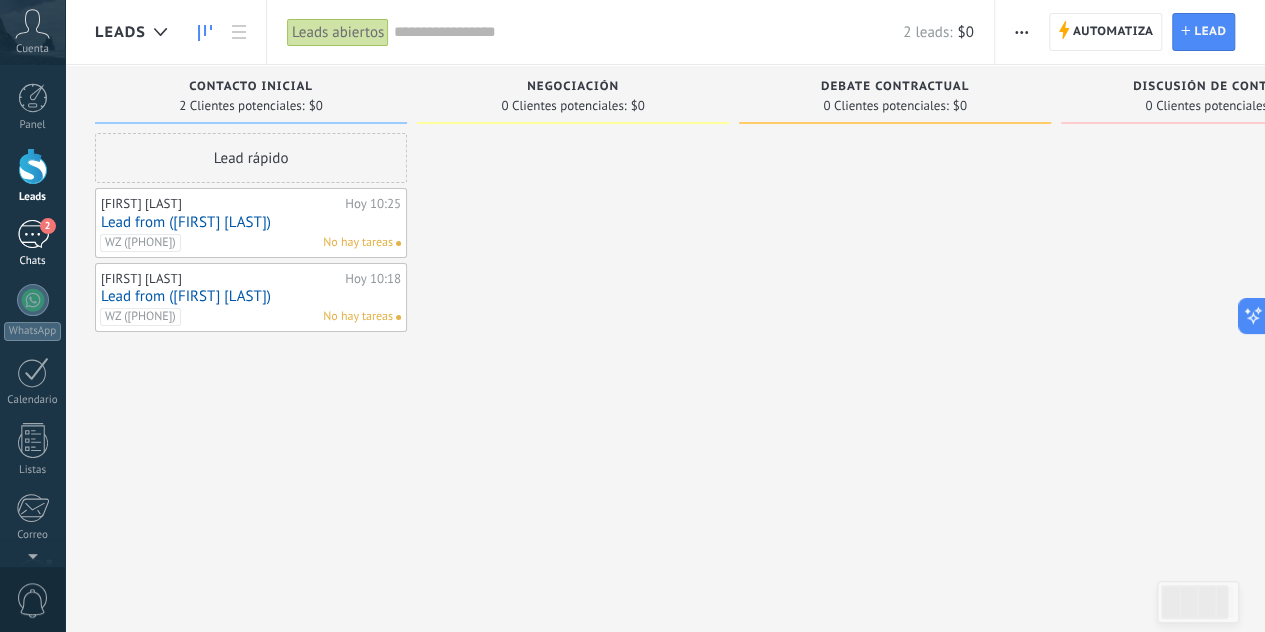 click on "2" at bounding box center (33, 234) 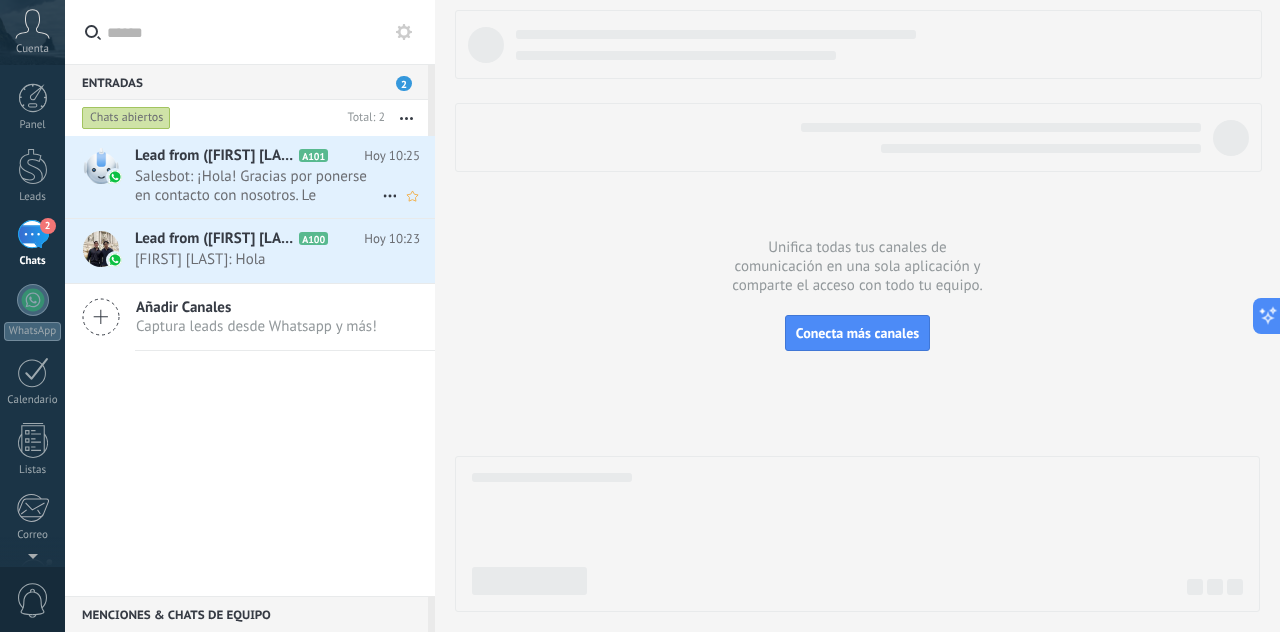 click on "Salesbot: ¡Hola! Gracias por ponerse en contacto con nosotros. Le responderemos pronto." at bounding box center [258, 186] 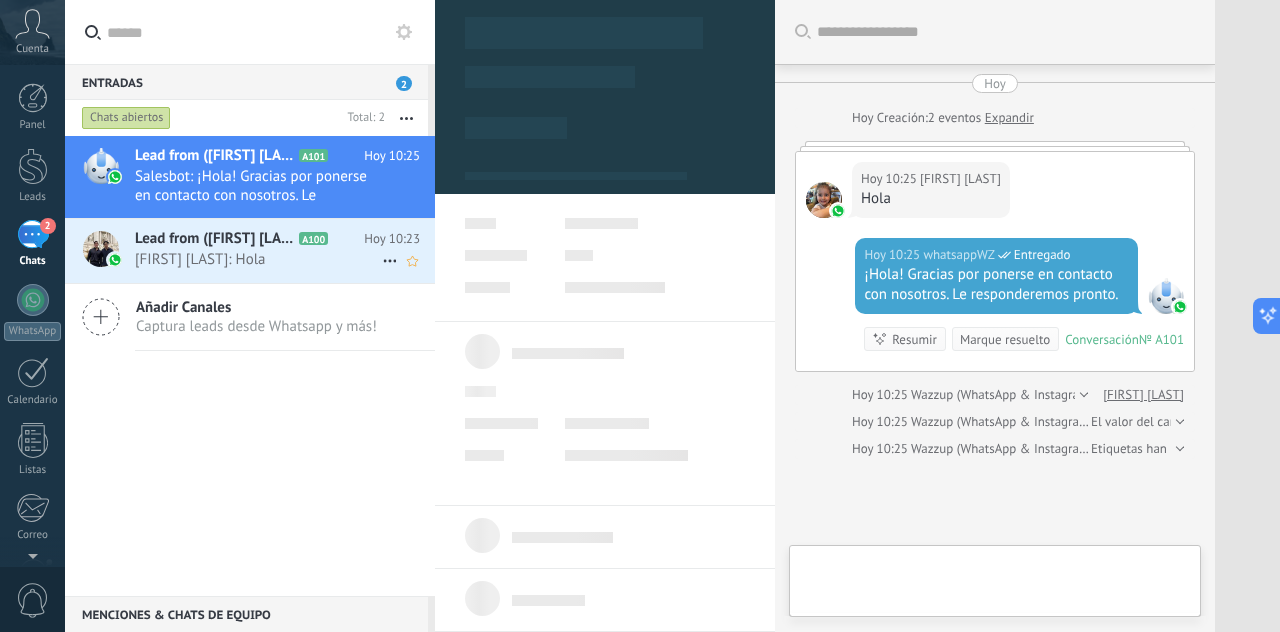 scroll, scrollTop: 174, scrollLeft: 0, axis: vertical 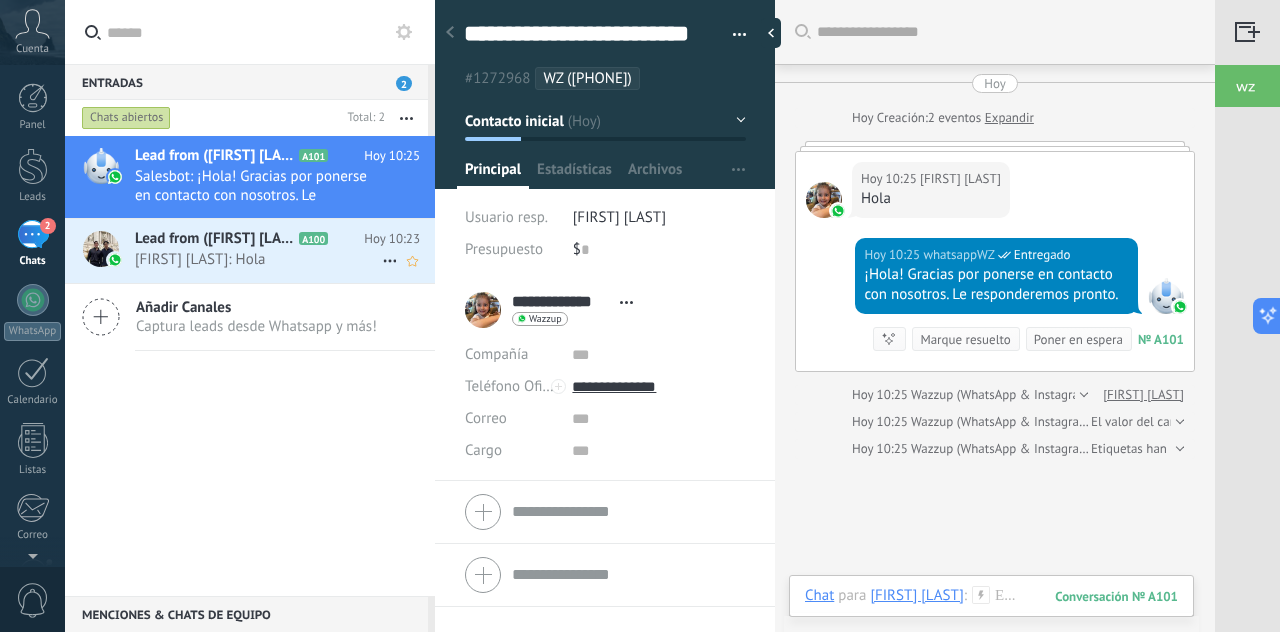 click on "Lead from ([FIRST] [LAST])
A100
Hoy 10:23
[FIRST] [LAST]: Hola" at bounding box center (285, 250) 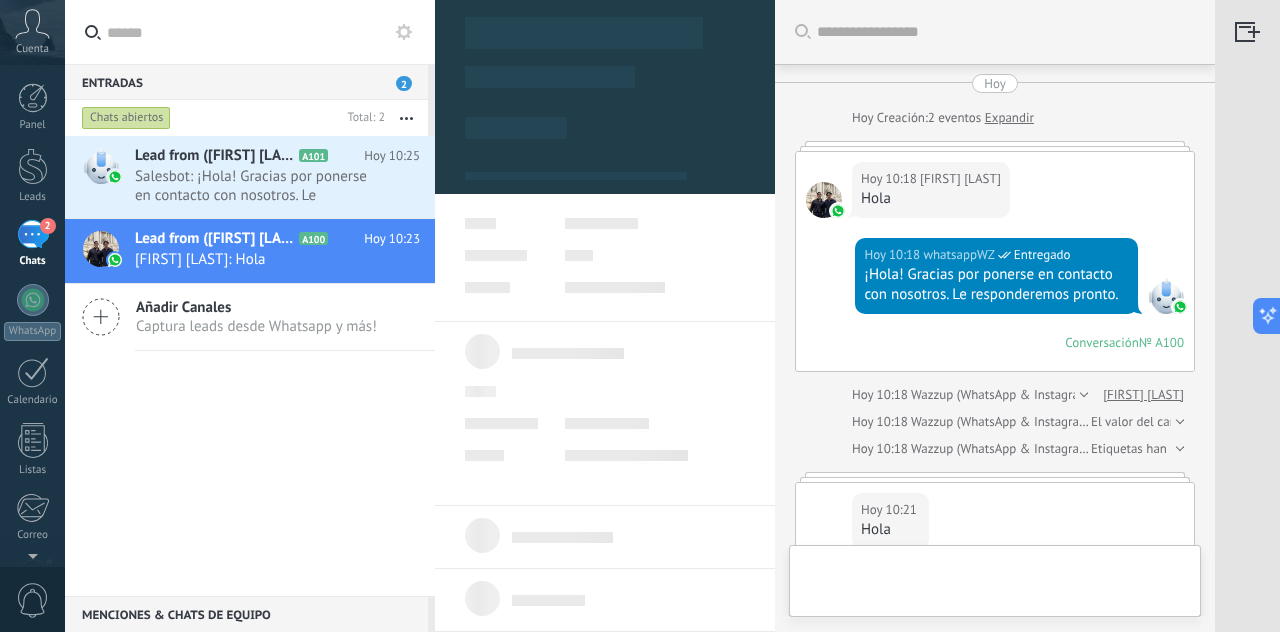 scroll, scrollTop: 389, scrollLeft: 0, axis: vertical 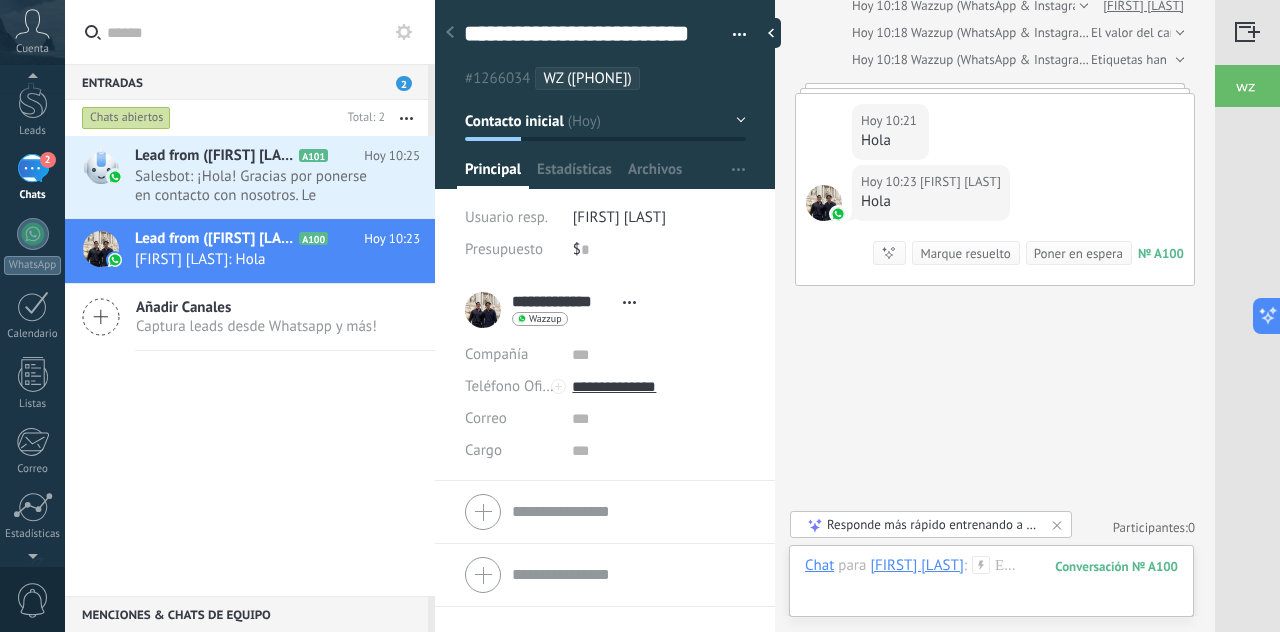 click at bounding box center [32, 552] 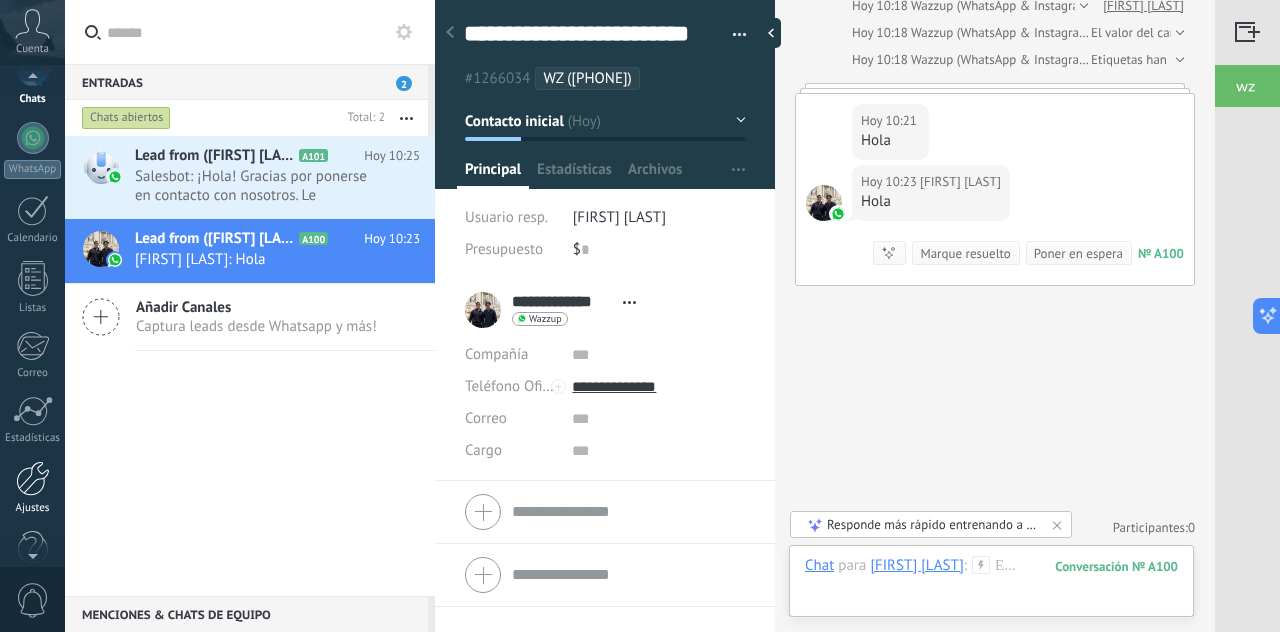 click on "Ajustes" at bounding box center (33, 508) 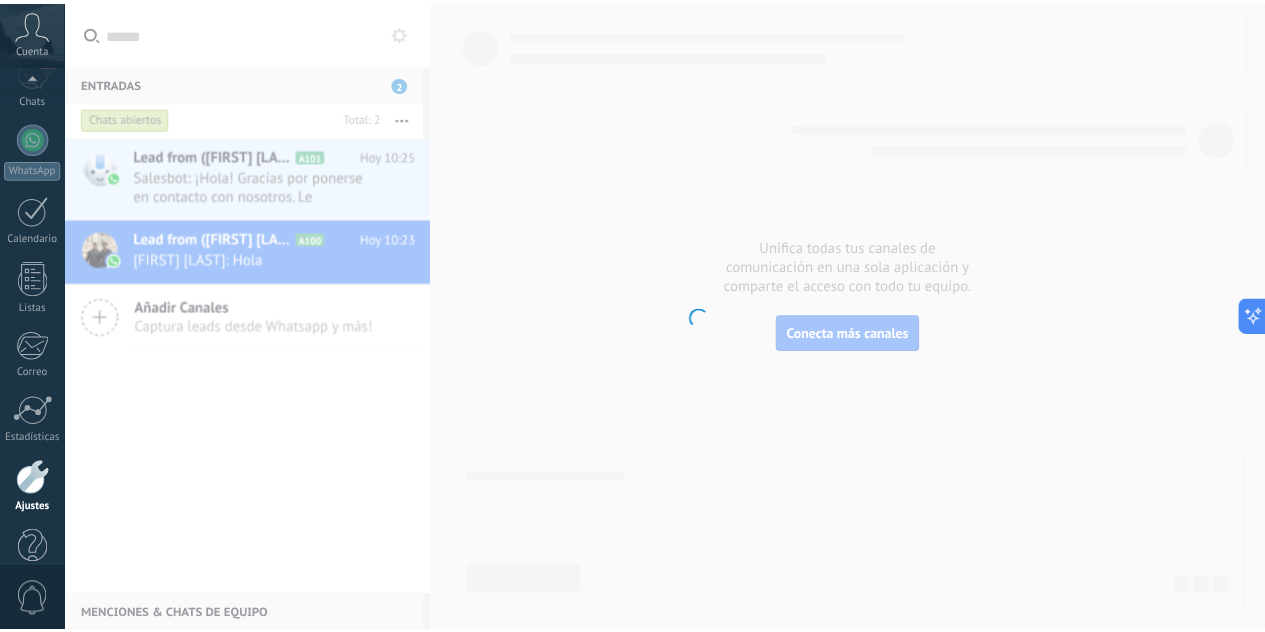 scroll, scrollTop: 198, scrollLeft: 0, axis: vertical 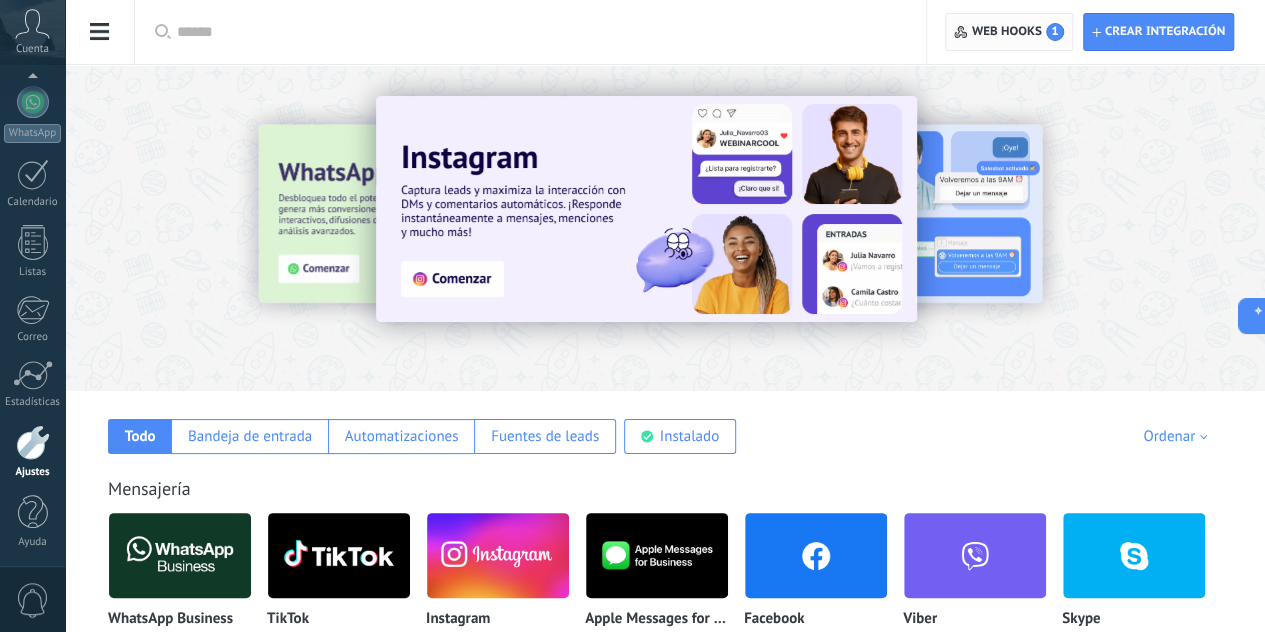 click on "Web hooks  1" at bounding box center [1018, 32] 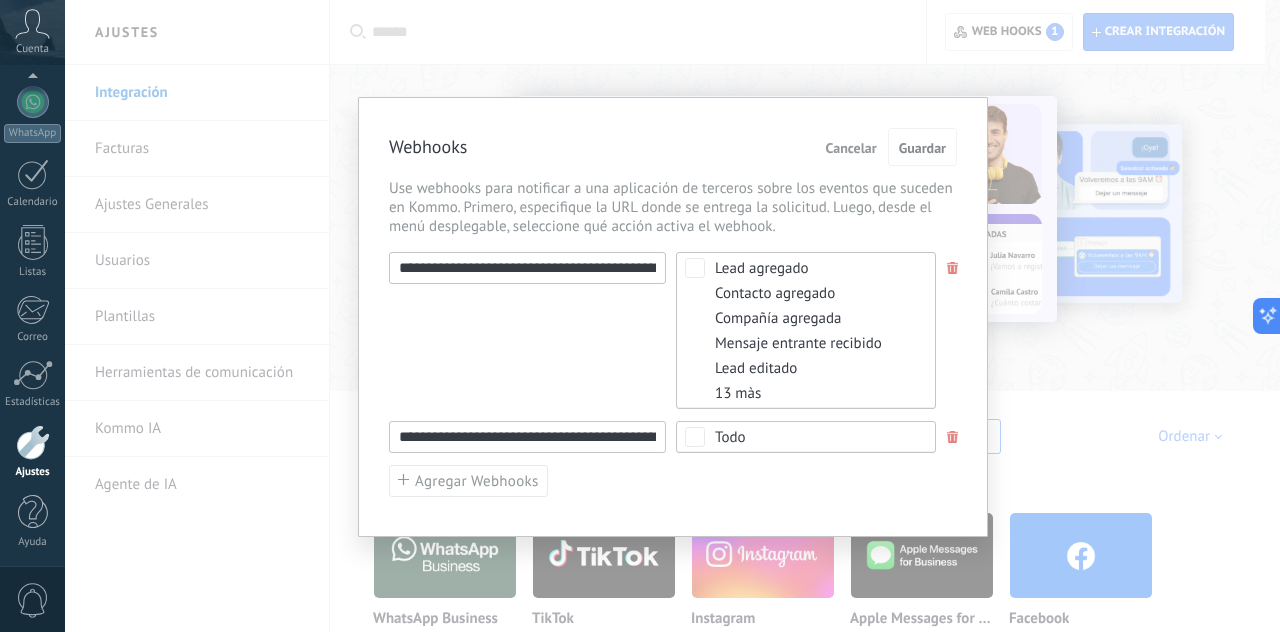 click on "Cancelar" at bounding box center (851, 148) 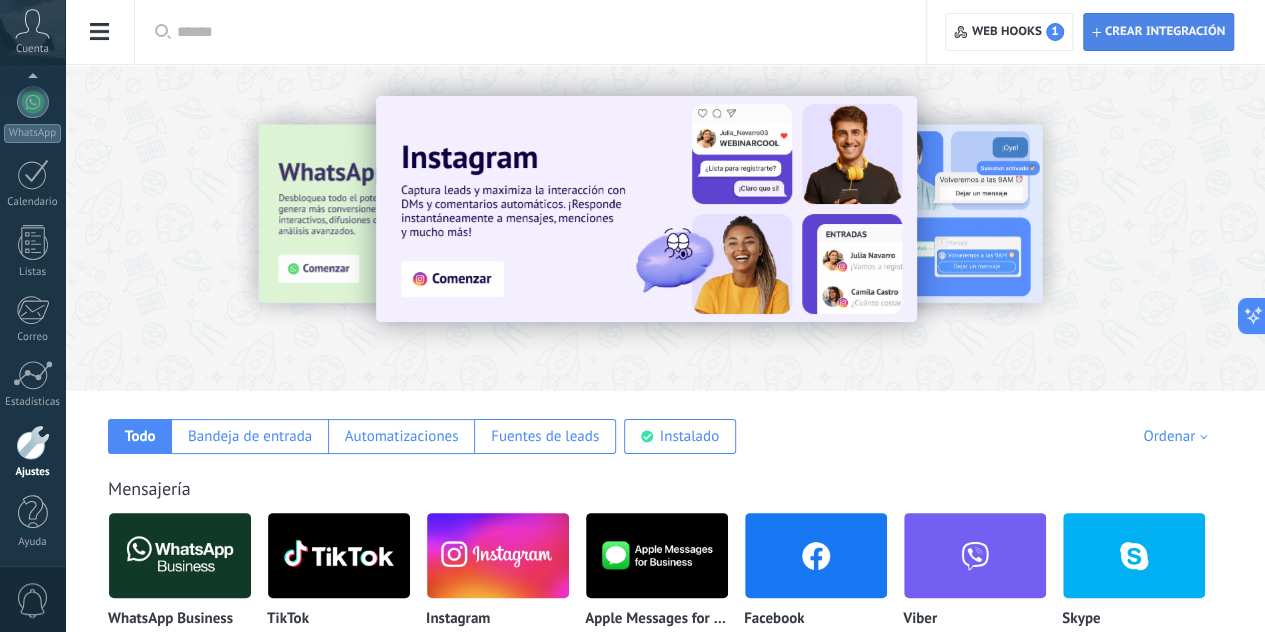 click on "Crear integración" at bounding box center [1165, 32] 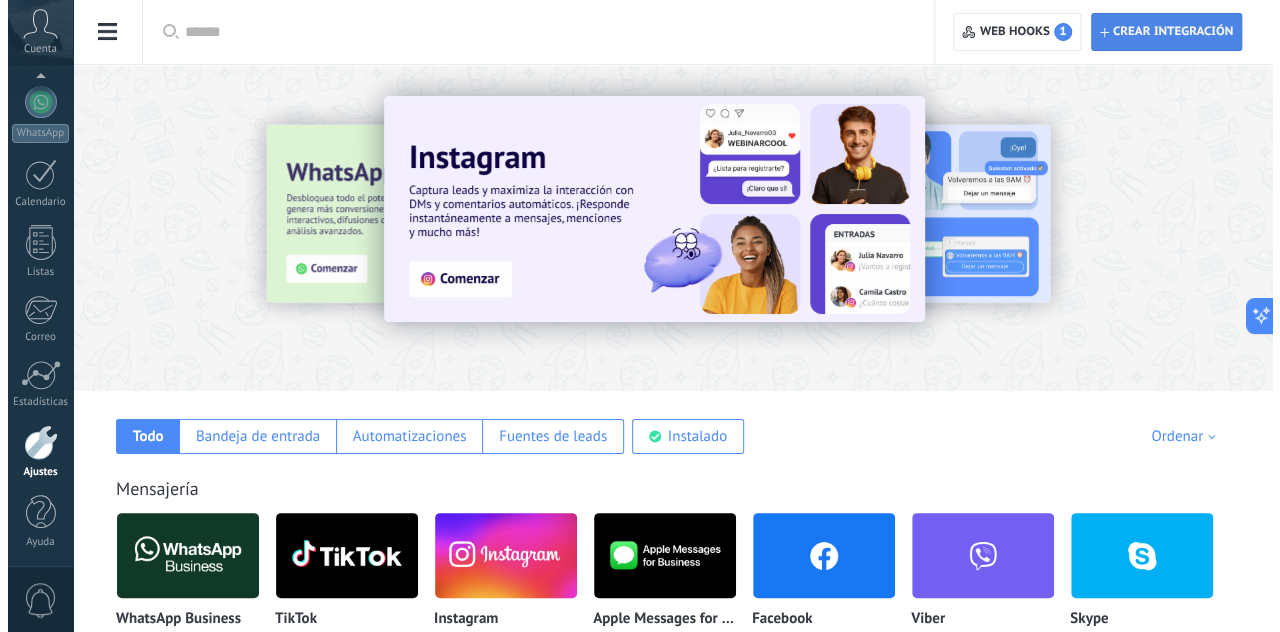 scroll, scrollTop: 19, scrollLeft: 0, axis: vertical 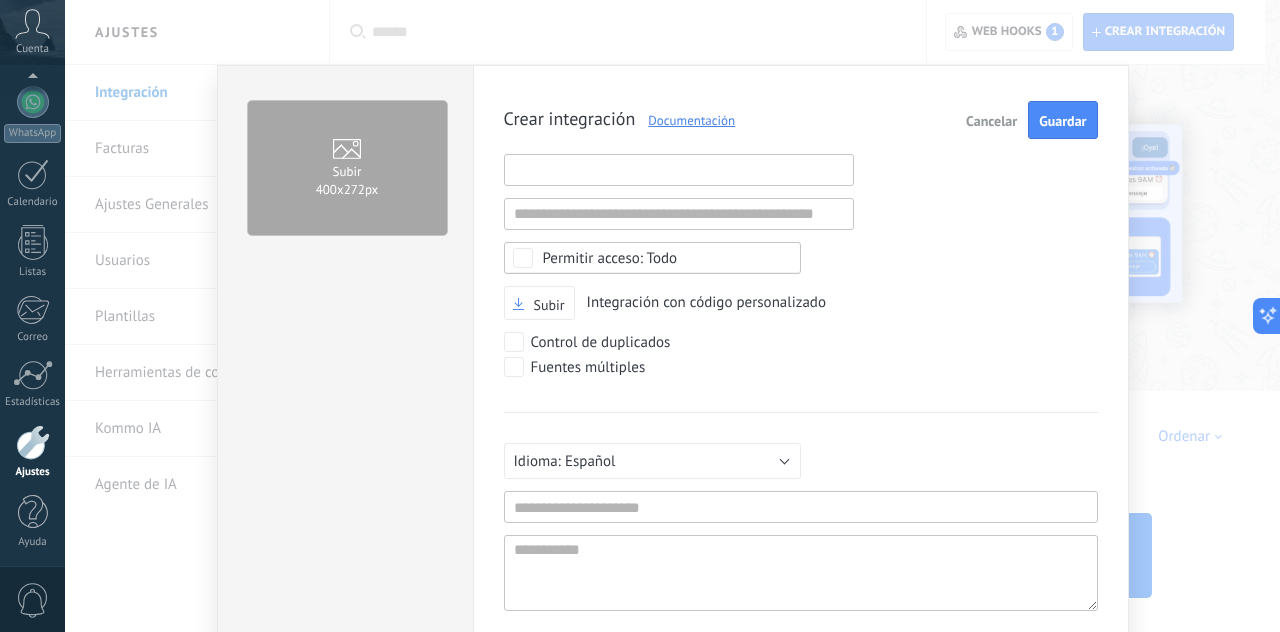 click at bounding box center [679, 170] 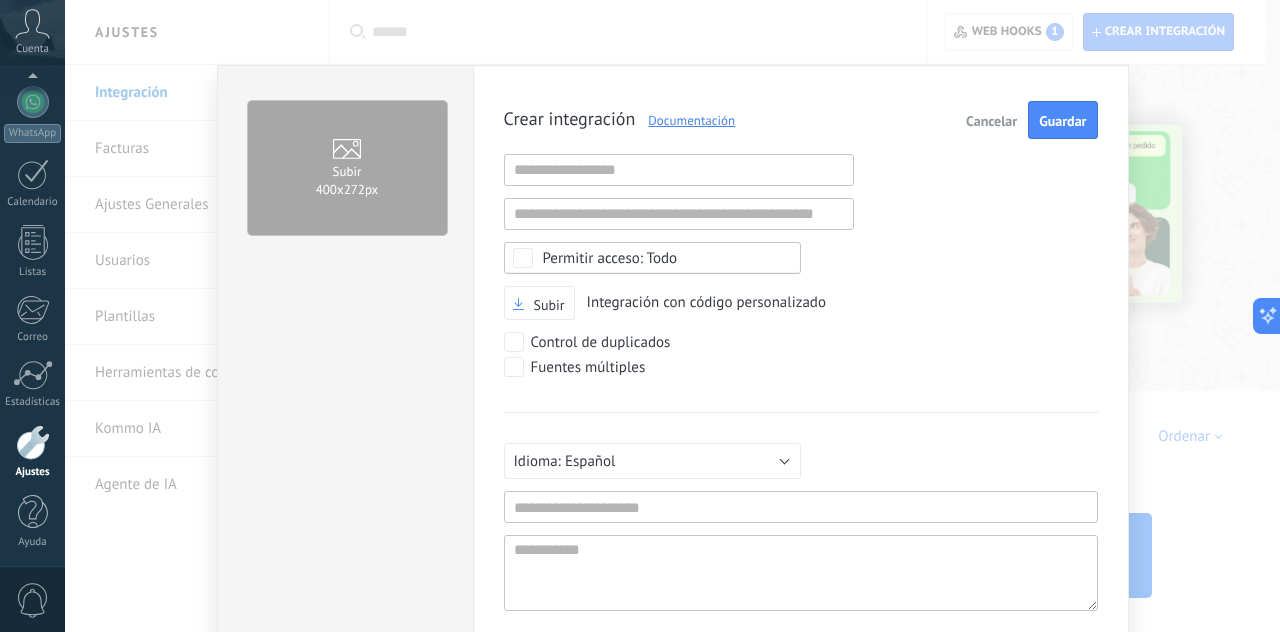 click on "Crear integración Documentación Cancelar Guardar URL inválida URL inválida Ninguno Acceder a la información de la cuenta Centro de notificaciones Acceso a archivos Eliminación de archivos Todo Subir Integración con código personalizado Control de duplicados Fuentes múltiples Русский English Español Português Indonesia Türkçe Español Mínimo 3 caracteres Mínimo de 5 caracteres Agregar idioma" at bounding box center [801, 385] 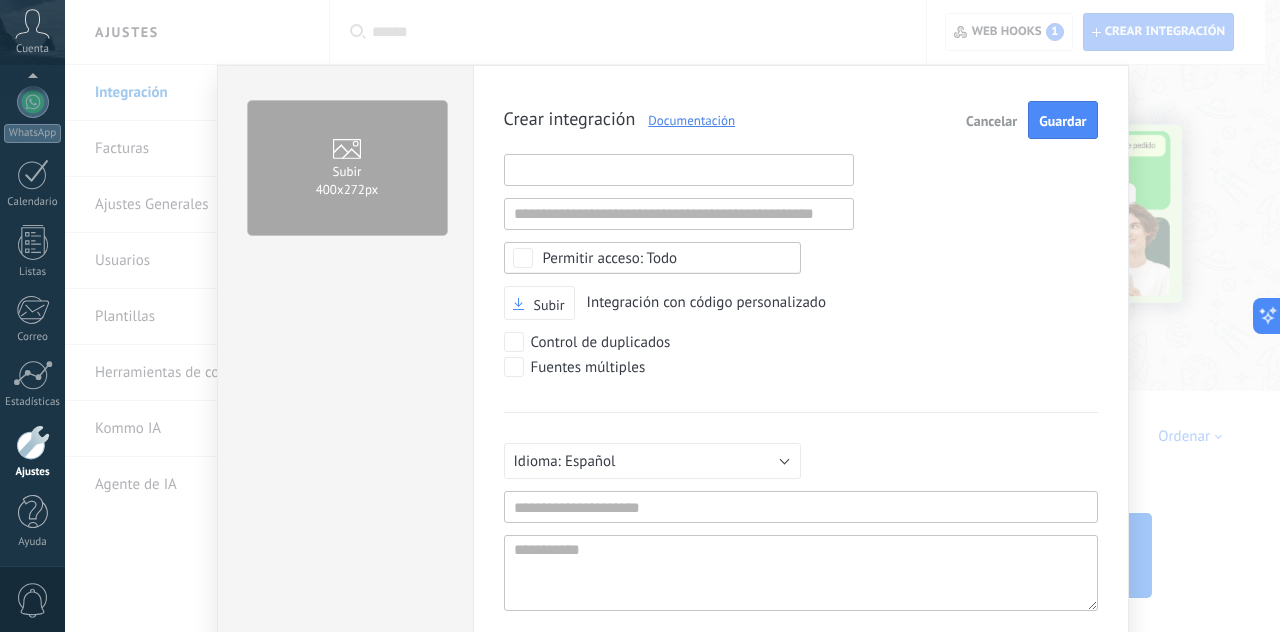 click at bounding box center [679, 170] 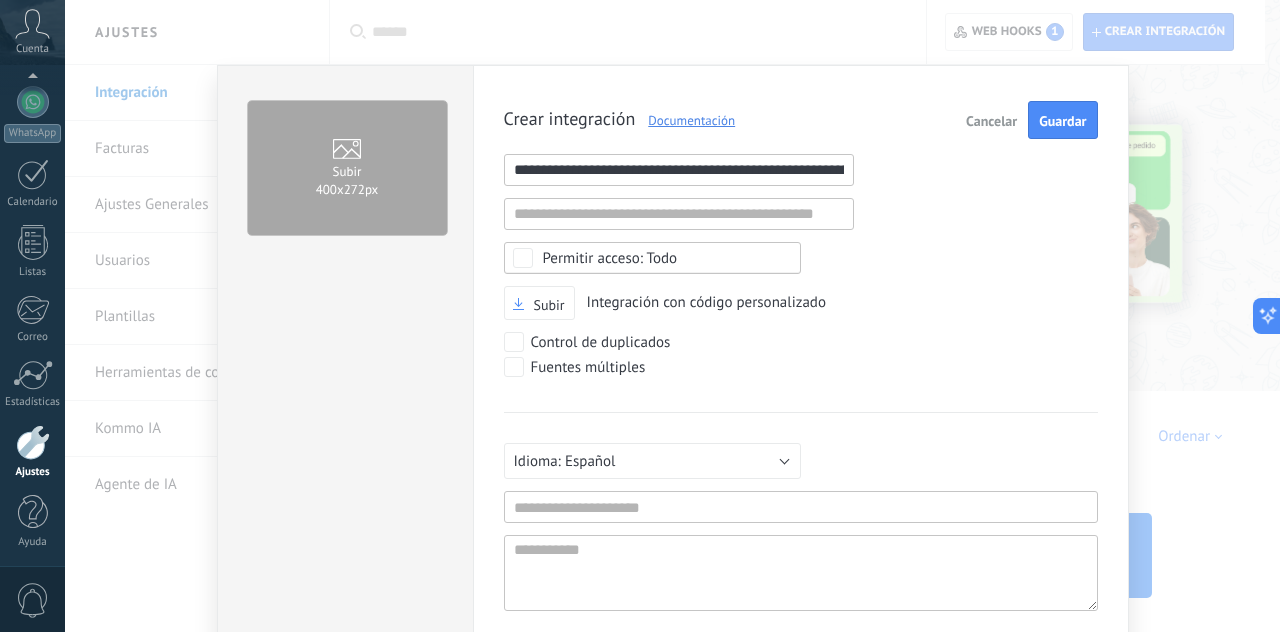 scroll, scrollTop: 0, scrollLeft: 244, axis: horizontal 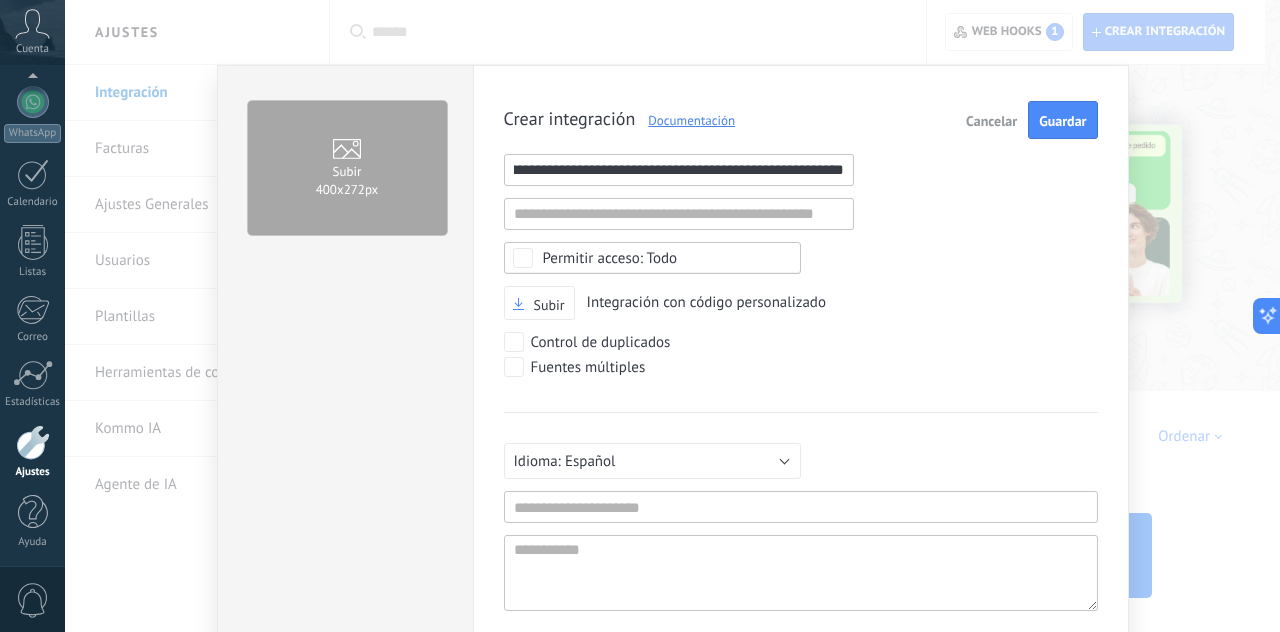 type on "**********" 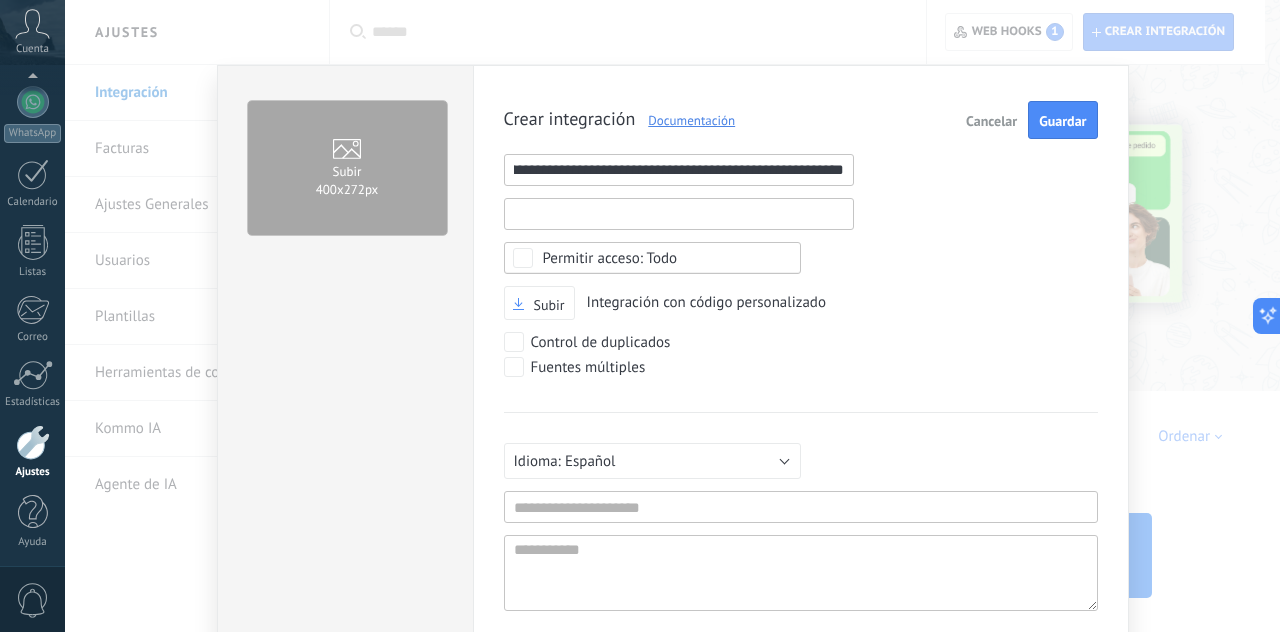 click at bounding box center (679, 214) 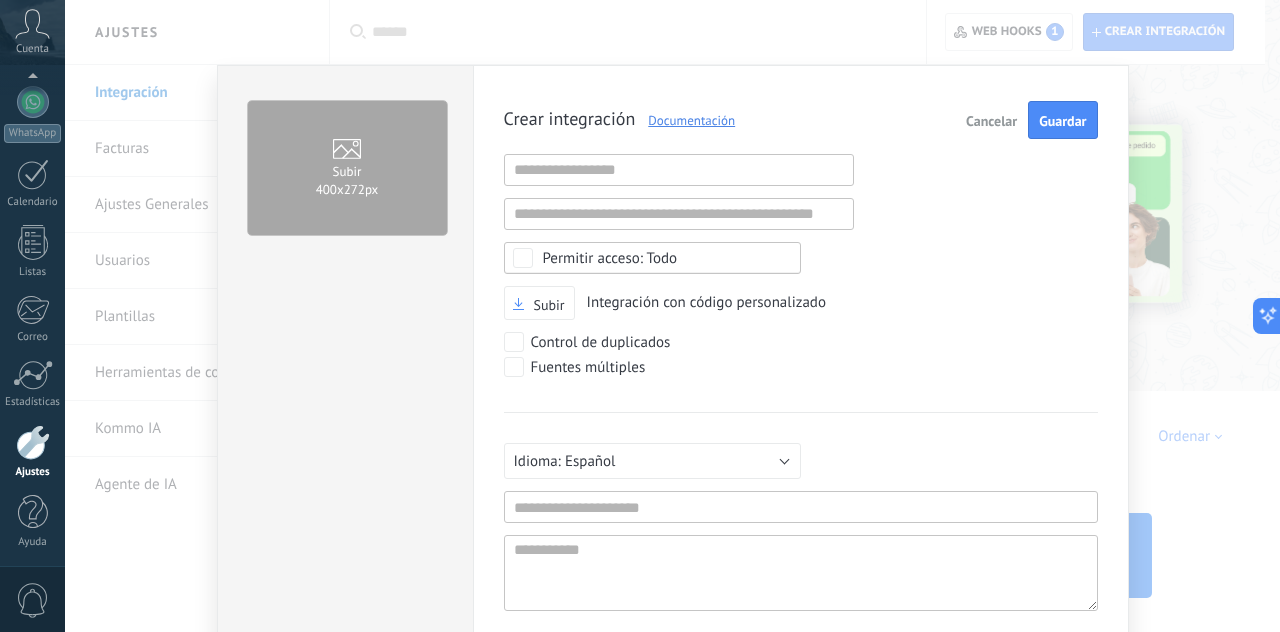 click on "Crear integración Documentación Cancelar Guardar URL inválida URL inválida Ninguno Acceder a la información de la cuenta Centro de notificaciones Acceso a archivos Eliminación de archivos Todo Subir Integración con código personalizado Control de duplicados Fuentes múltiples Русский English Español Português Indonesia Türkçe Español Mínimo 3 caracteres Mínimo de 5 caracteres Agregar idioma" at bounding box center (801, 396) 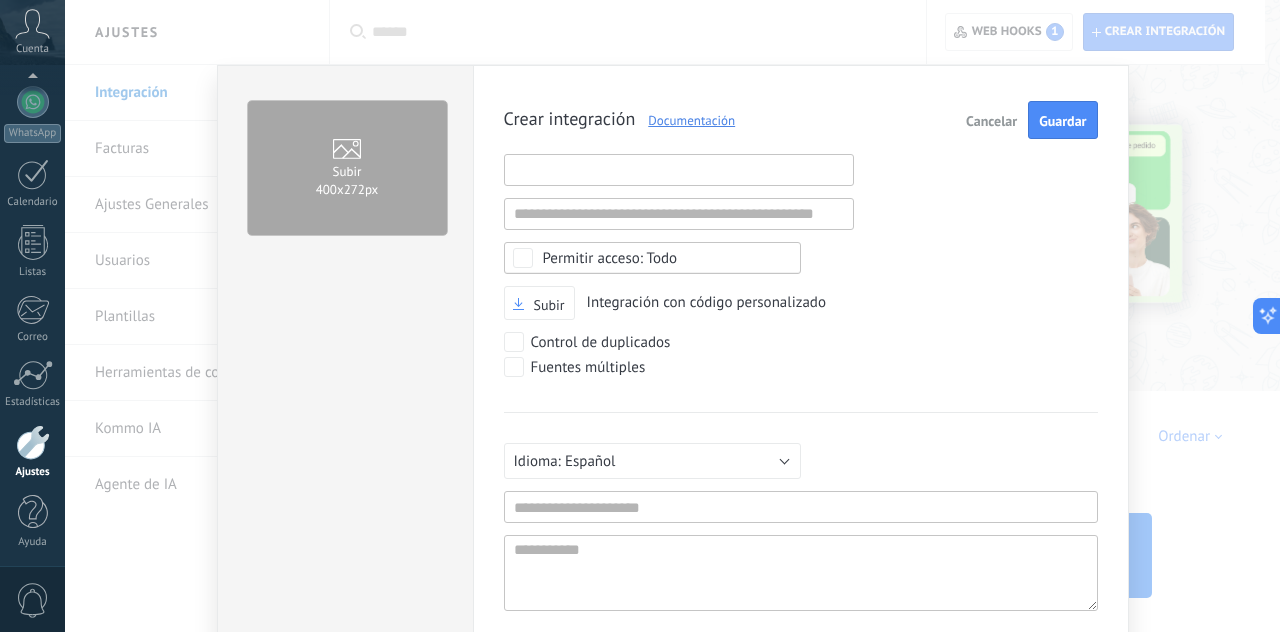 click at bounding box center [679, 170] 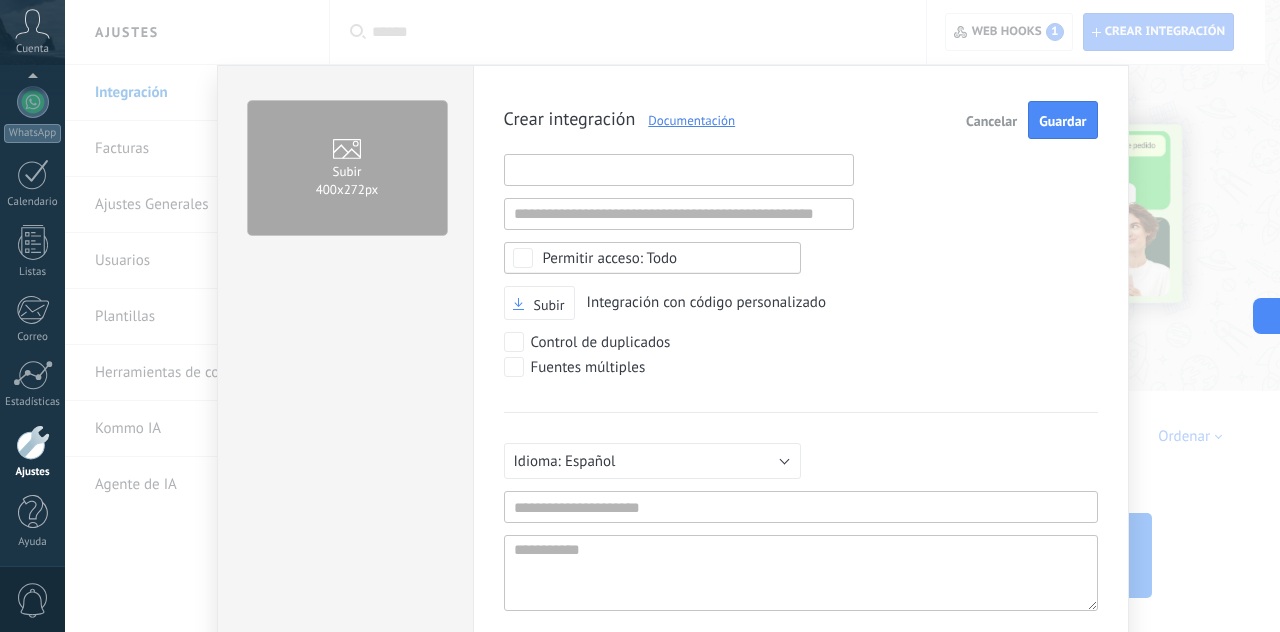 paste on "**********" 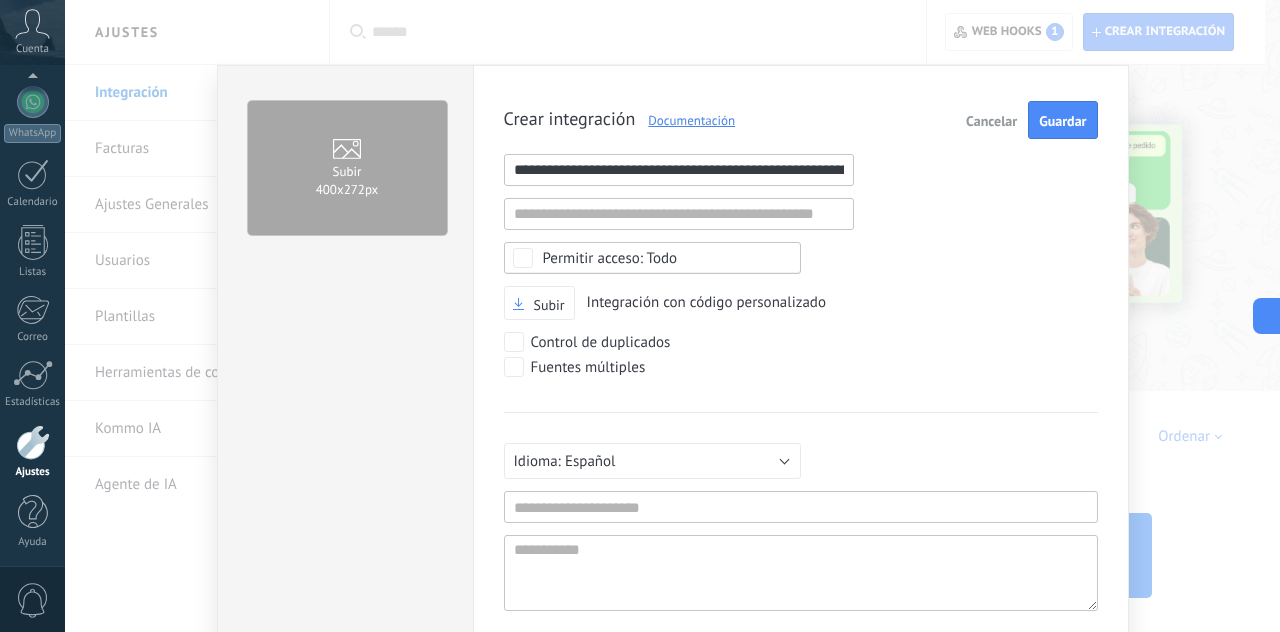 scroll, scrollTop: 0, scrollLeft: 244, axis: horizontal 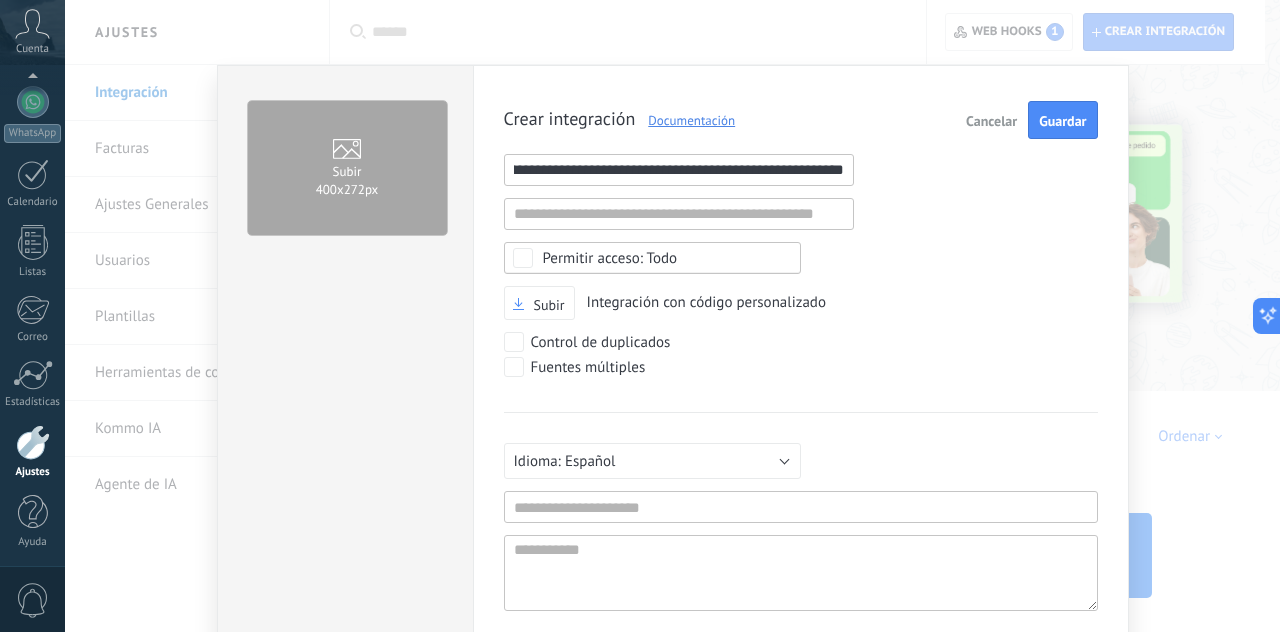 type on "**********" 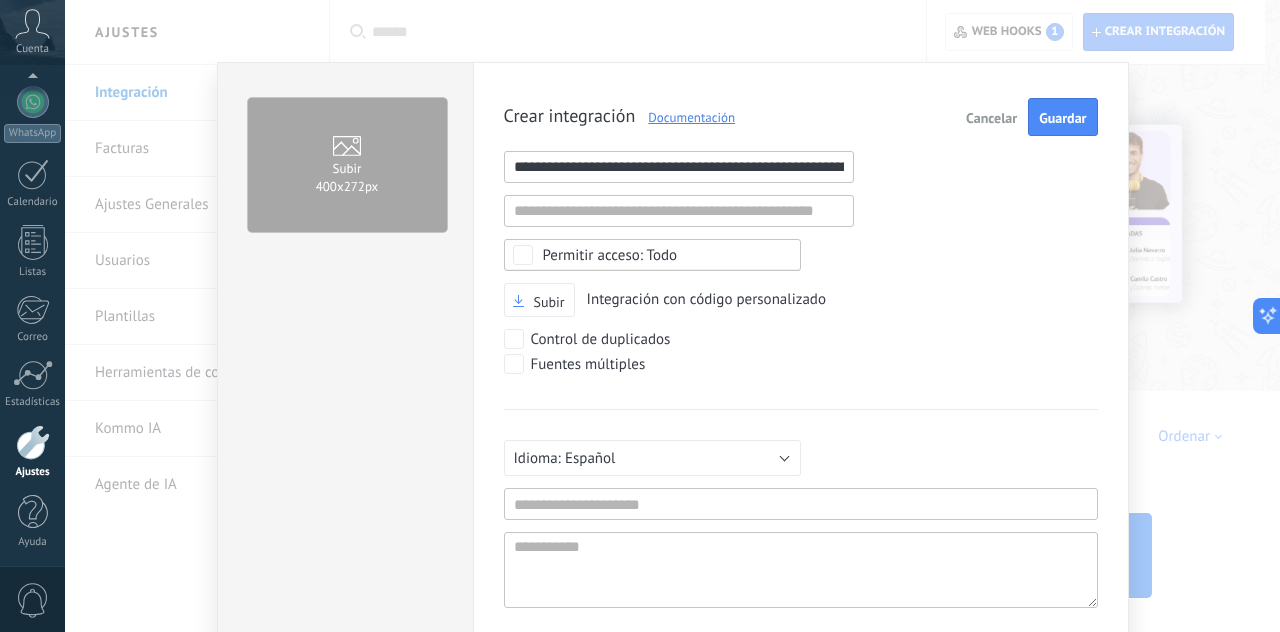 scroll, scrollTop: 0, scrollLeft: 0, axis: both 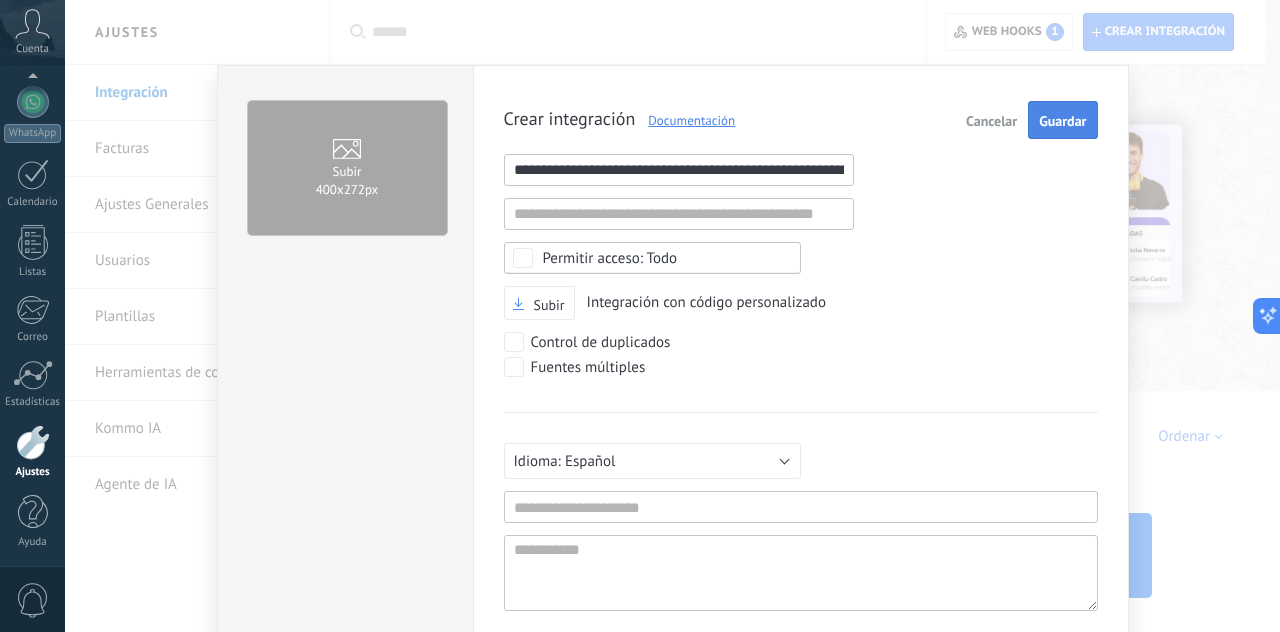 click on "Guardar" at bounding box center (1062, 121) 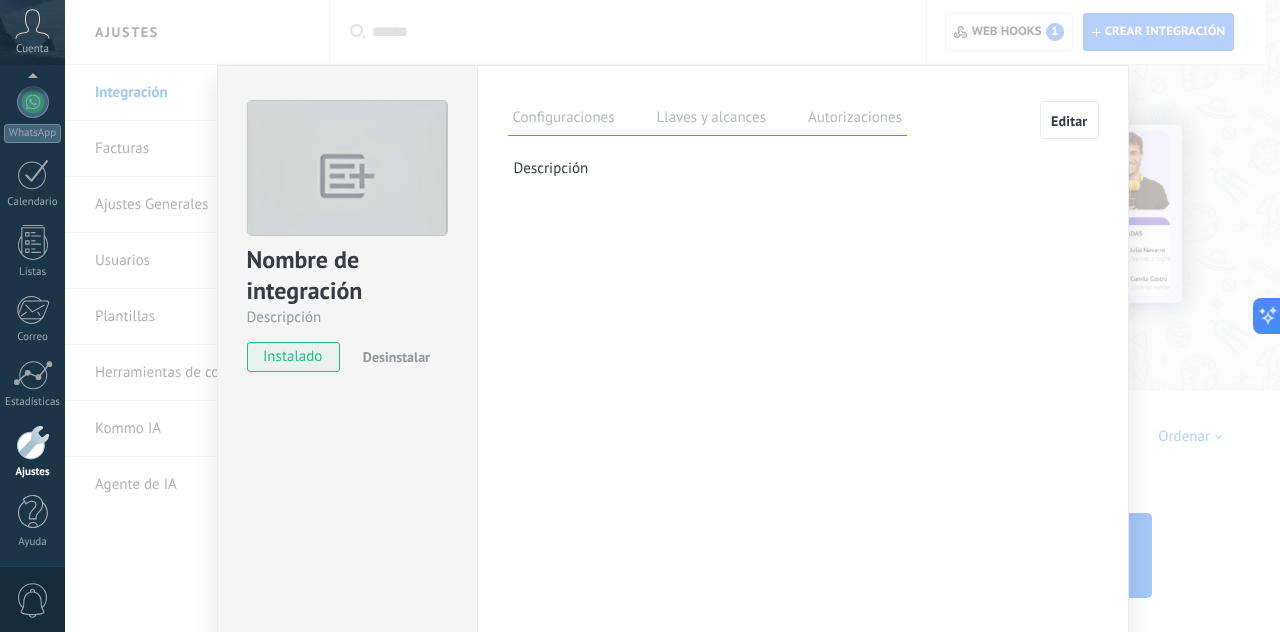click on "Nombre de integración Descripción instalado Desinstalar Configuraciones Llaves y alcances Autorizaciones Editar Clave secreta: Generar clave secreta ID de la integración: [UUID] Token de larga duración: Generar token de larga duración Código de autorización (válido por 20 minutos) Esta pestaña registra a los usuarios que han concedido acceso a las integración a esta cuenta. Si deseas remover la posibilidad que un usuario pueda enviar solicitudes a la cuenta en nombre de esta integración, puedes revocar el acceso. Si el acceso a todos los usuarios es revocado, la integración dejará de funcionar. Esta aplicacion está instalada, pero nadie le ha dado acceso aun. Descripción" at bounding box center (672, 316) 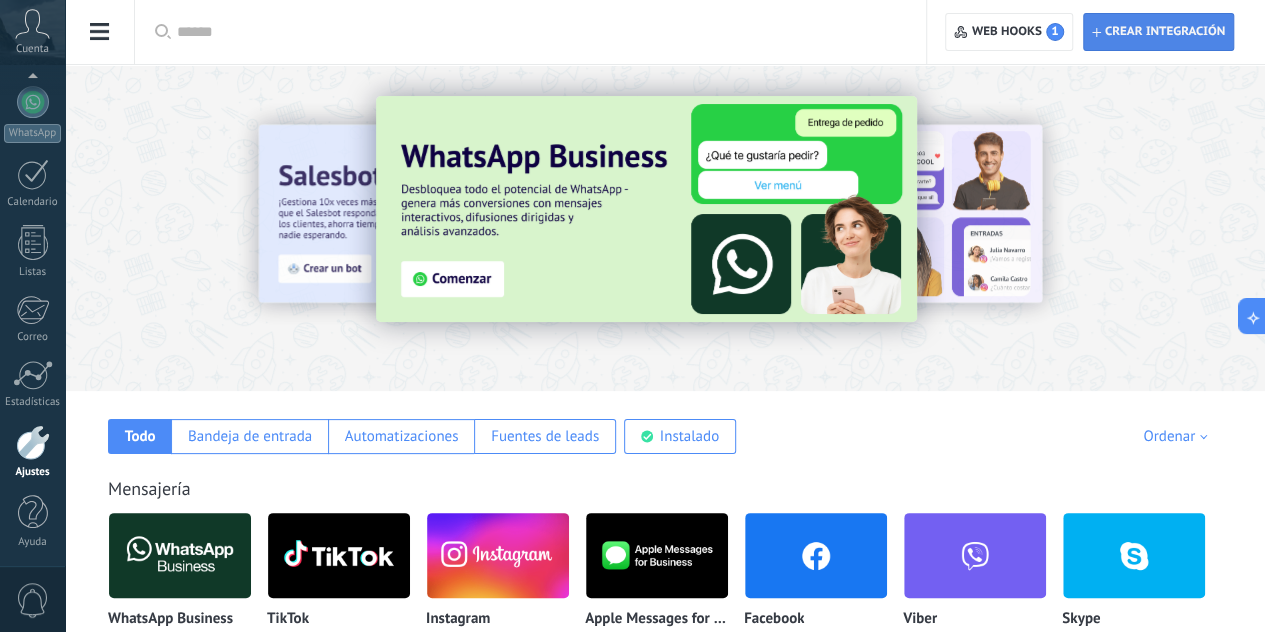 click on "Crear integración" at bounding box center (1165, 32) 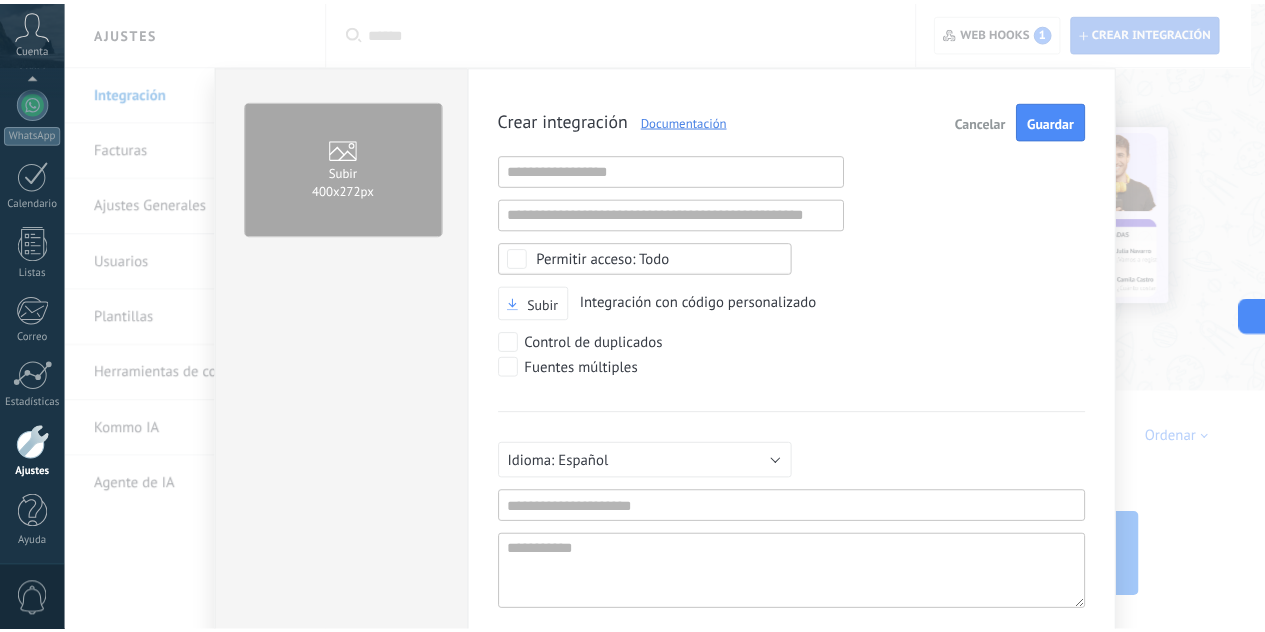 scroll, scrollTop: 19, scrollLeft: 0, axis: vertical 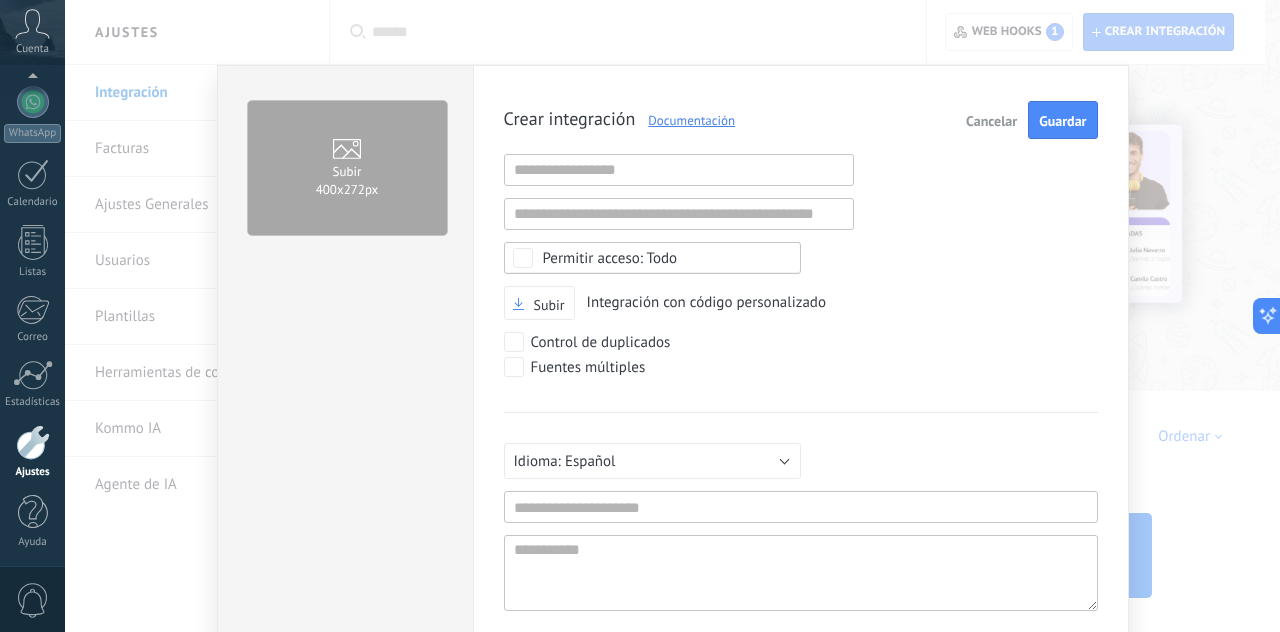 click on "Cancelar" at bounding box center [991, 121] 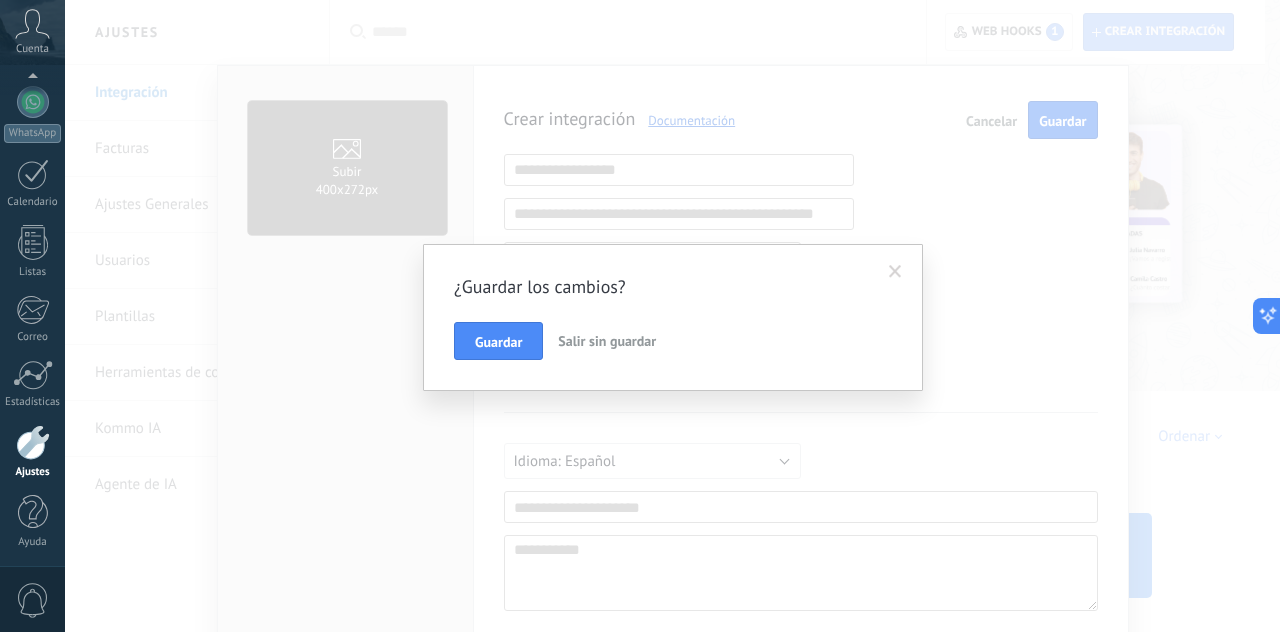 click on "Salir sin guardar" at bounding box center (607, 341) 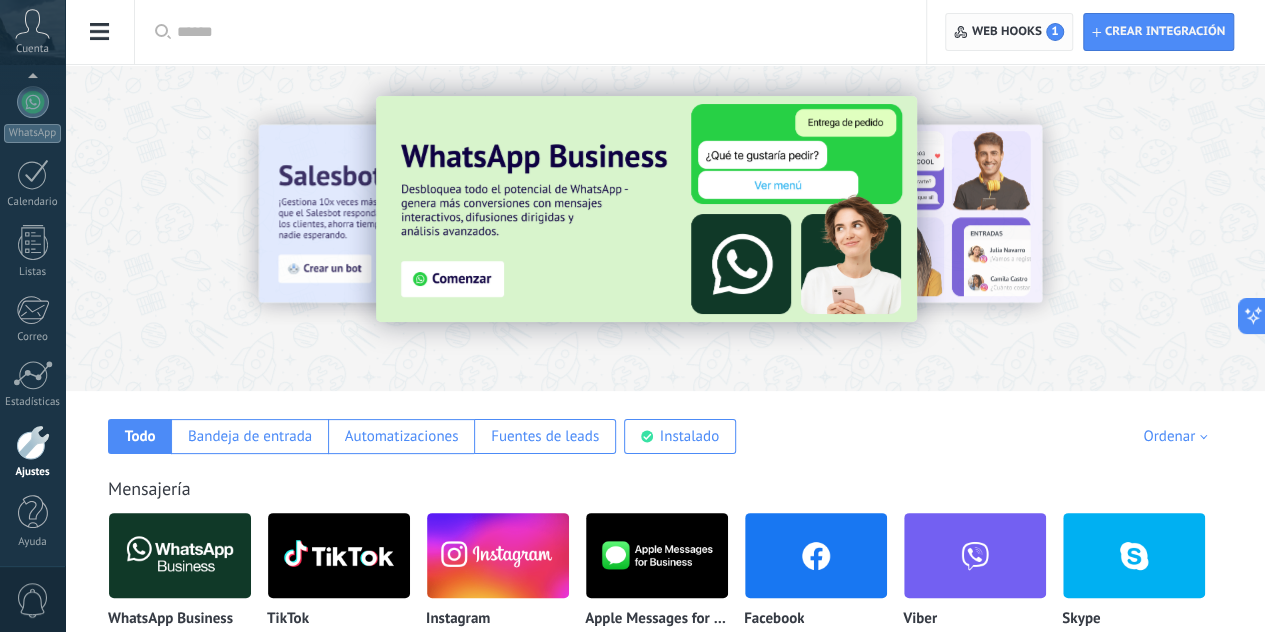 click on "Web hooks  1" at bounding box center (1008, 32) 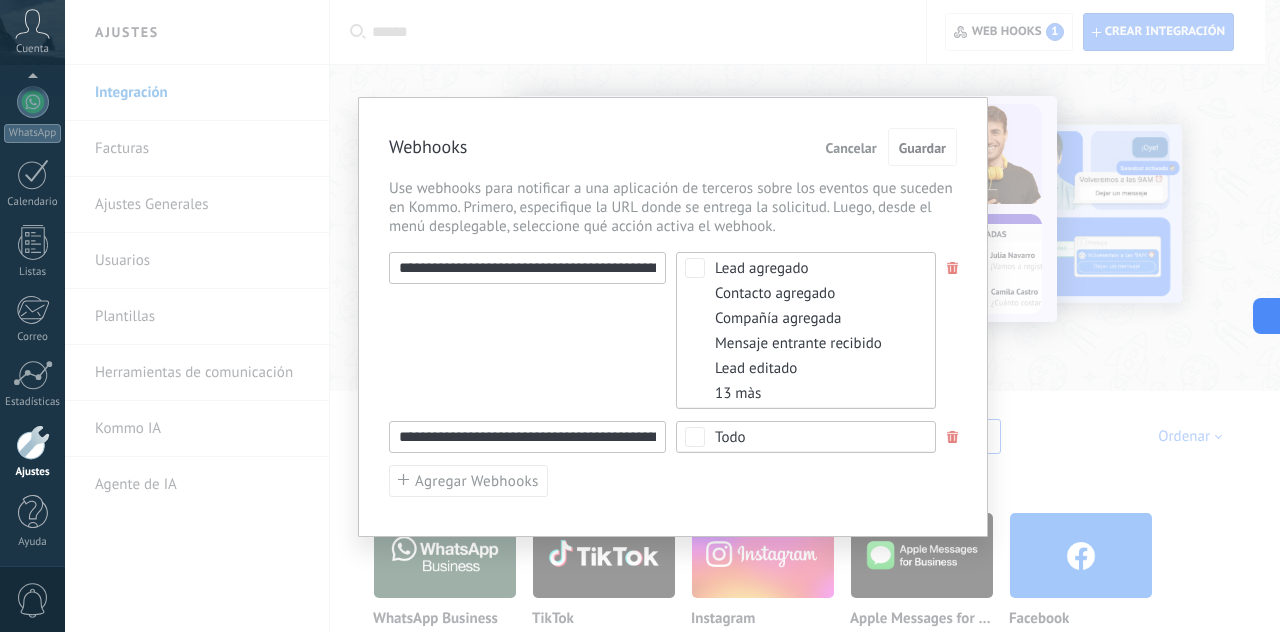 click at bounding box center [953, 268] 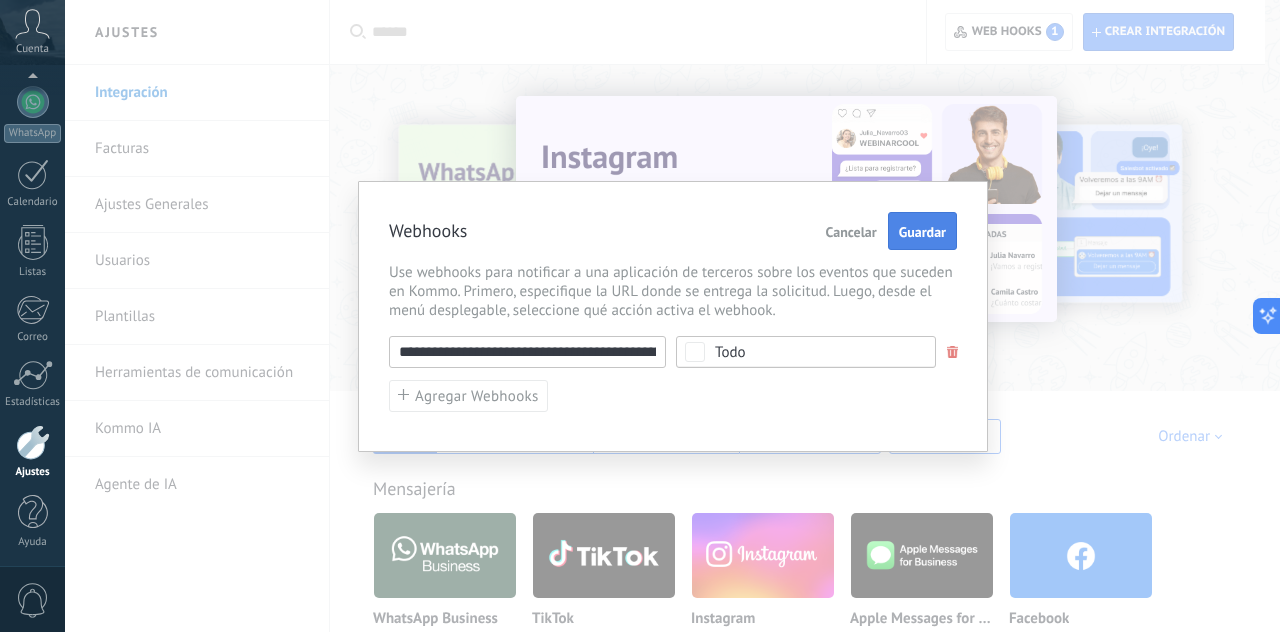 click on "Guardar" at bounding box center [922, 232] 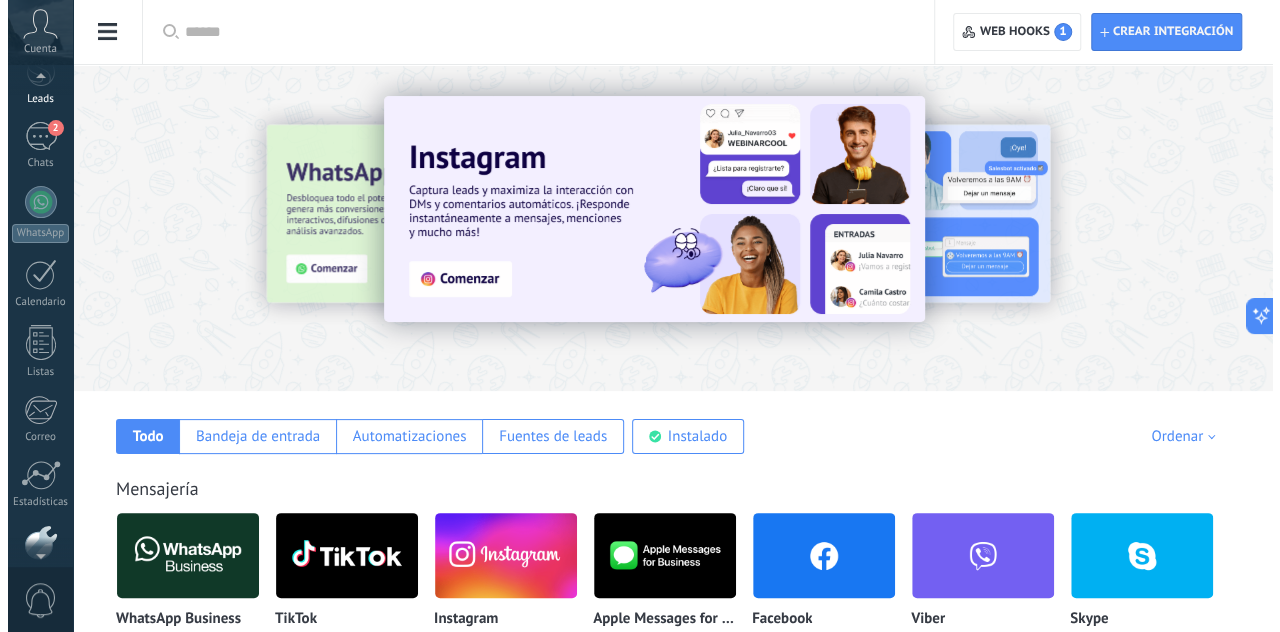 scroll, scrollTop: 0, scrollLeft: 0, axis: both 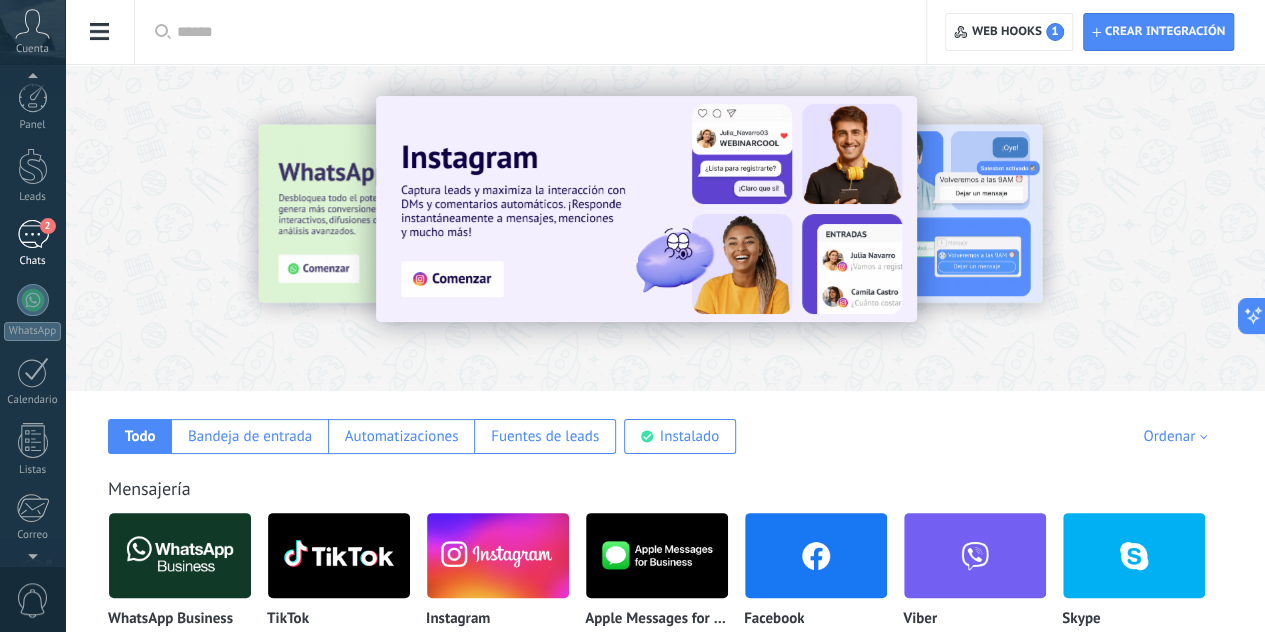 click on "2" at bounding box center [33, 234] 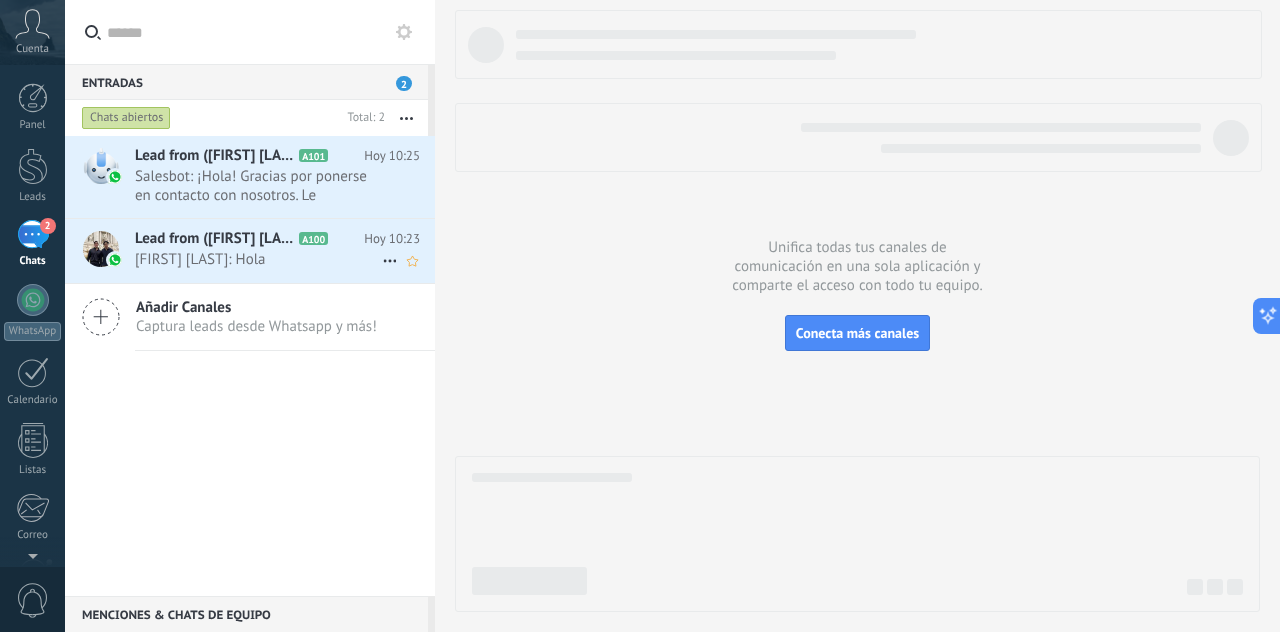 click on "[FIRST] [LAST]: Hola" at bounding box center [258, 259] 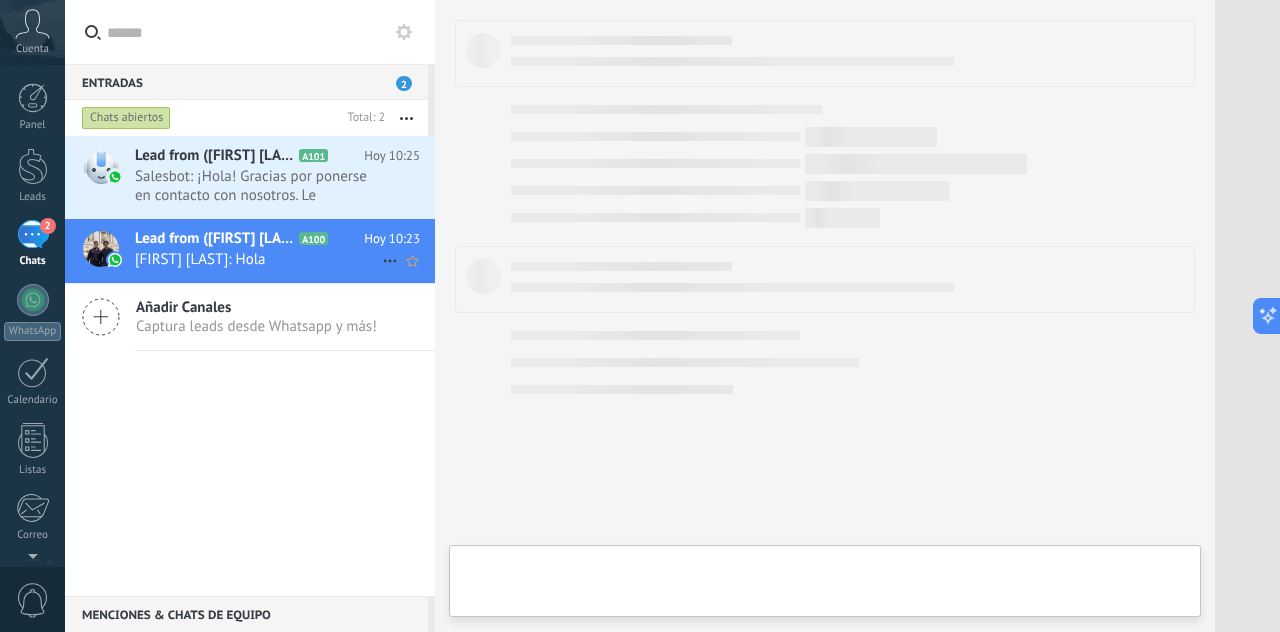 scroll, scrollTop: 30, scrollLeft: 0, axis: vertical 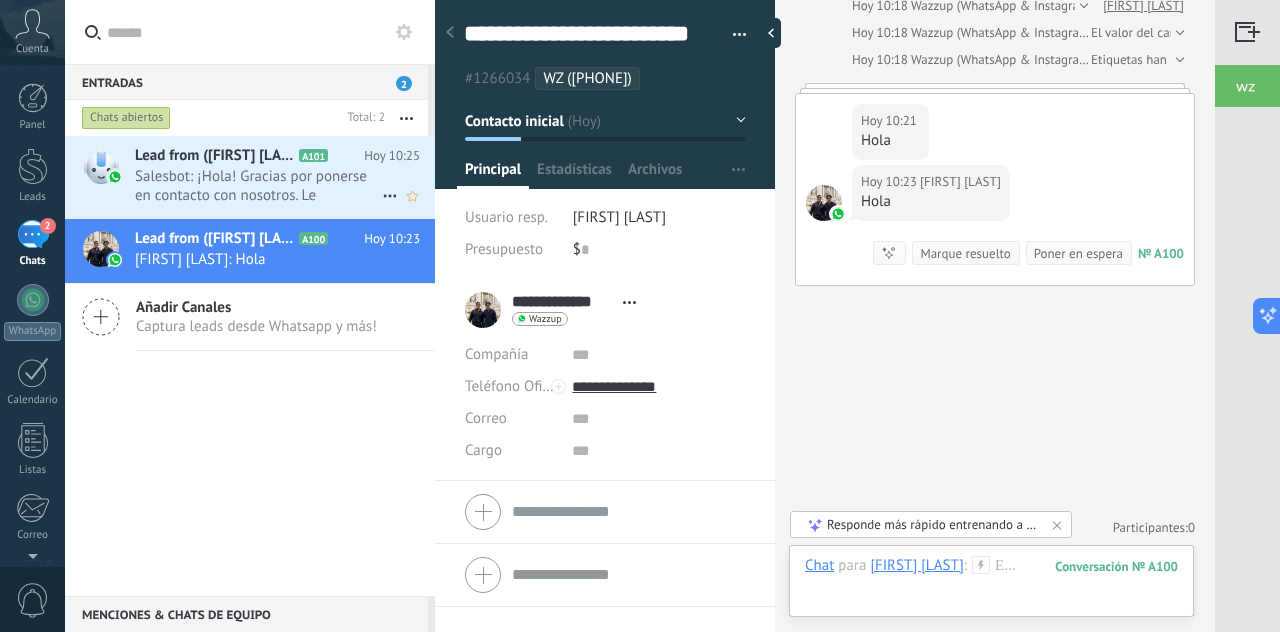 click on "Salesbot: ¡Hola! Gracias por ponerse en contacto con nosotros. Le responderemos pronto." at bounding box center [258, 186] 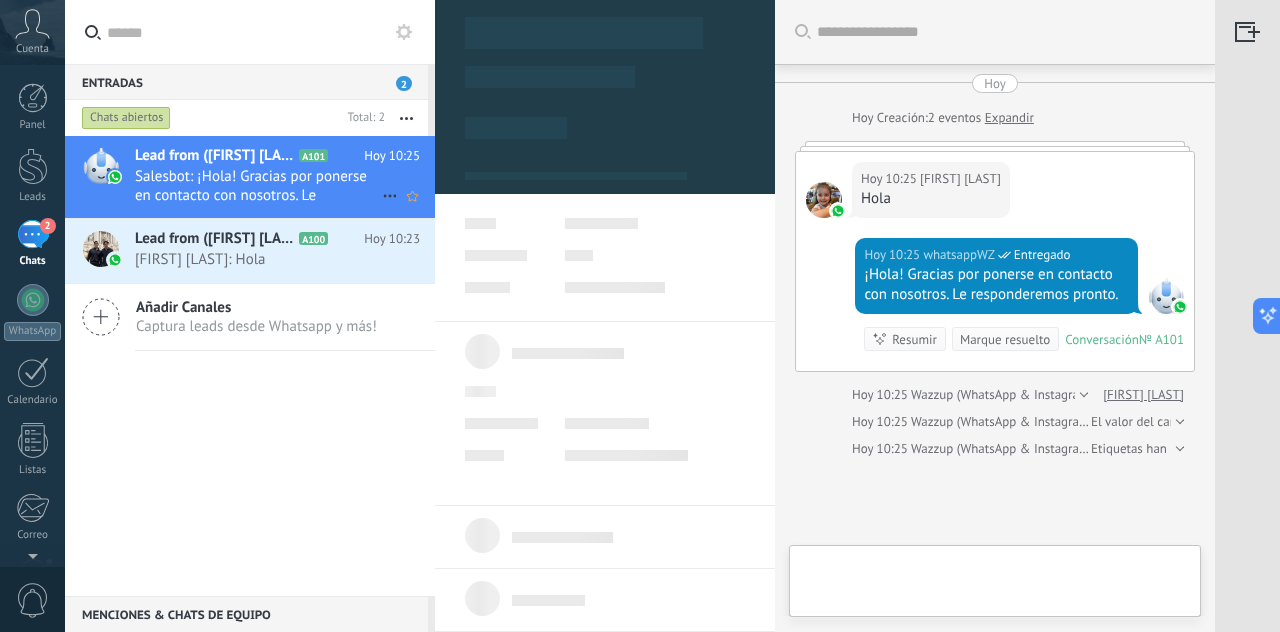 type on "**********" 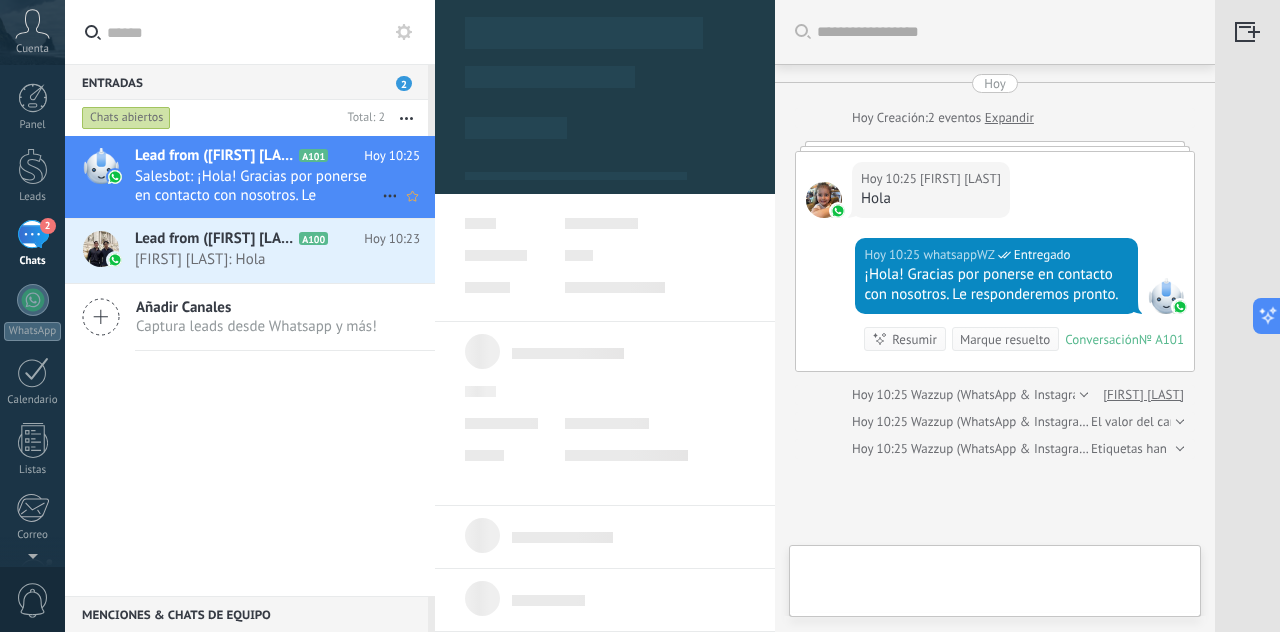 scroll, scrollTop: 174, scrollLeft: 0, axis: vertical 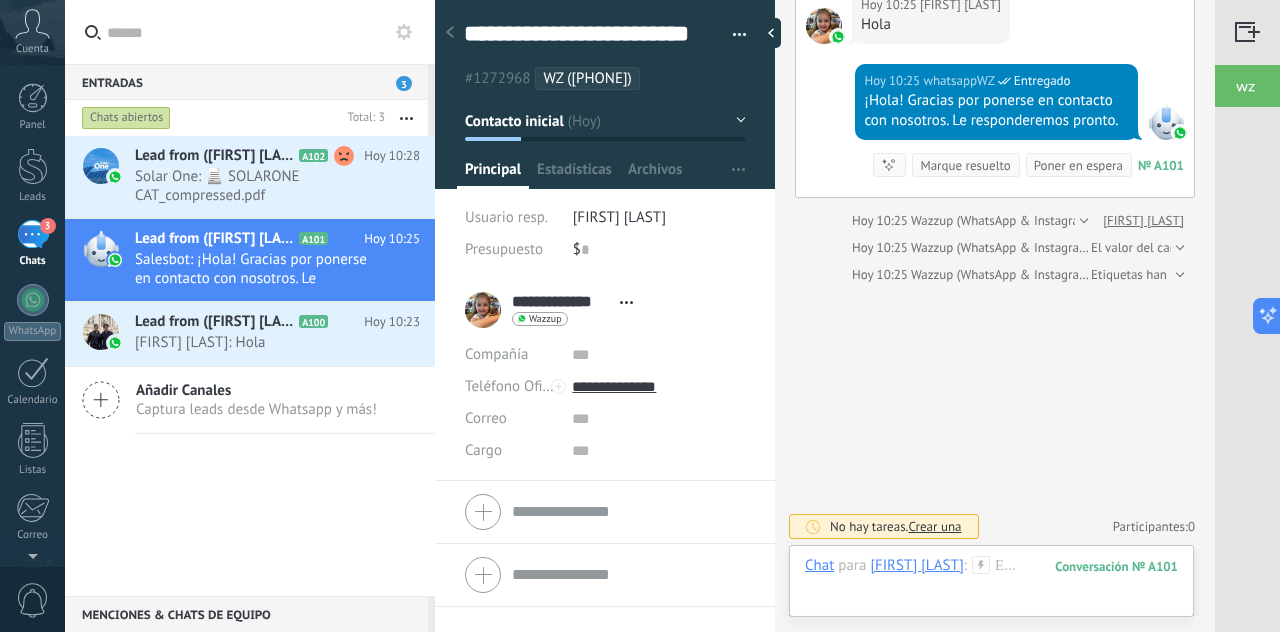 drag, startPoint x: 228, startPoint y: 181, endPoint x: 244, endPoint y: 74, distance: 108.18965 